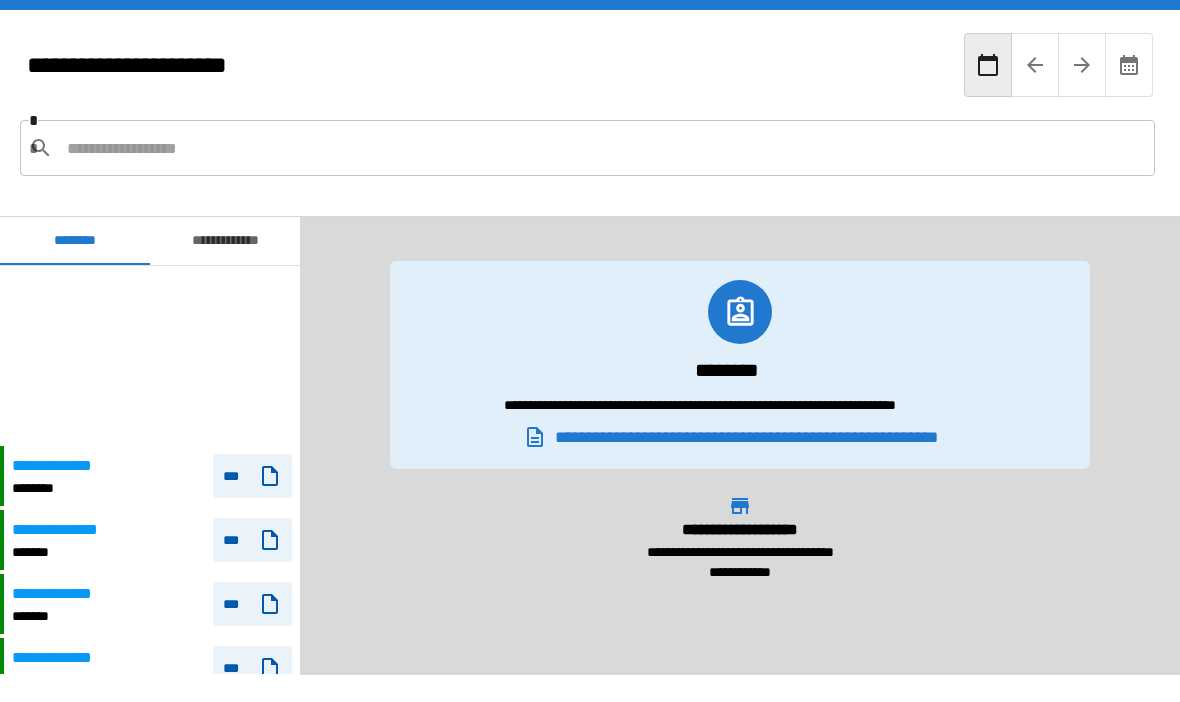 scroll, scrollTop: 70, scrollLeft: 0, axis: vertical 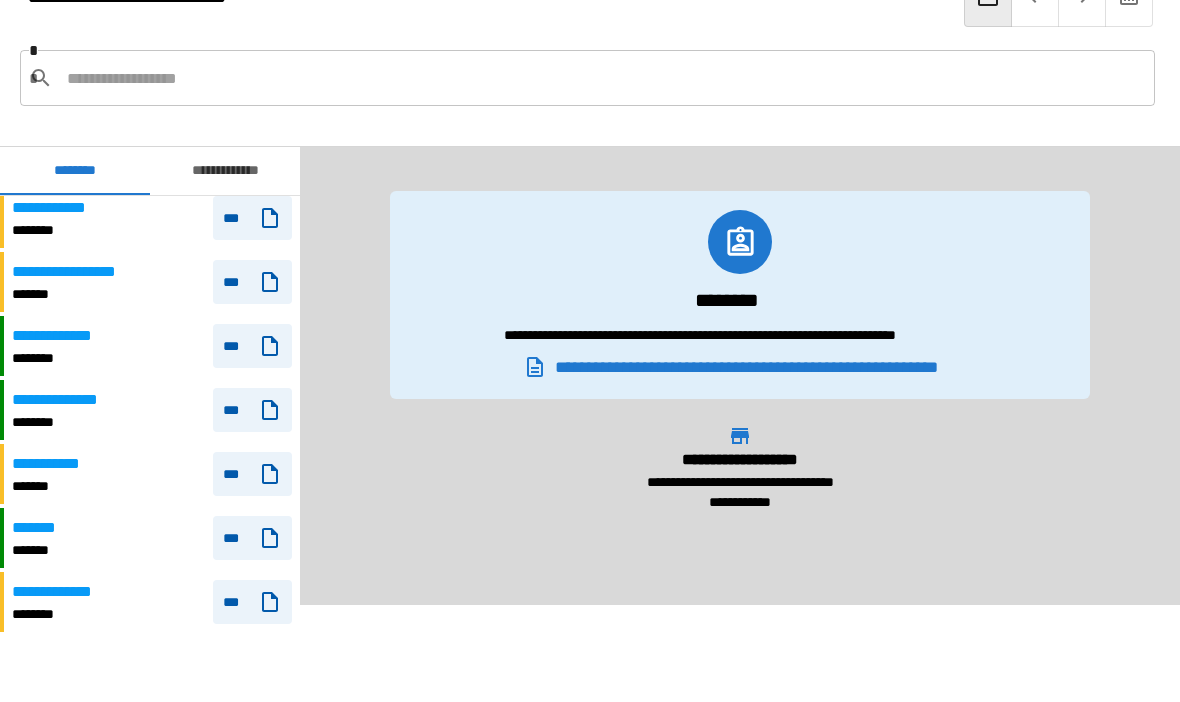 click on "**********" at bounding box center [152, 411] 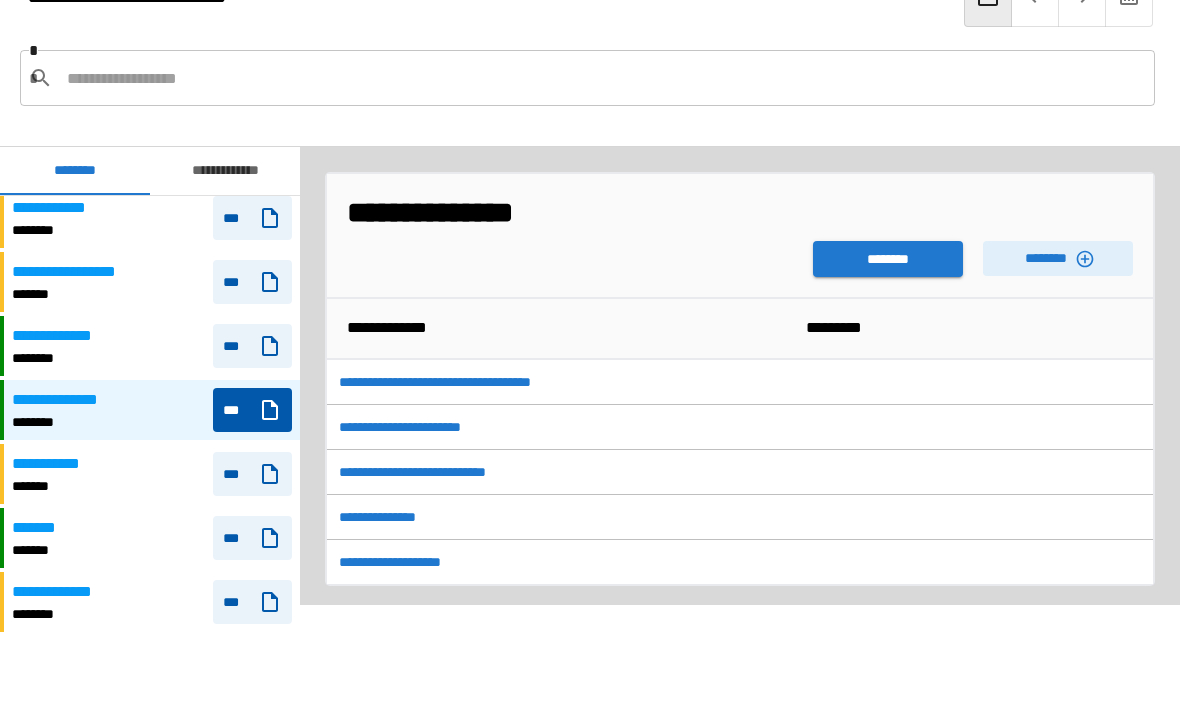 click on "********" at bounding box center (888, 260) 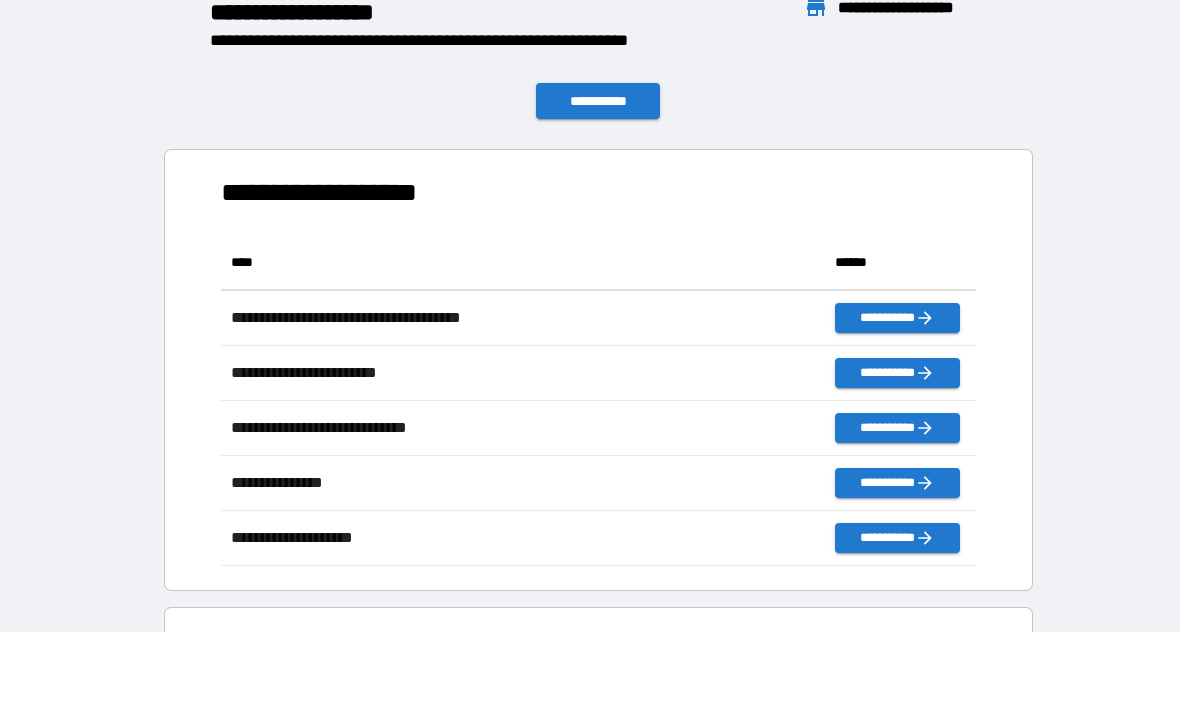 scroll, scrollTop: 1, scrollLeft: 1, axis: both 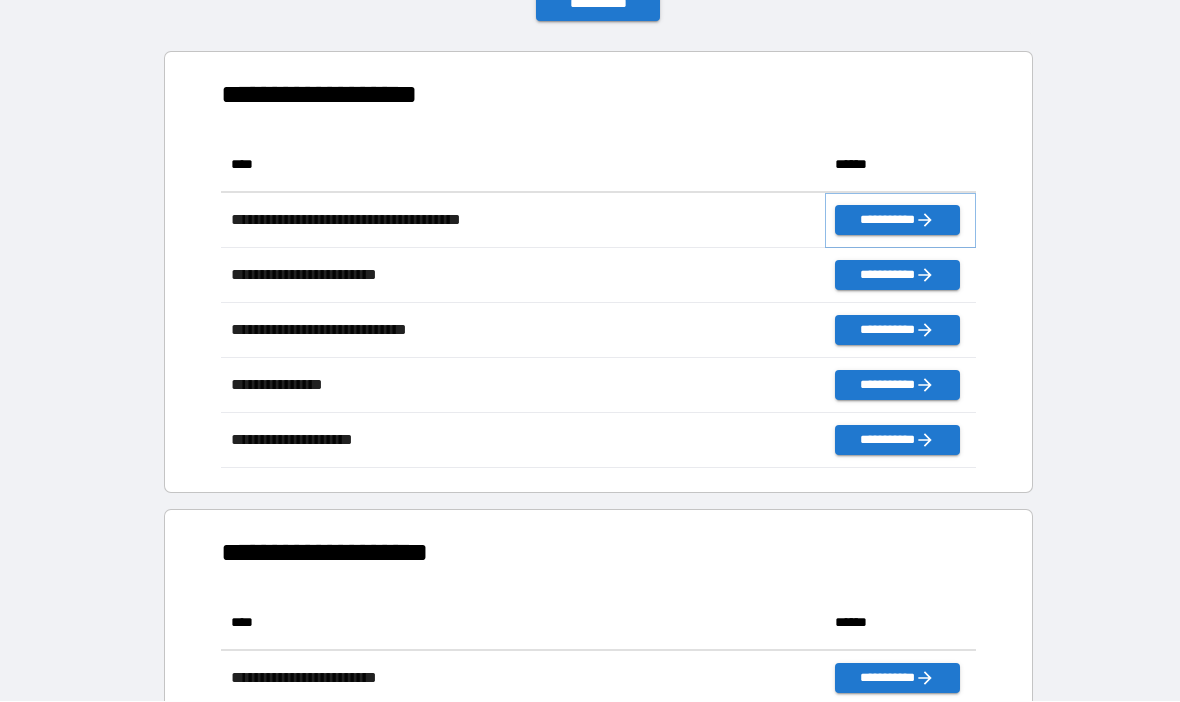 click 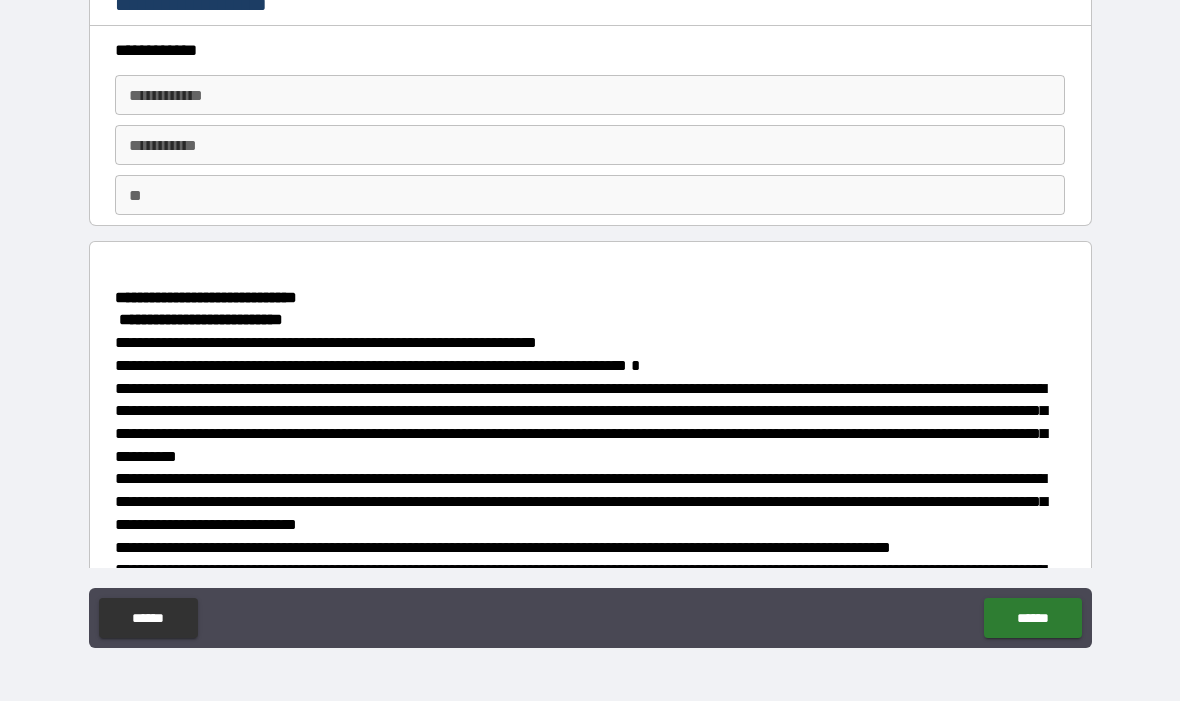 click on "**********" at bounding box center (590, 96) 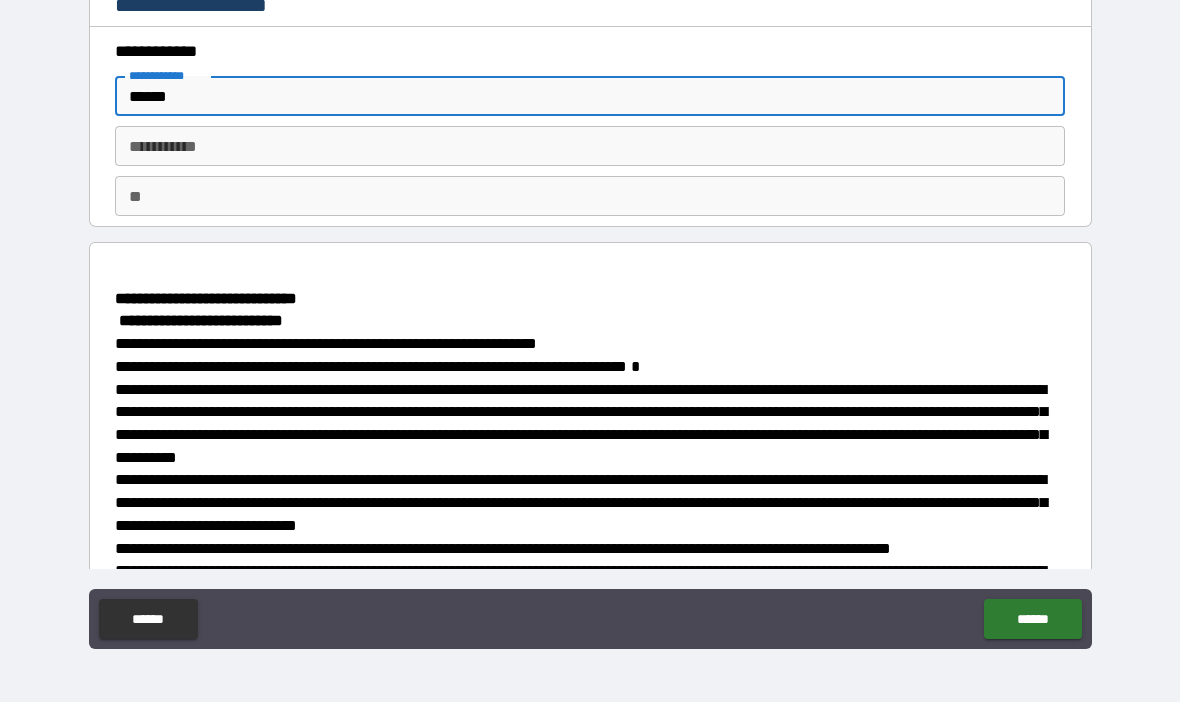 type on "******" 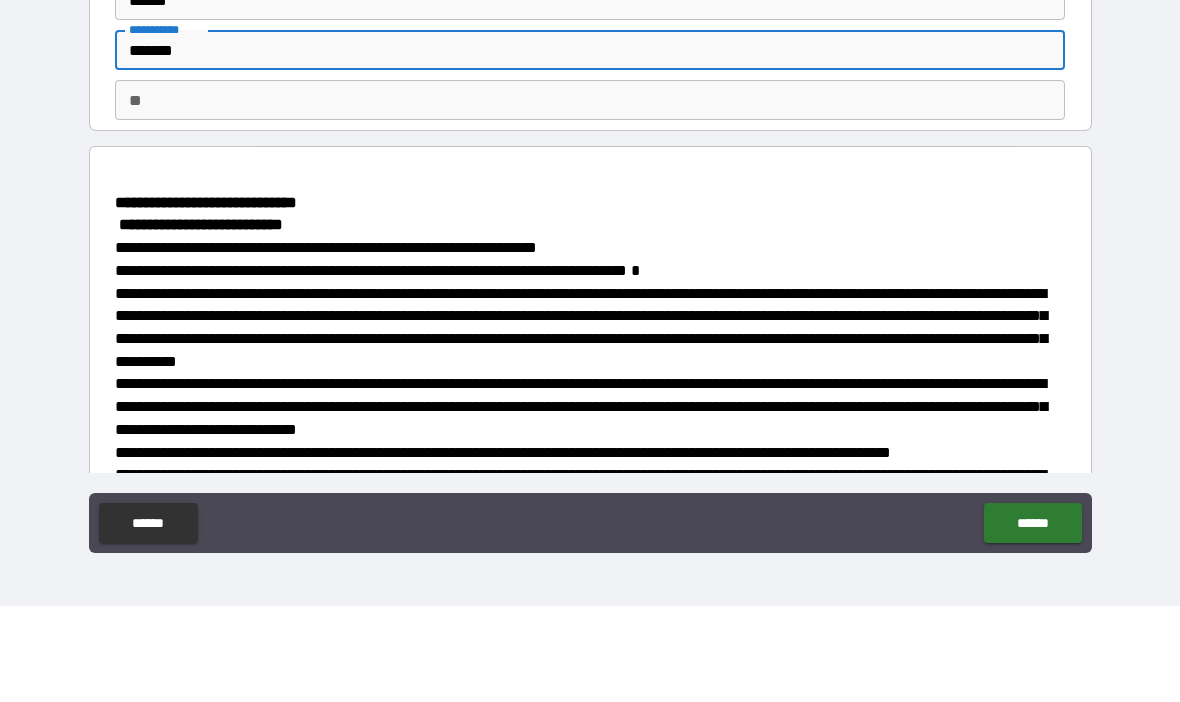 type on "*******" 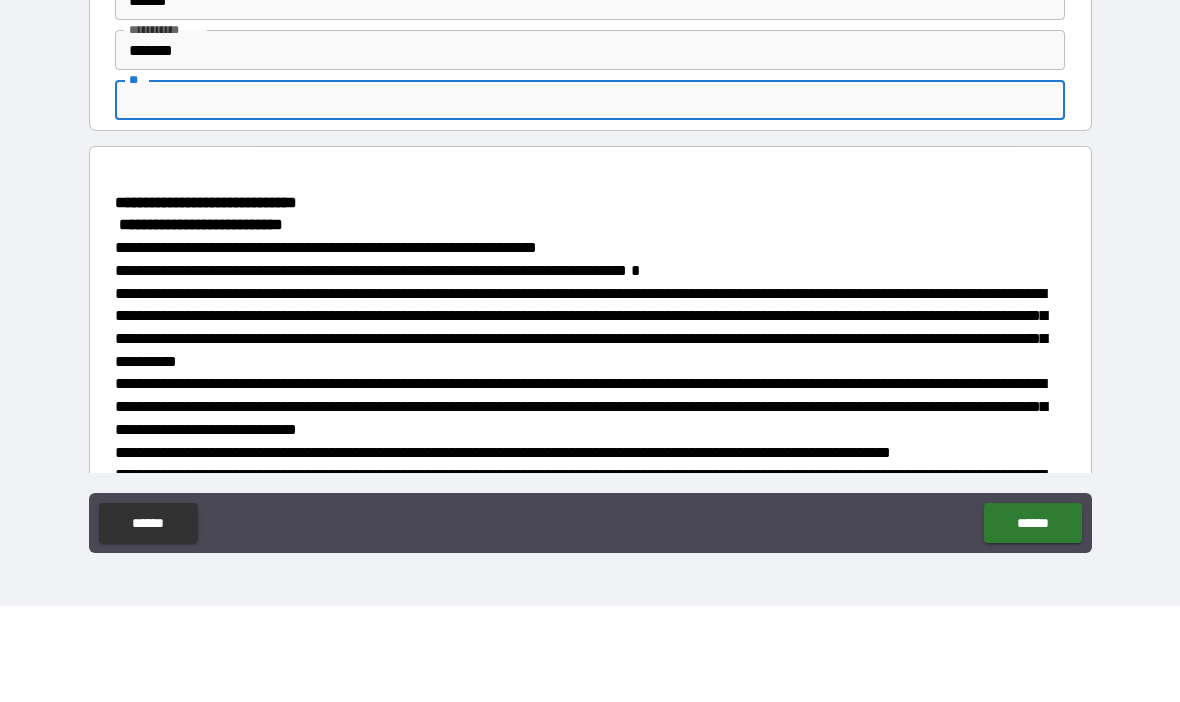 click on "**********" at bounding box center (590, 319) 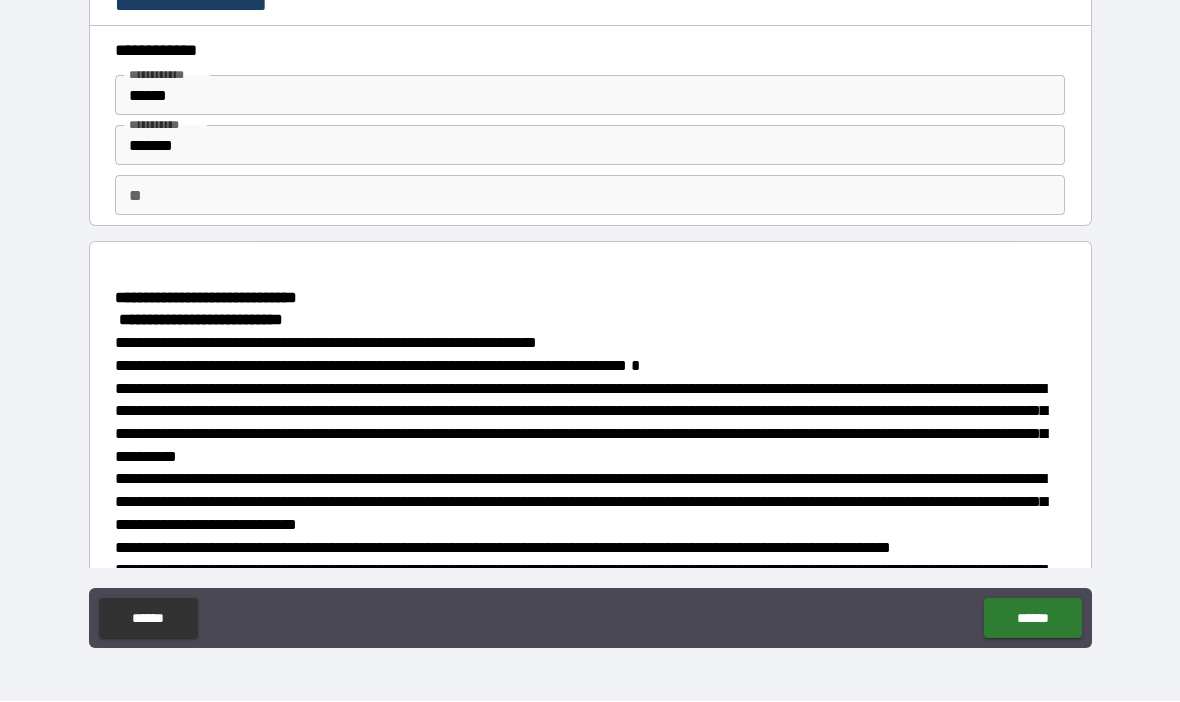 click on "**" at bounding box center (590, 196) 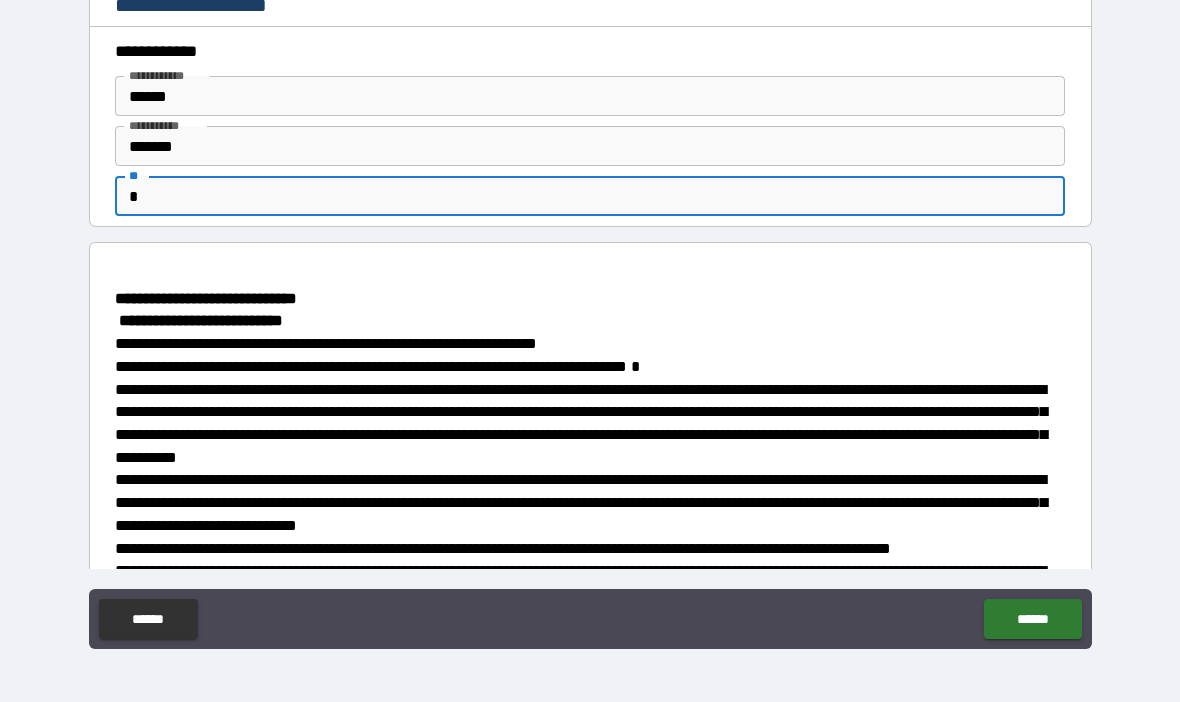 type on "*" 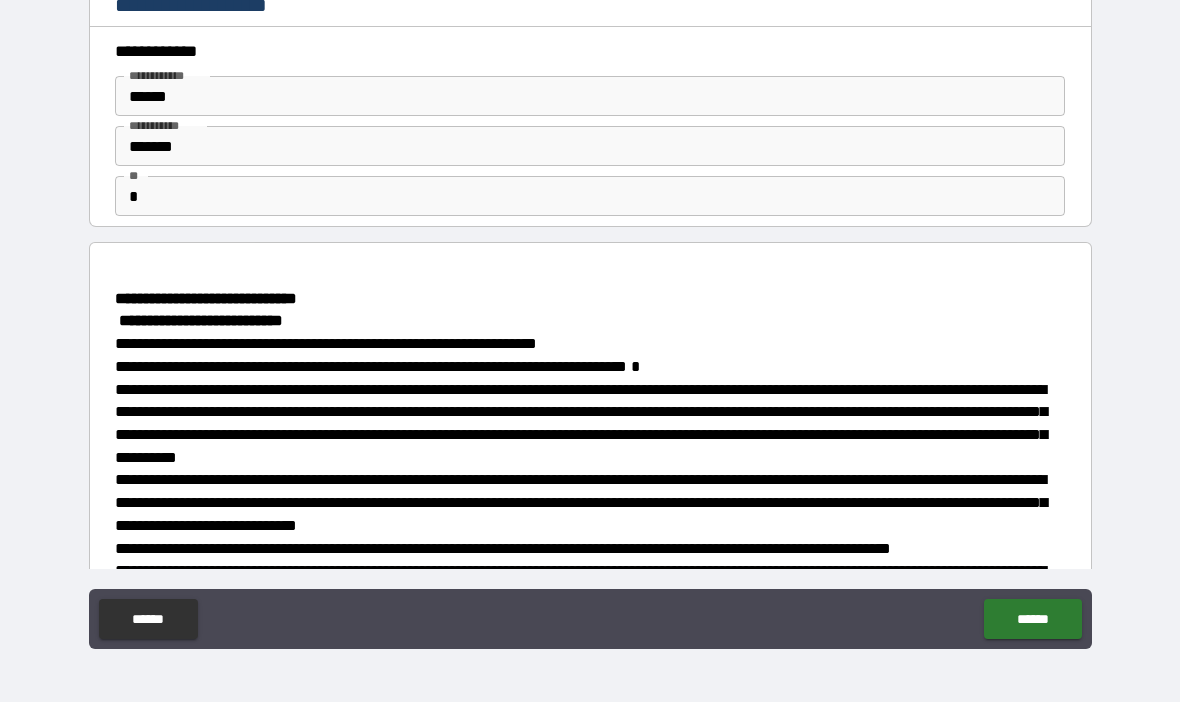 click on "******" at bounding box center (1032, 619) 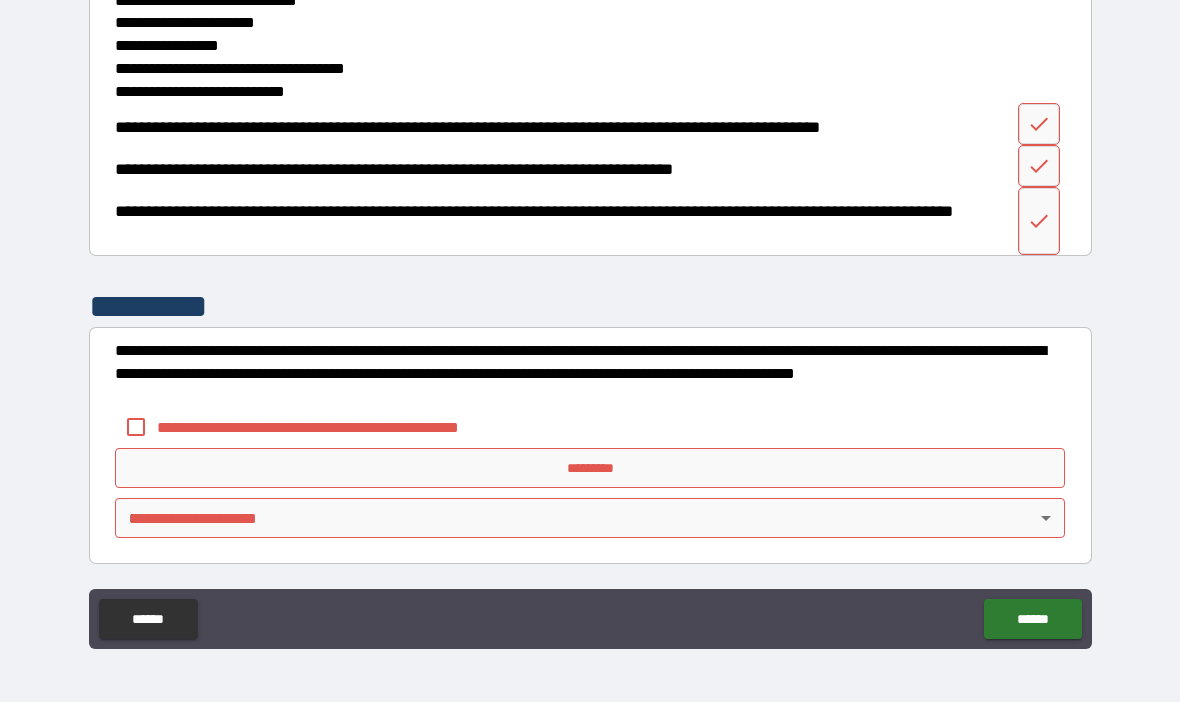 scroll, scrollTop: 2802, scrollLeft: 0, axis: vertical 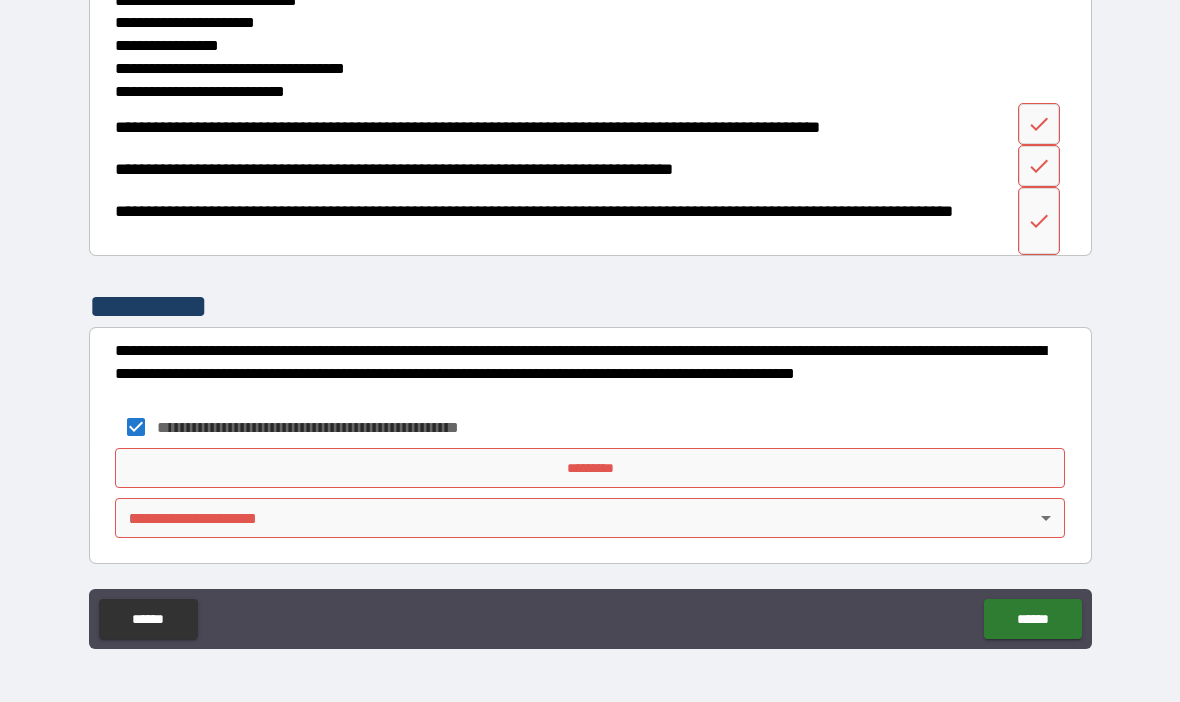 click on "*********" at bounding box center (590, 468) 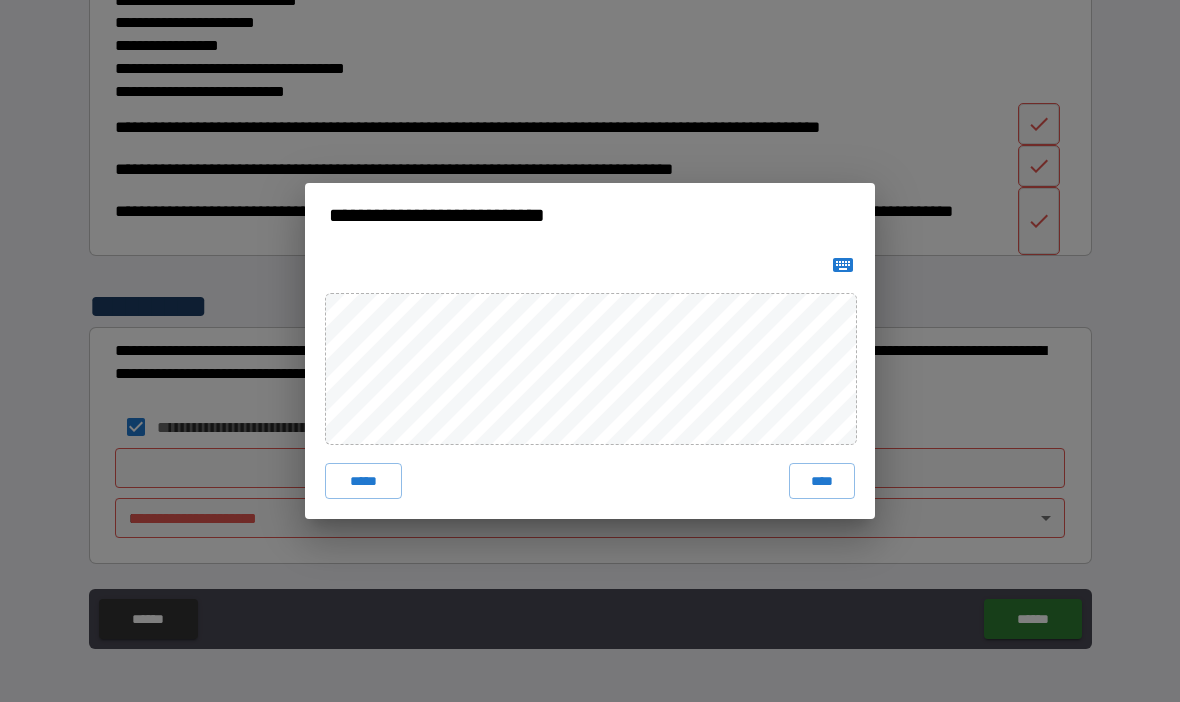 click on "****" at bounding box center (822, 481) 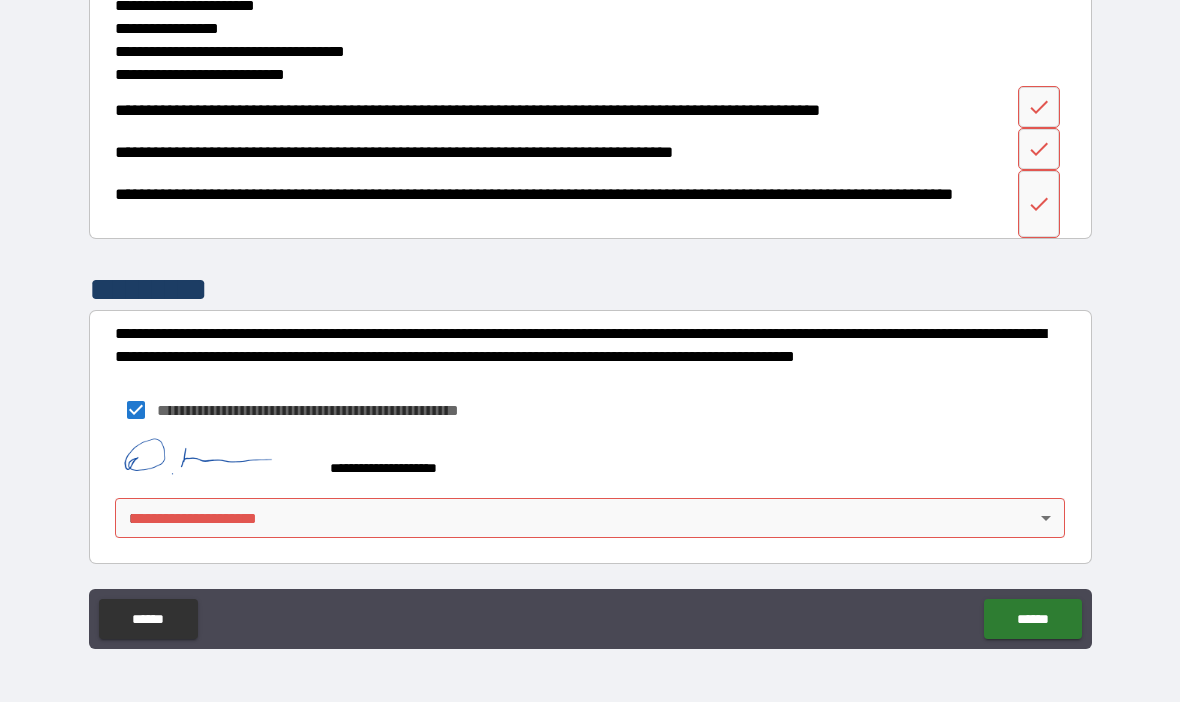 click on "**********" at bounding box center [590, 316] 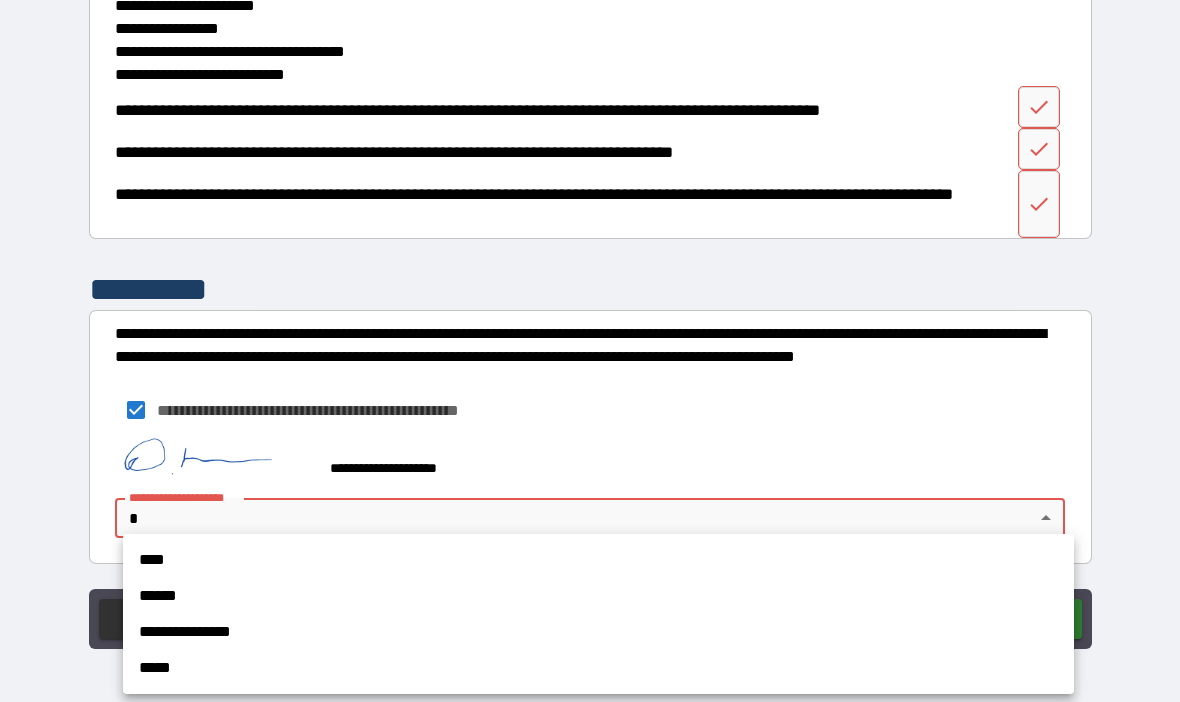 click on "****" at bounding box center (598, 560) 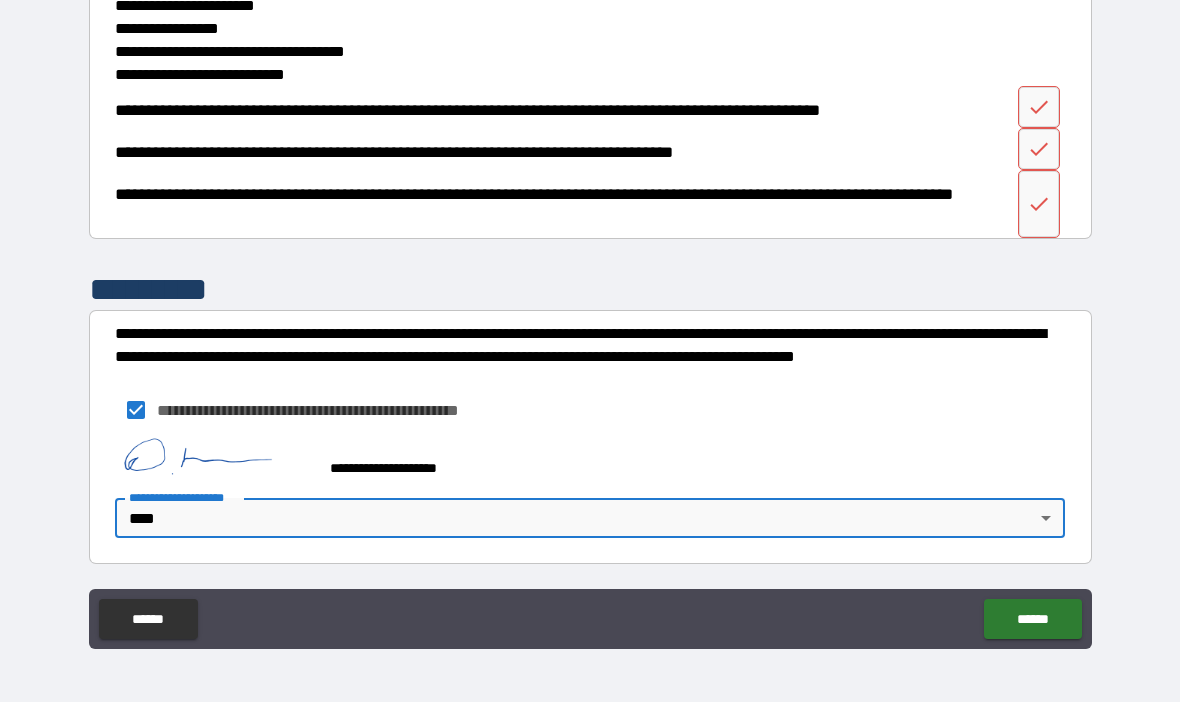 click on "******" at bounding box center (1032, 619) 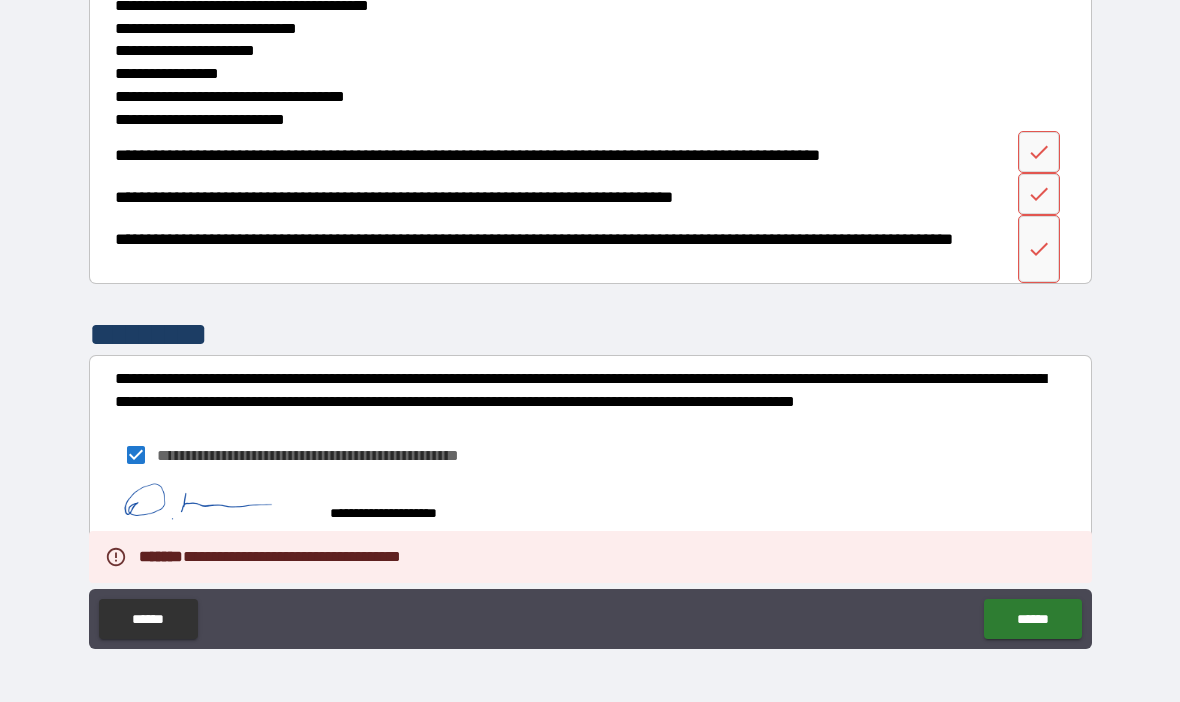scroll, scrollTop: 2643, scrollLeft: 0, axis: vertical 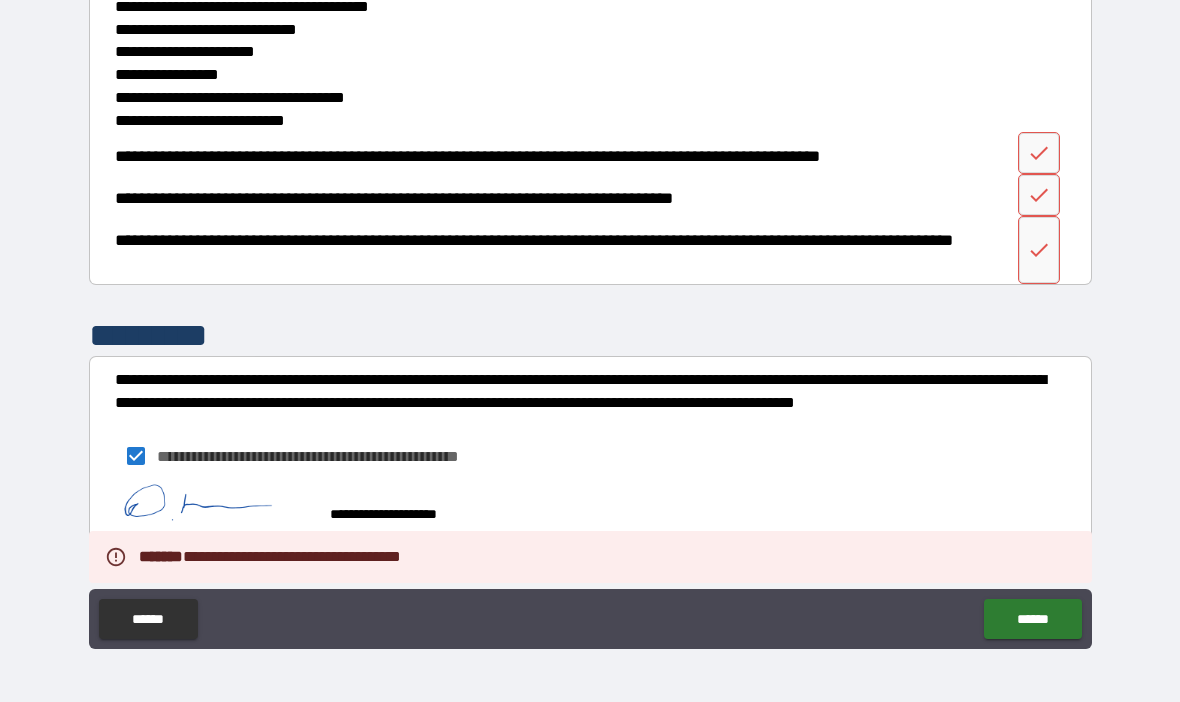 click at bounding box center [1039, 153] 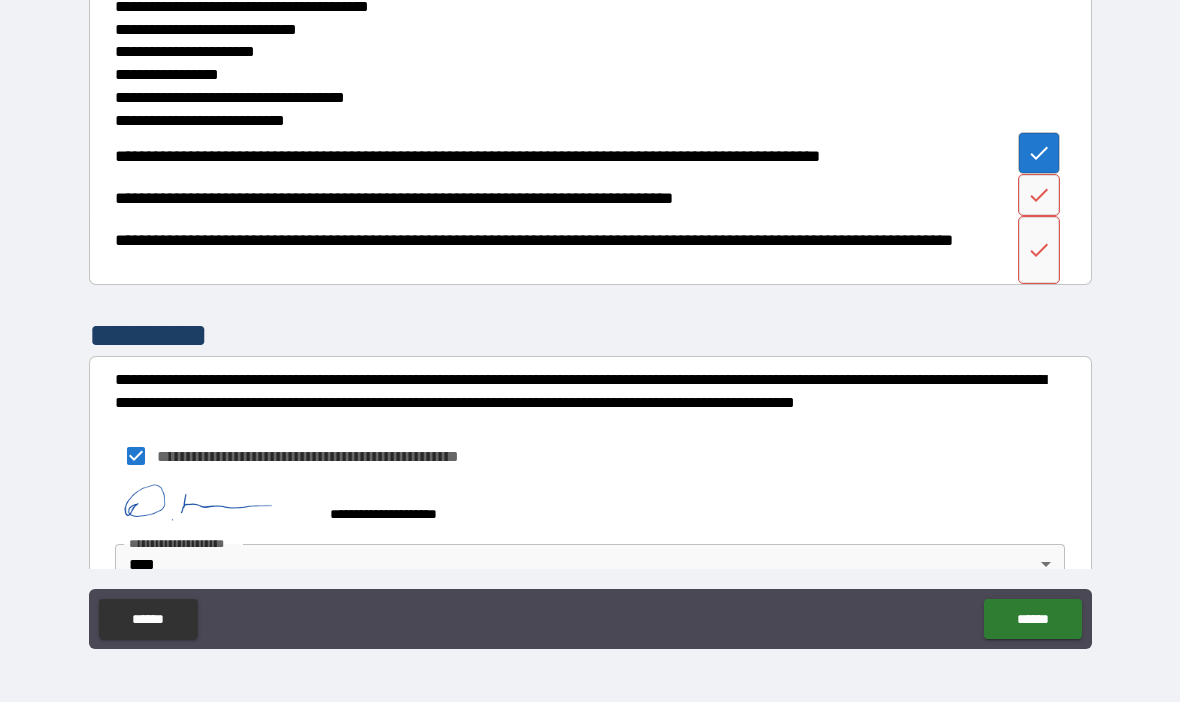 click 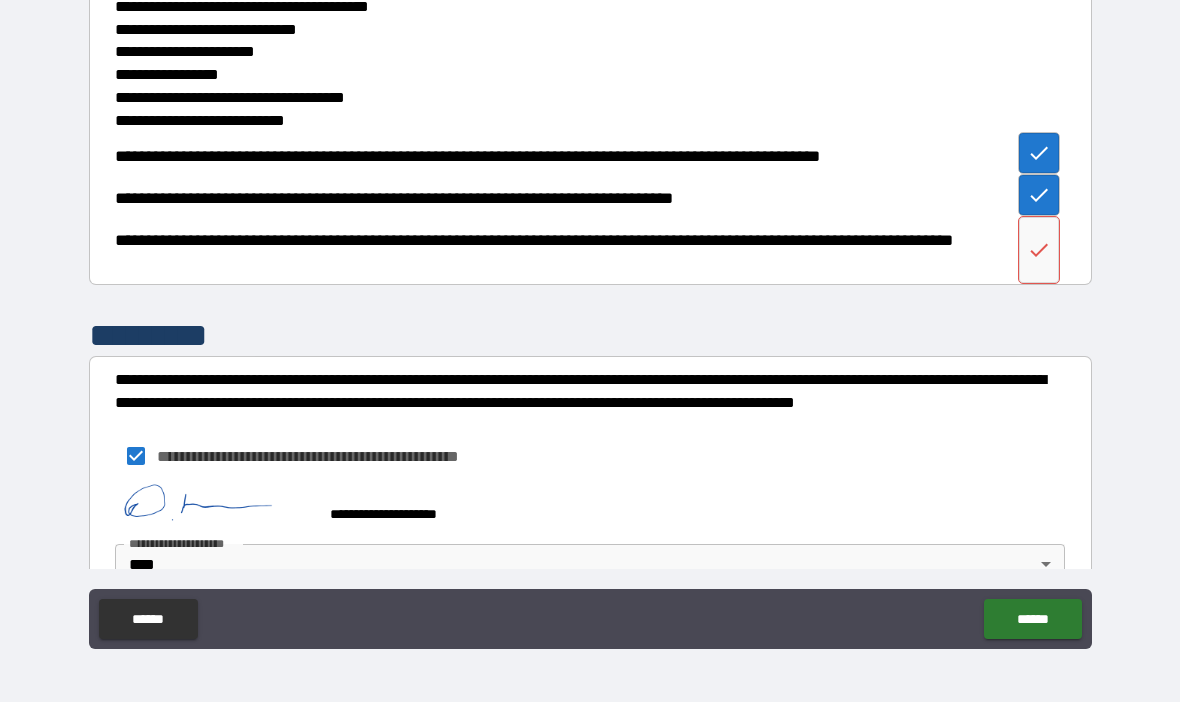 click 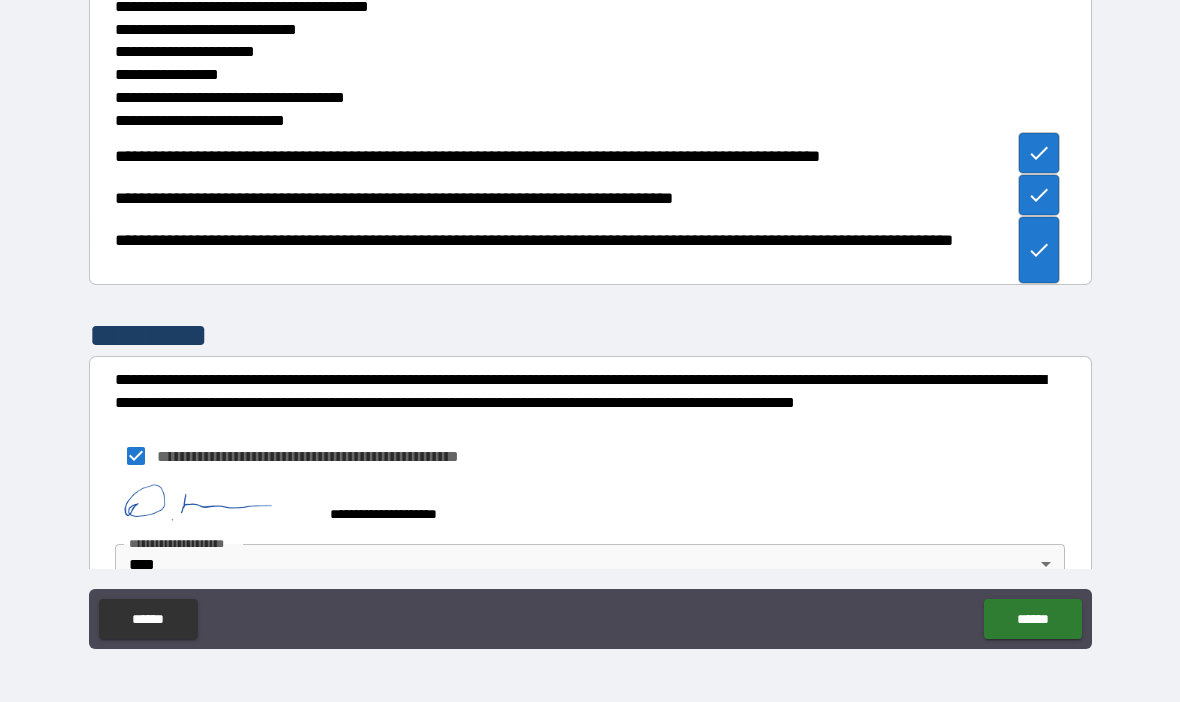 click on "******" at bounding box center [1032, 619] 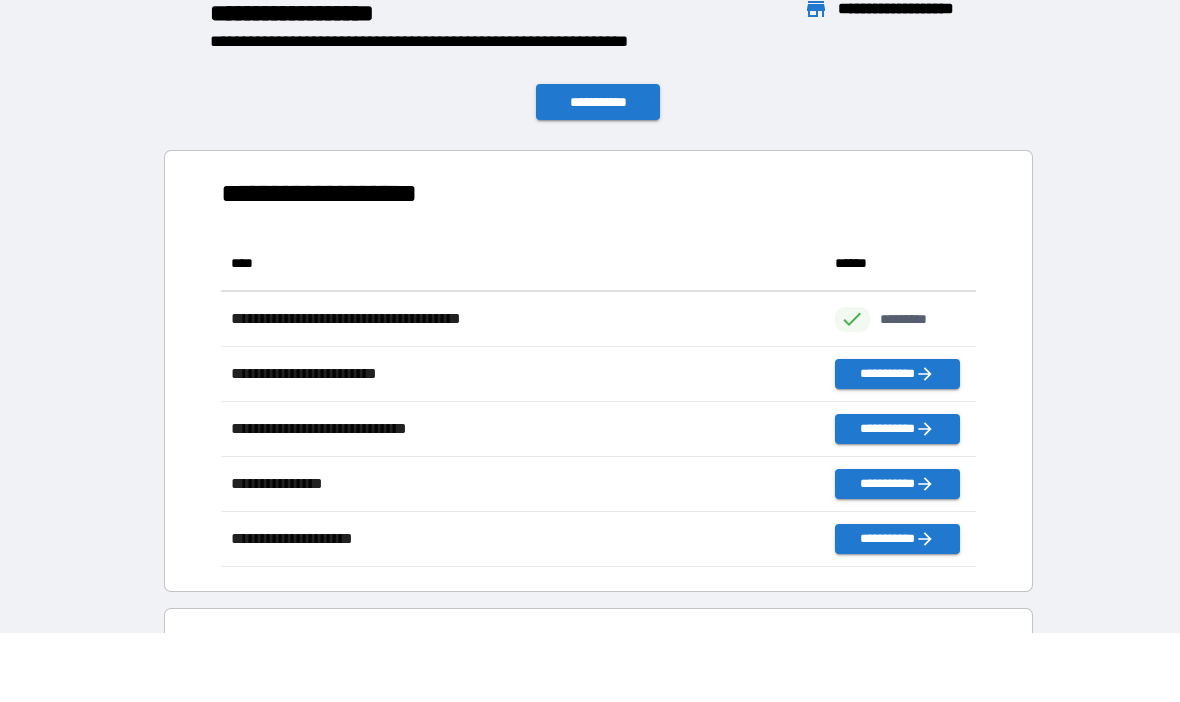 scroll, scrollTop: 331, scrollLeft: 755, axis: both 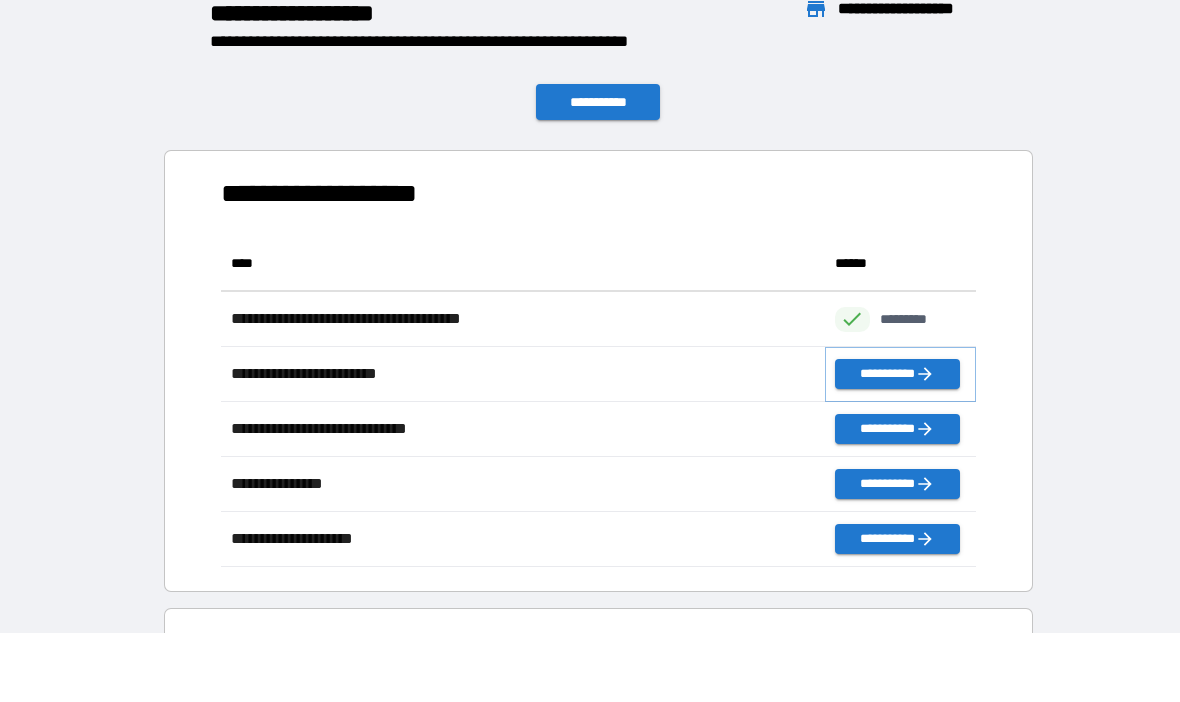click on "**********" at bounding box center [897, 374] 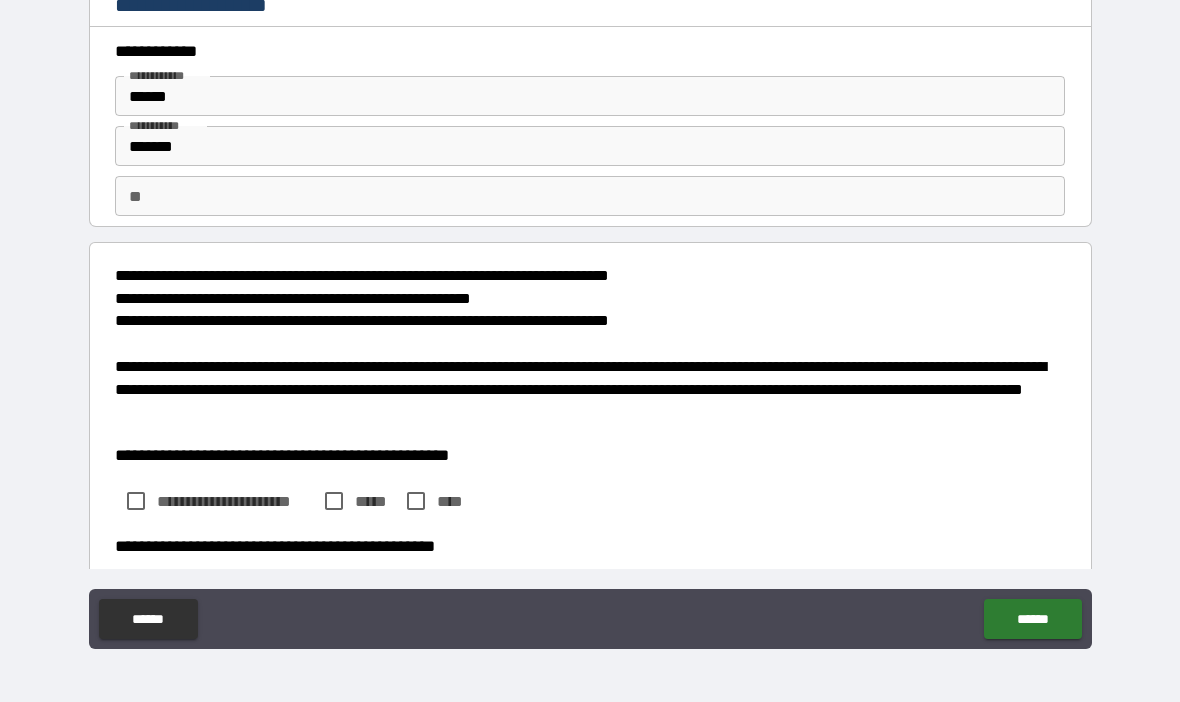 type on "*" 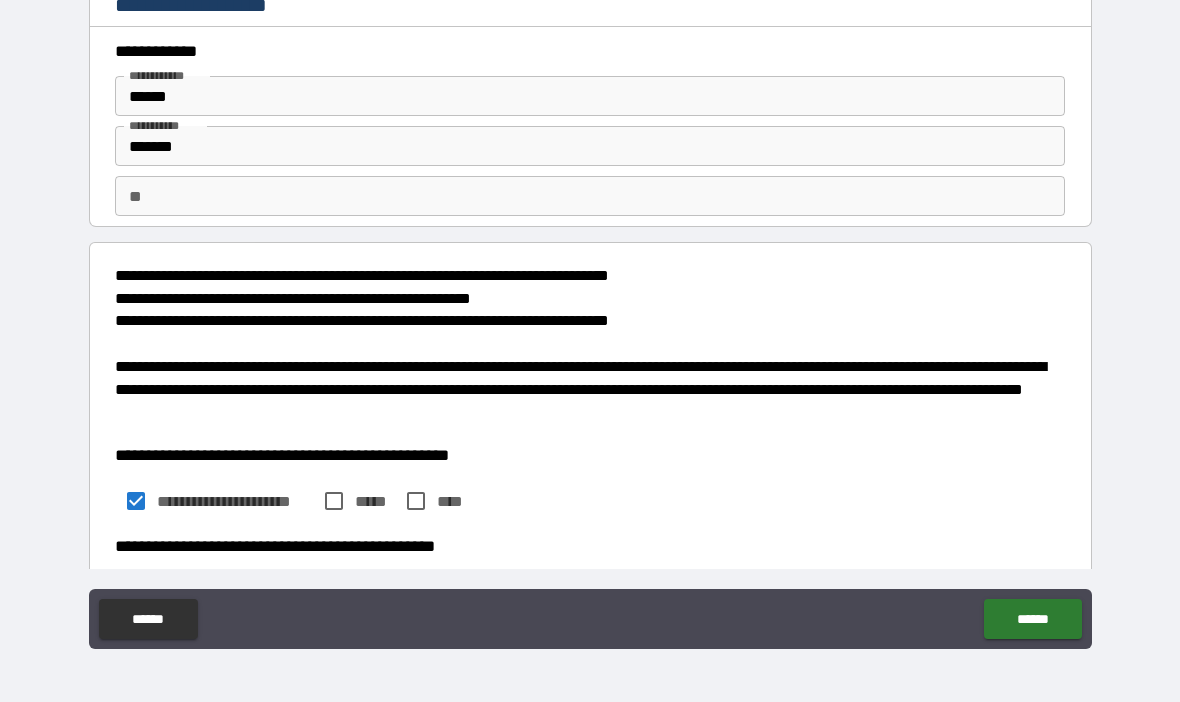 type on "*" 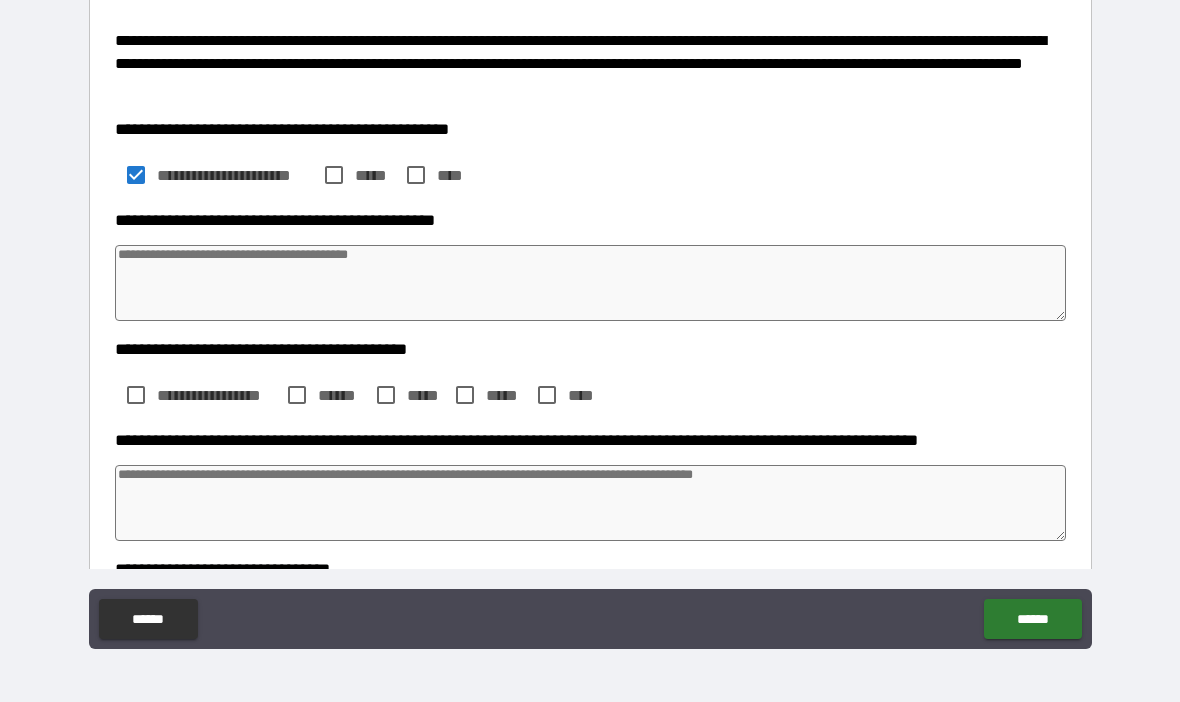 scroll, scrollTop: 342, scrollLeft: 0, axis: vertical 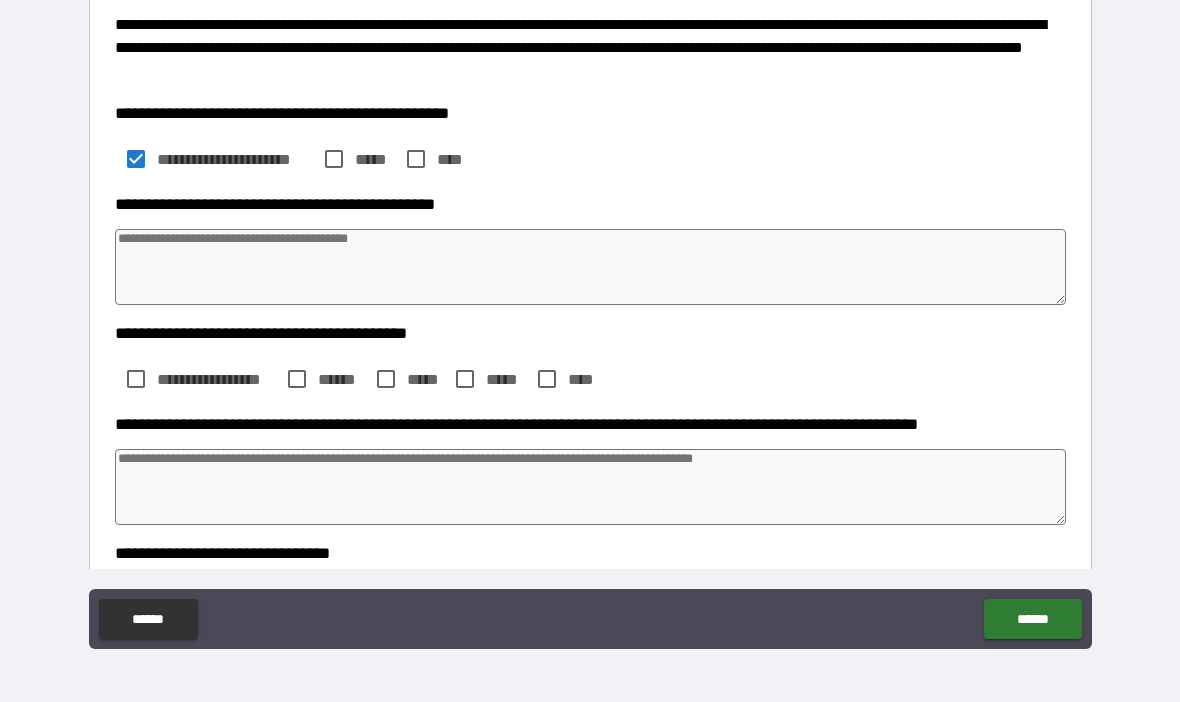 type on "*" 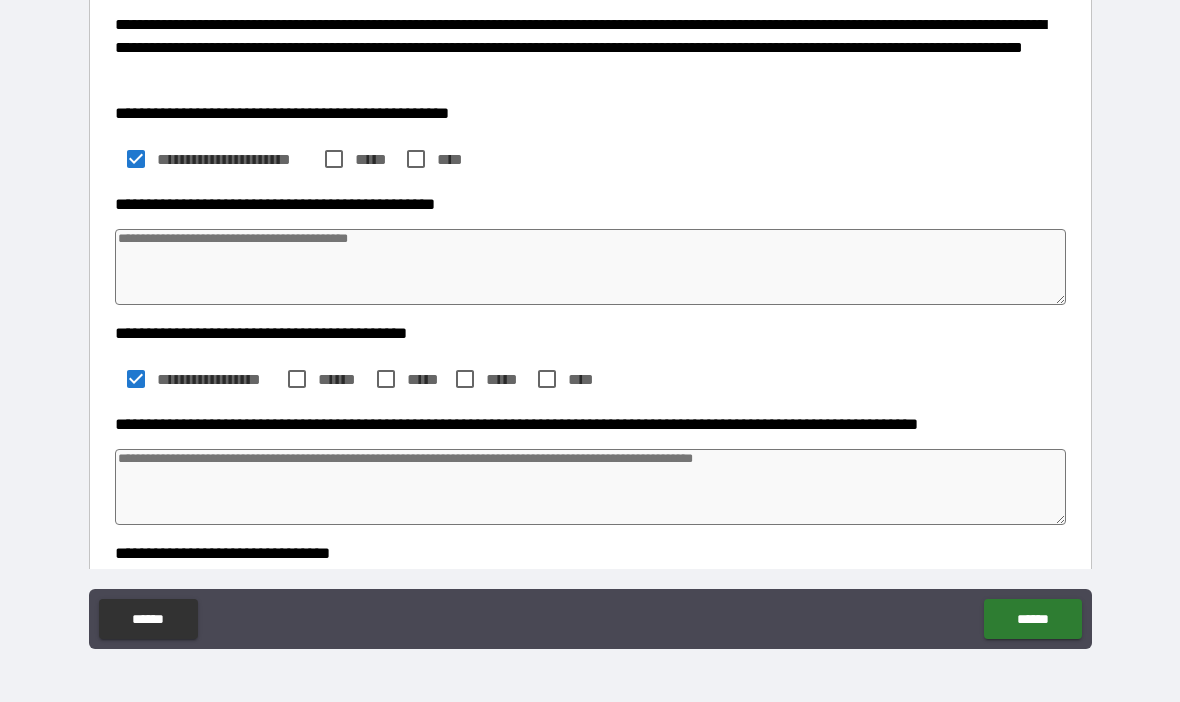 type on "*" 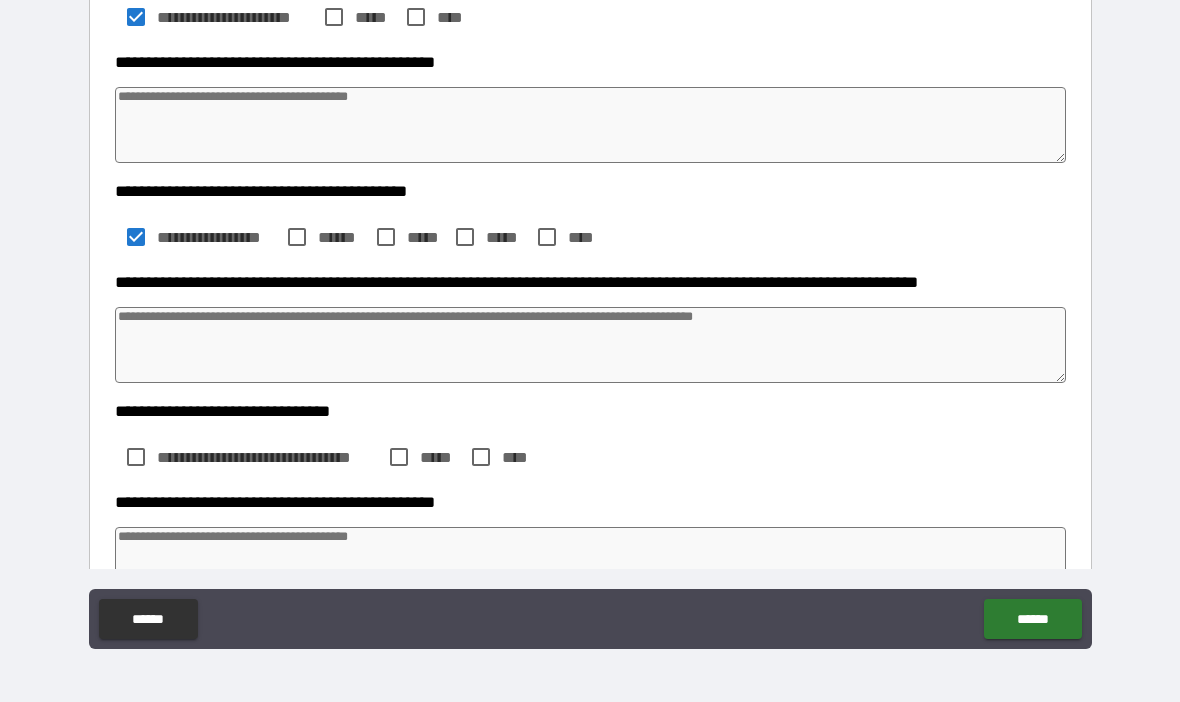 scroll, scrollTop: 489, scrollLeft: 0, axis: vertical 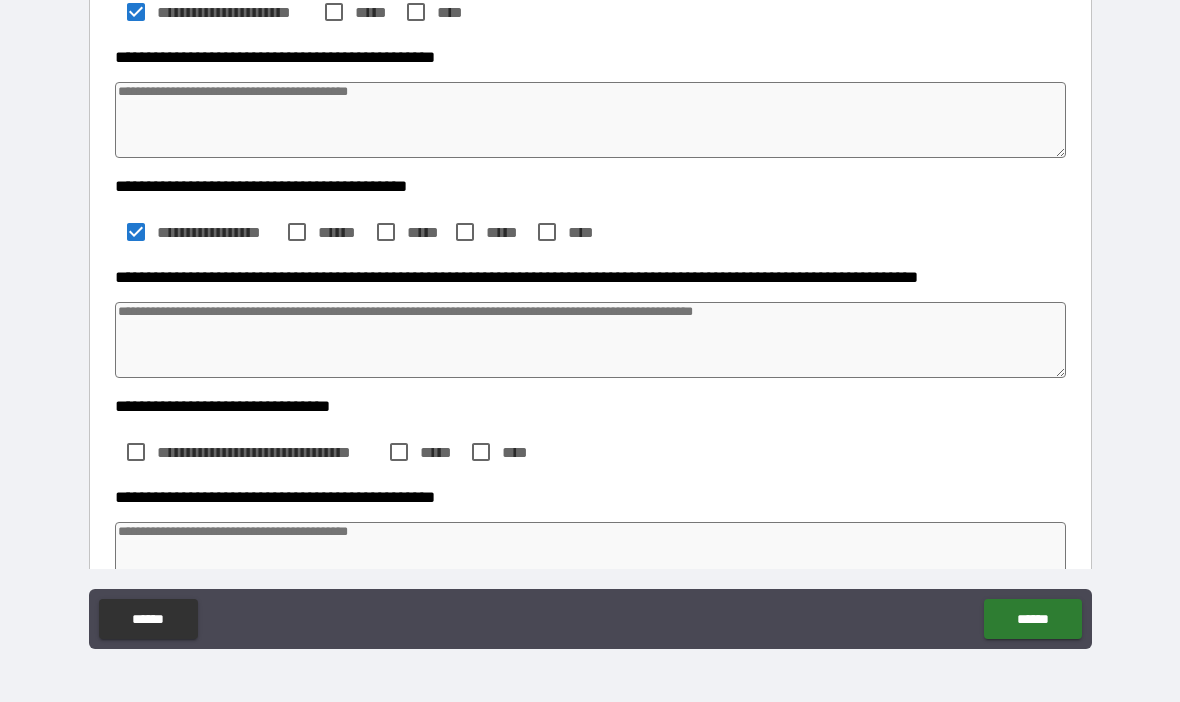 click at bounding box center (591, 340) 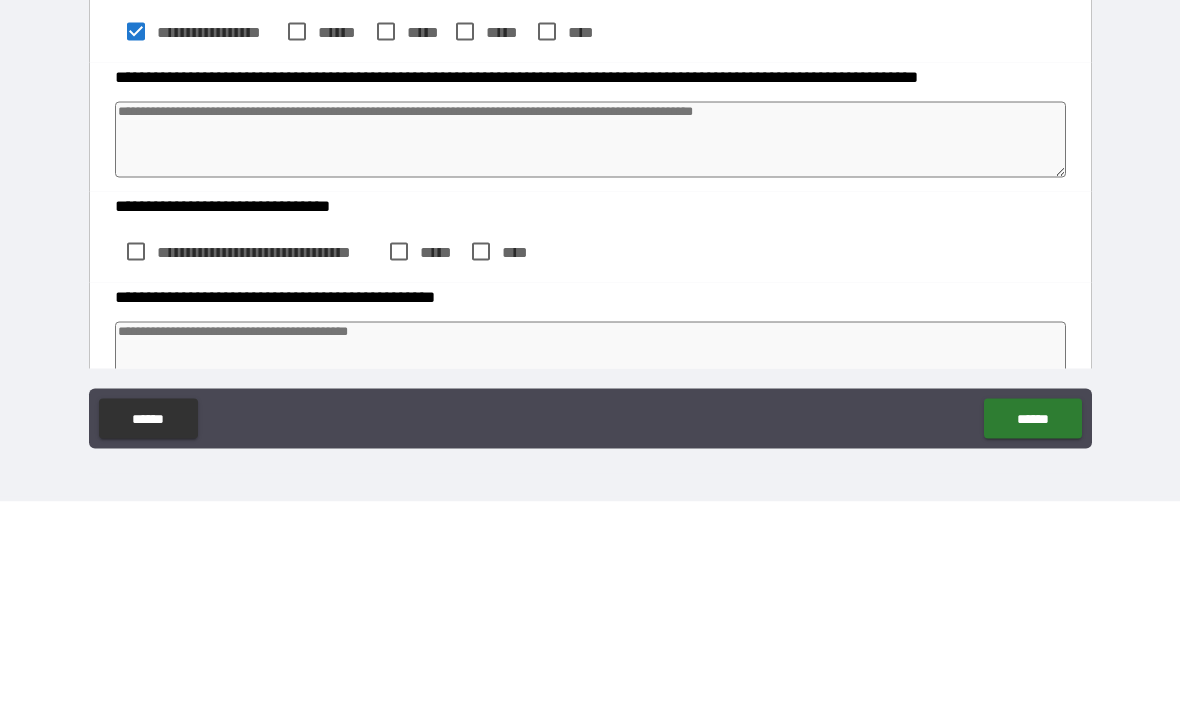 type on "*" 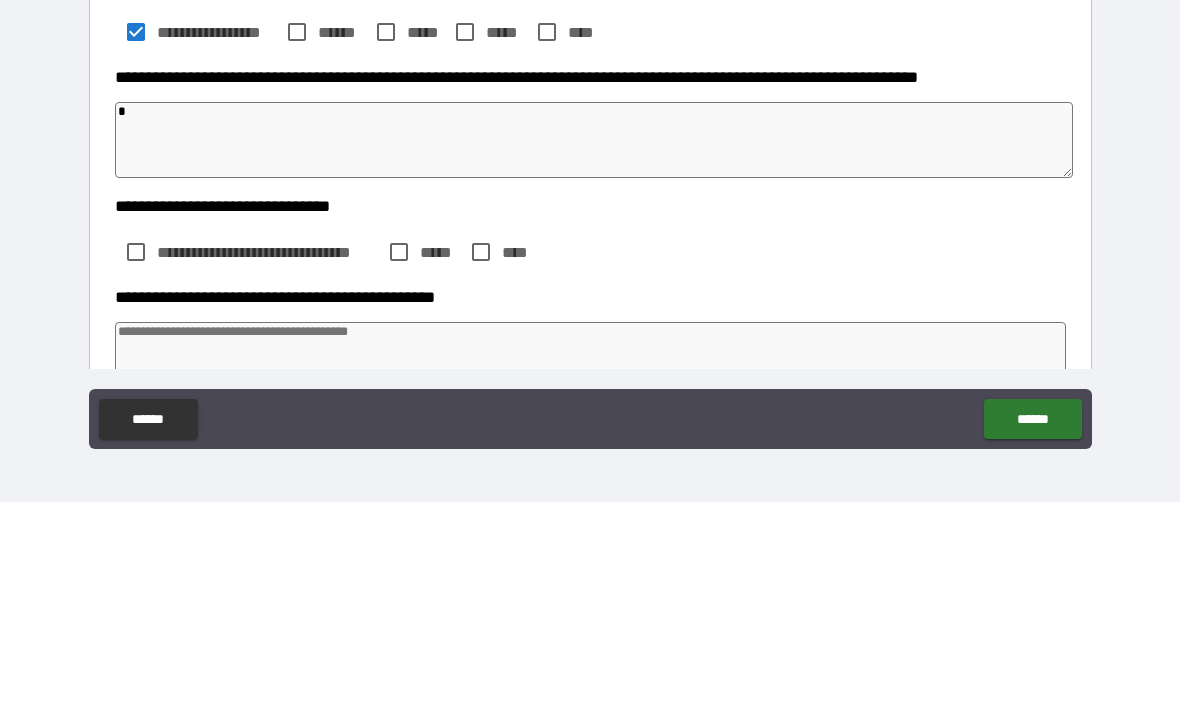 type on "*" 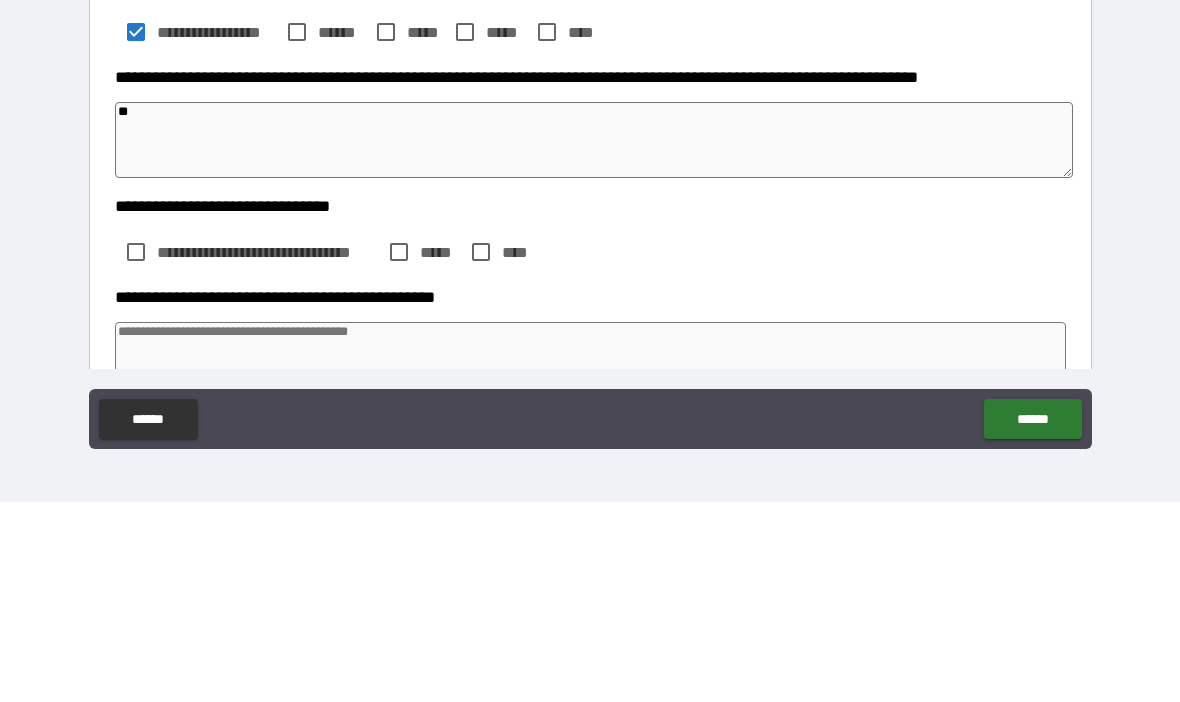 type on "*" 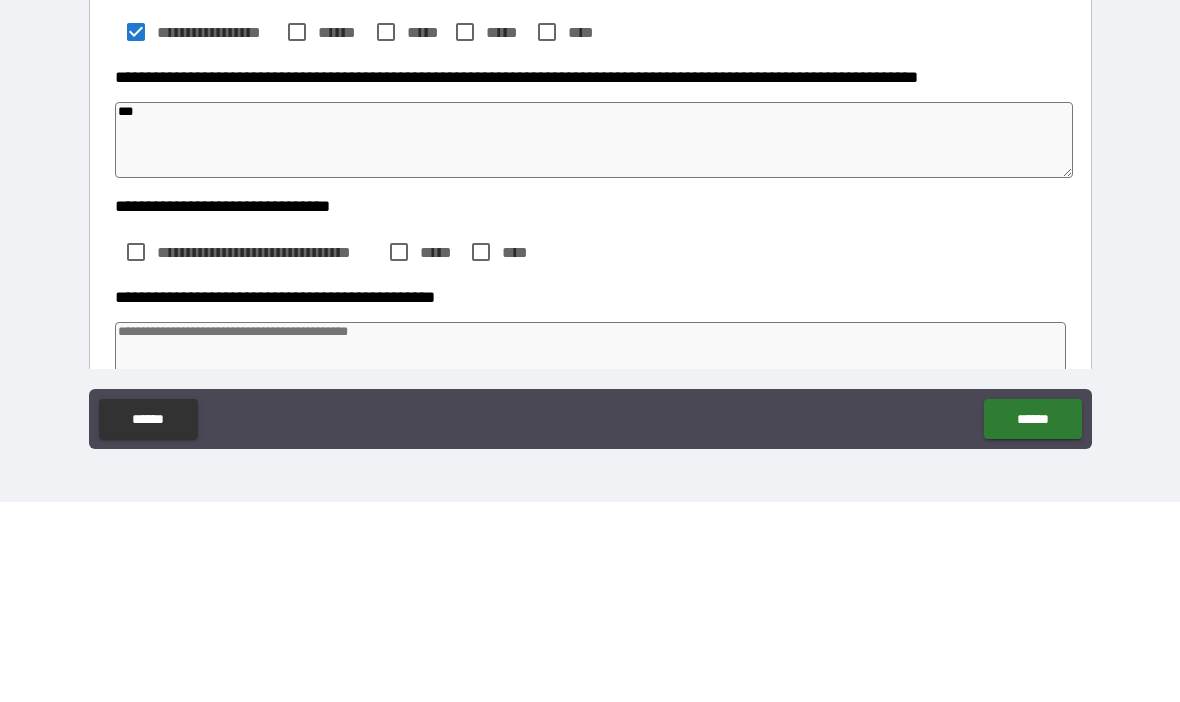 type on "*" 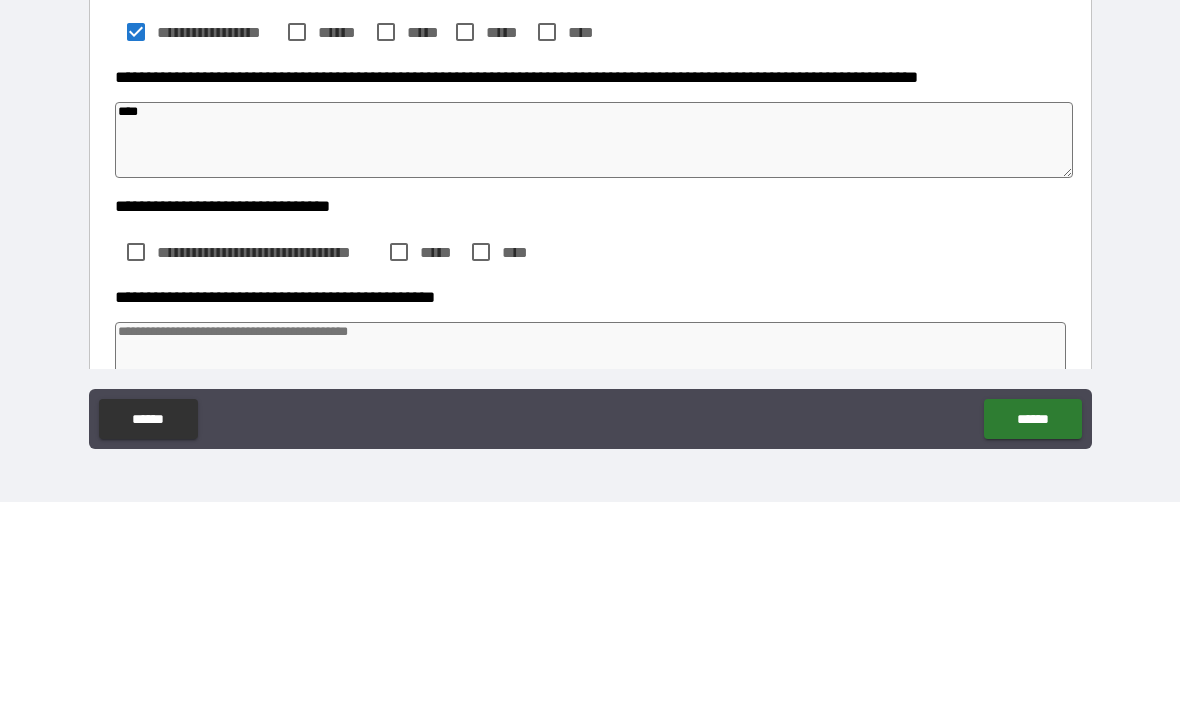 type on "*" 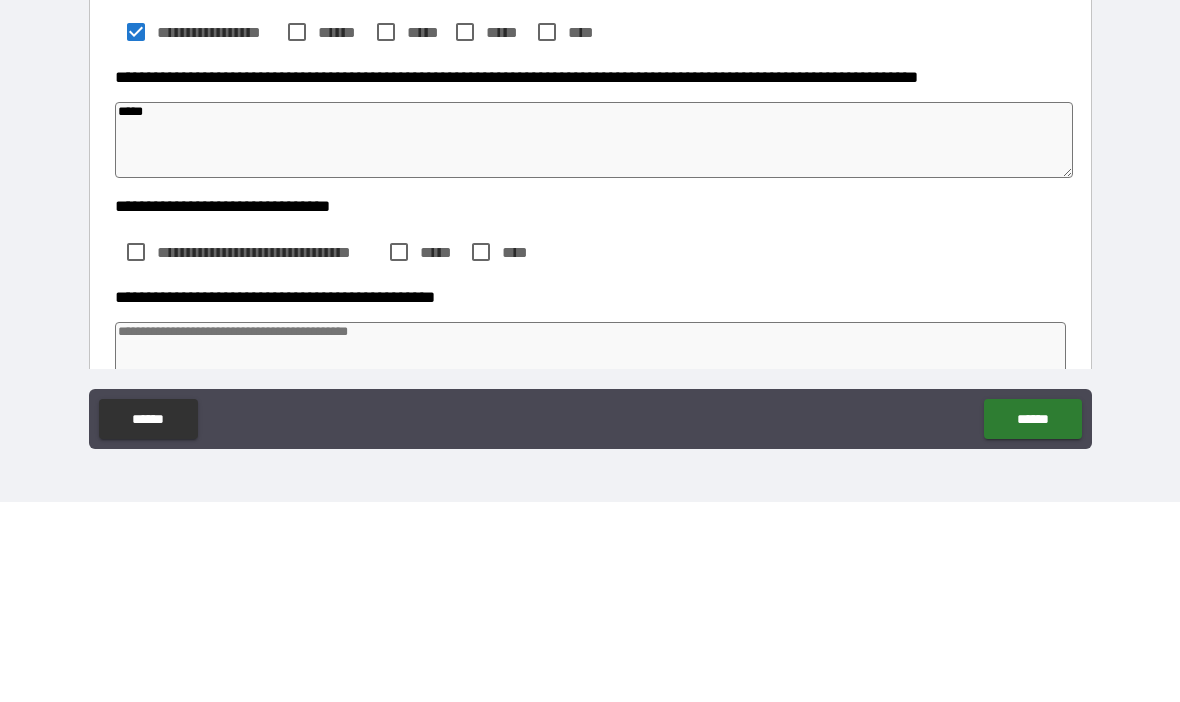 type on "*" 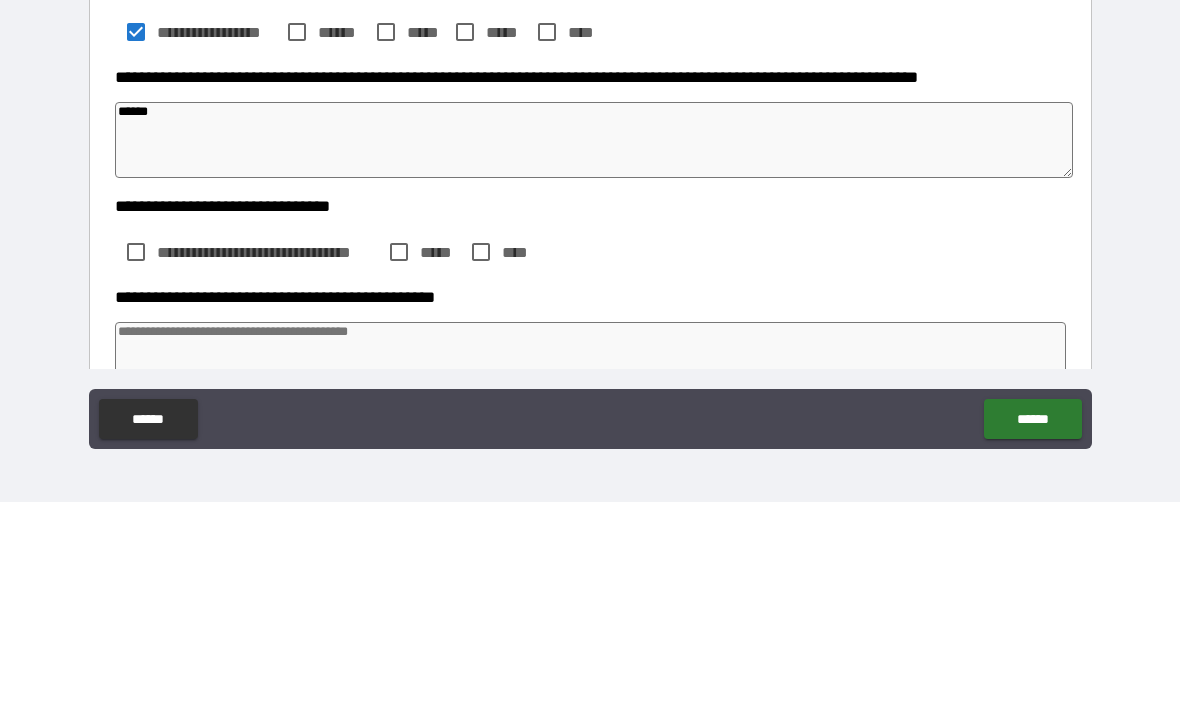 type on "*" 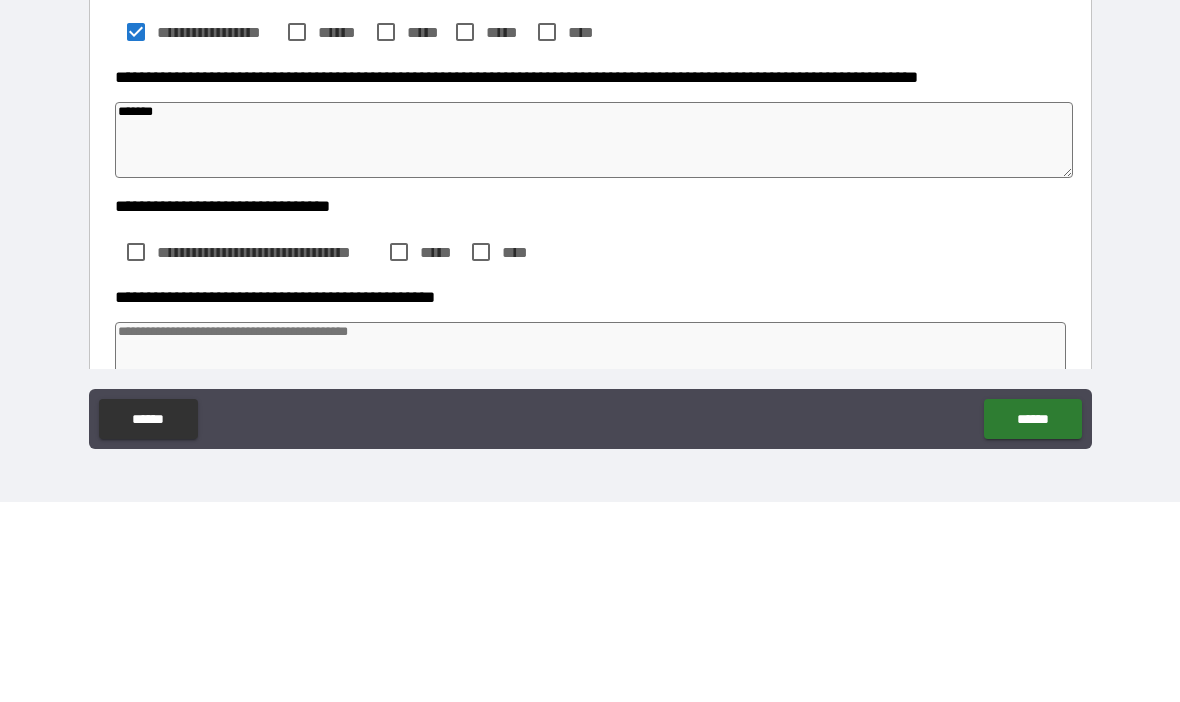 type on "*" 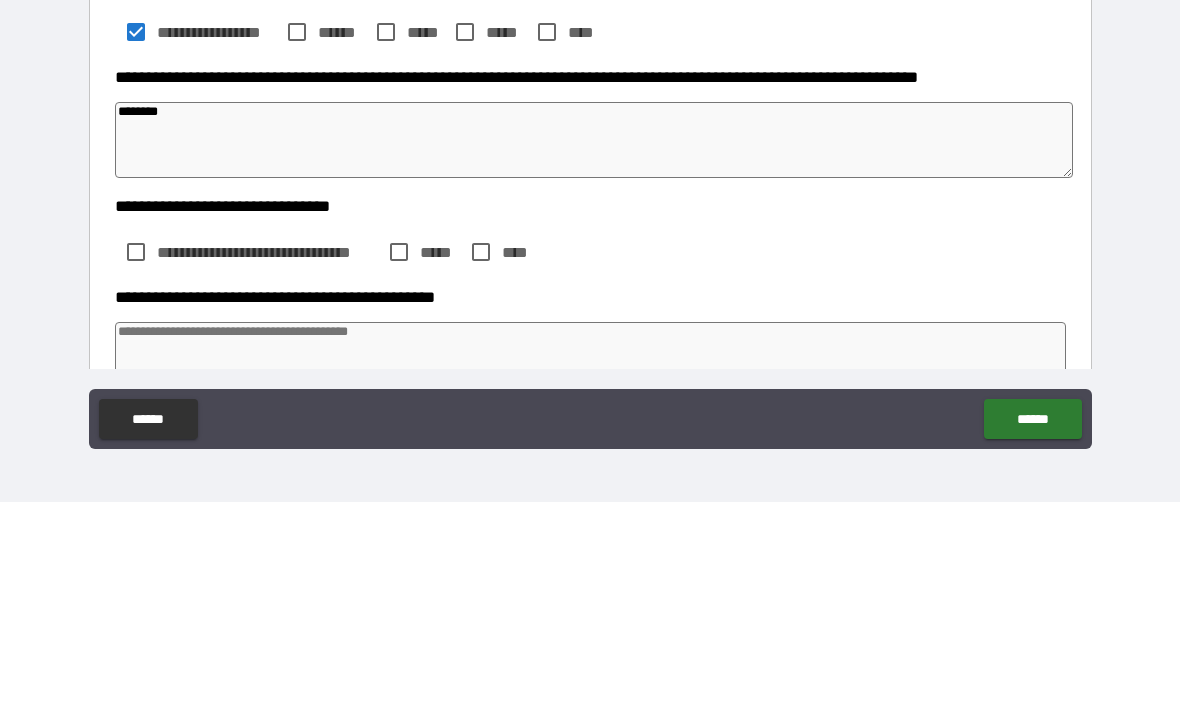 type on "*" 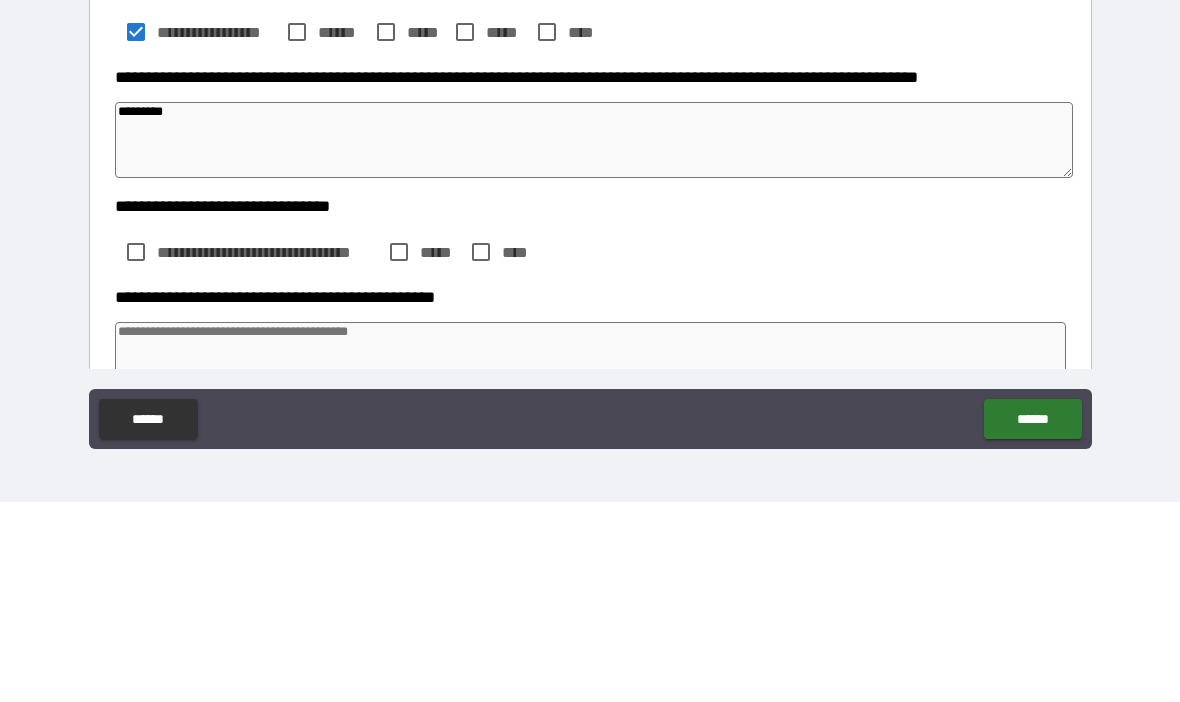 type on "*" 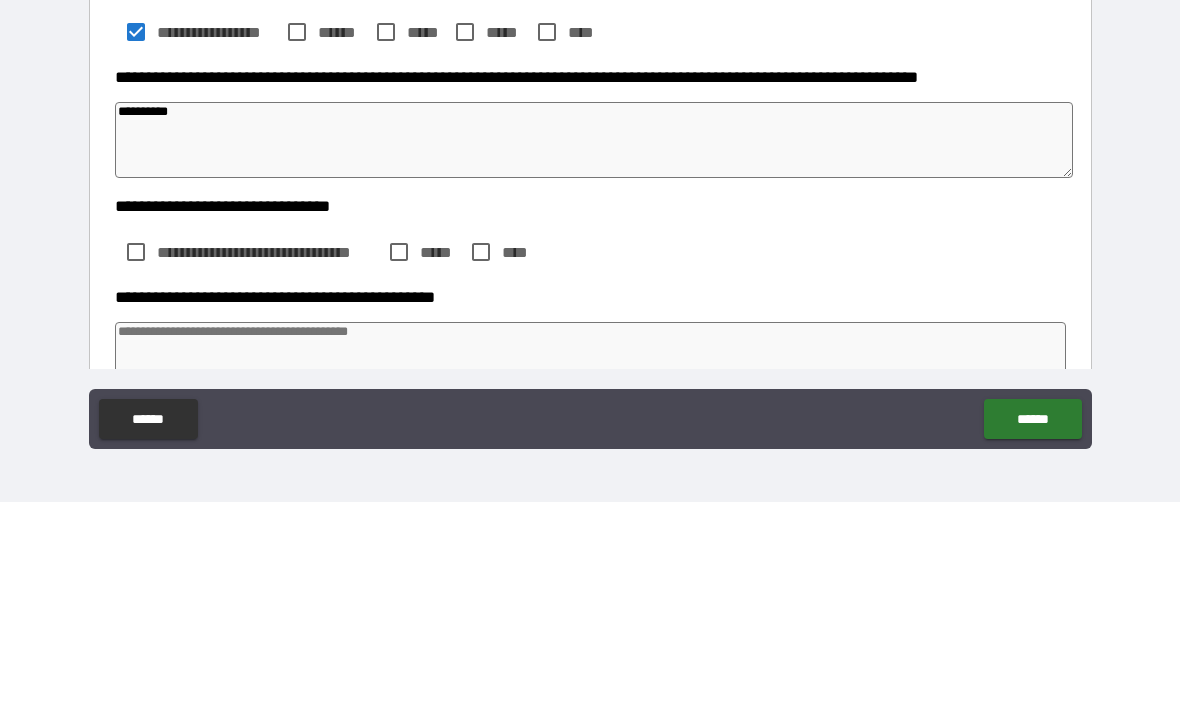 type on "*" 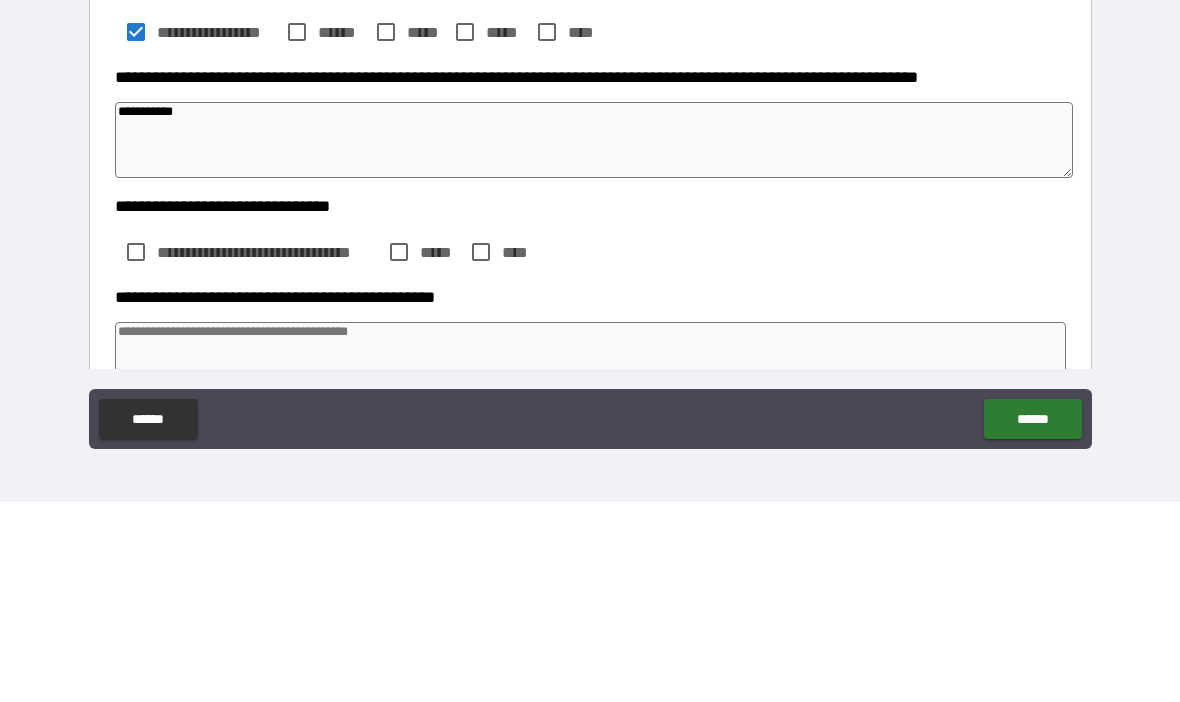 type on "*" 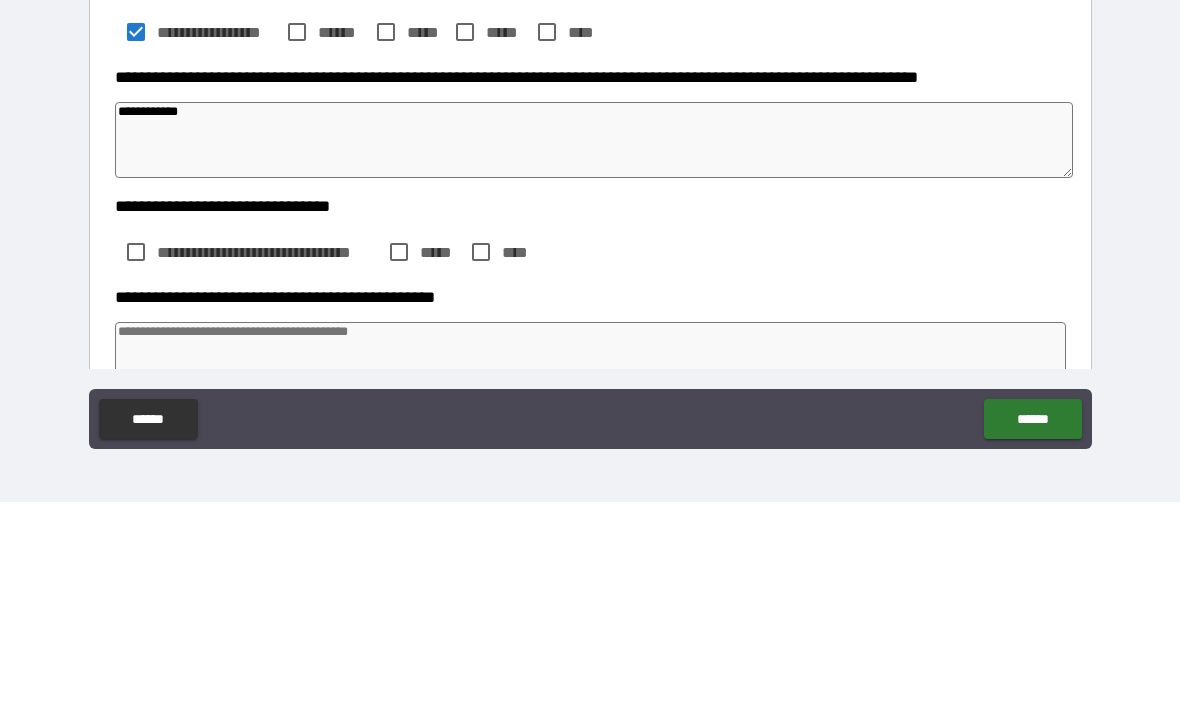 type on "*" 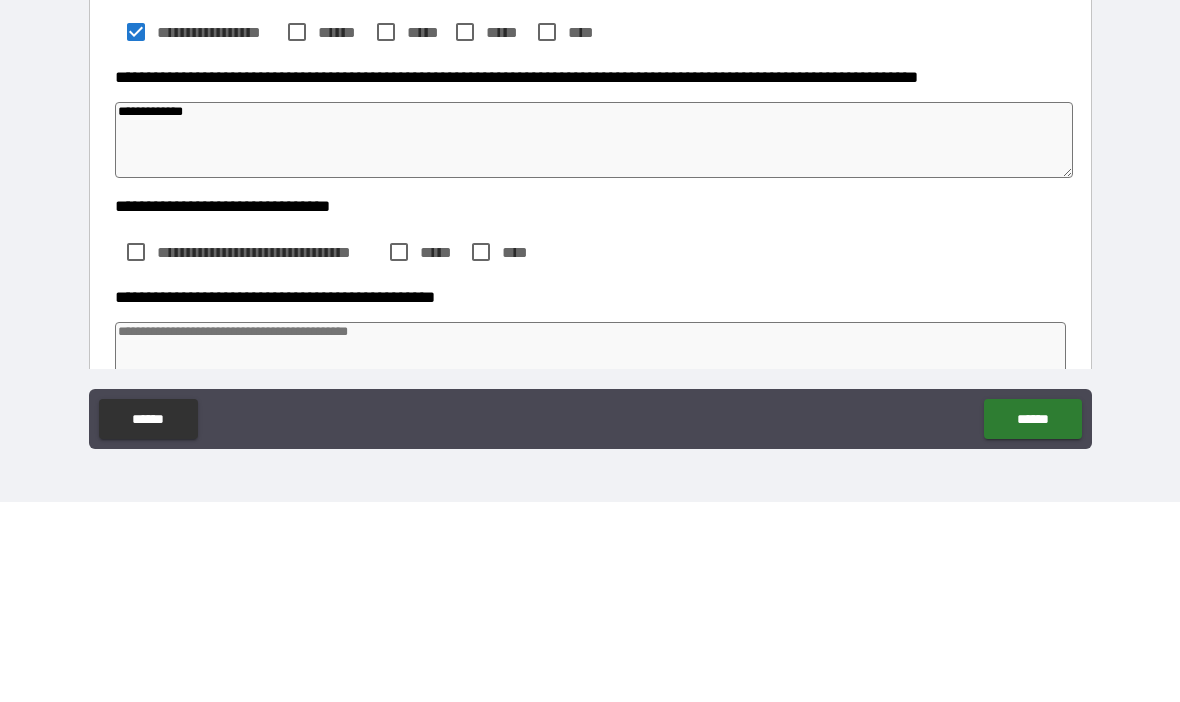 type on "*" 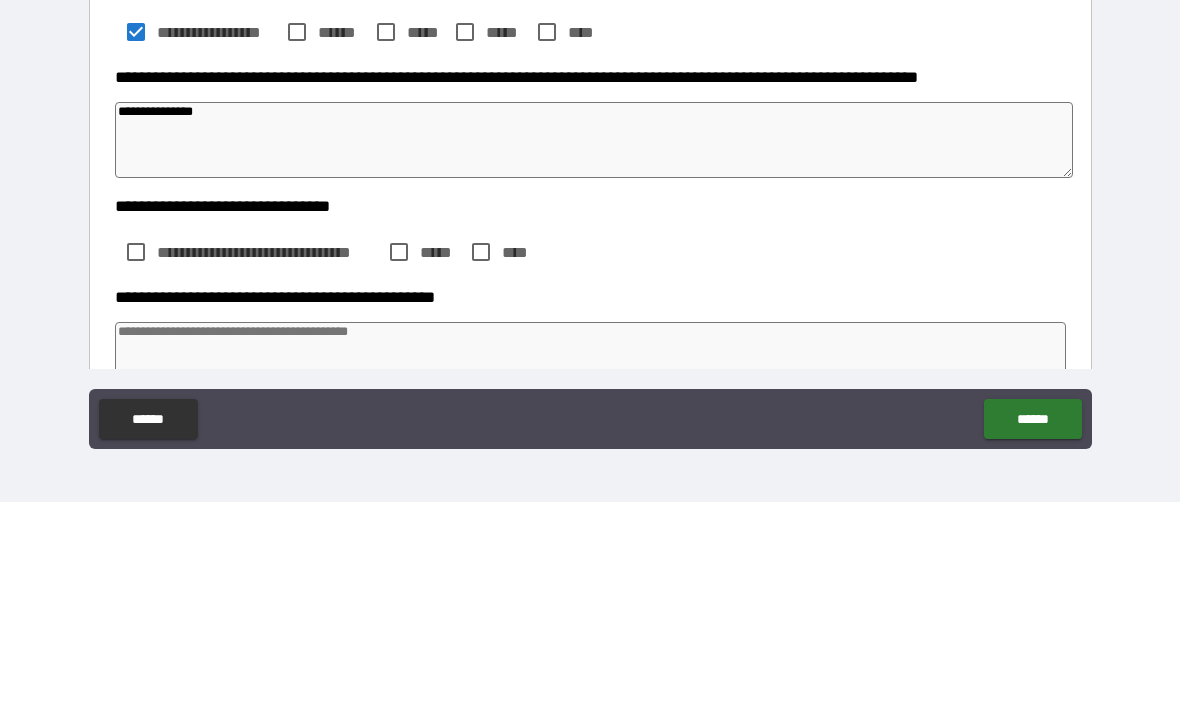type on "*" 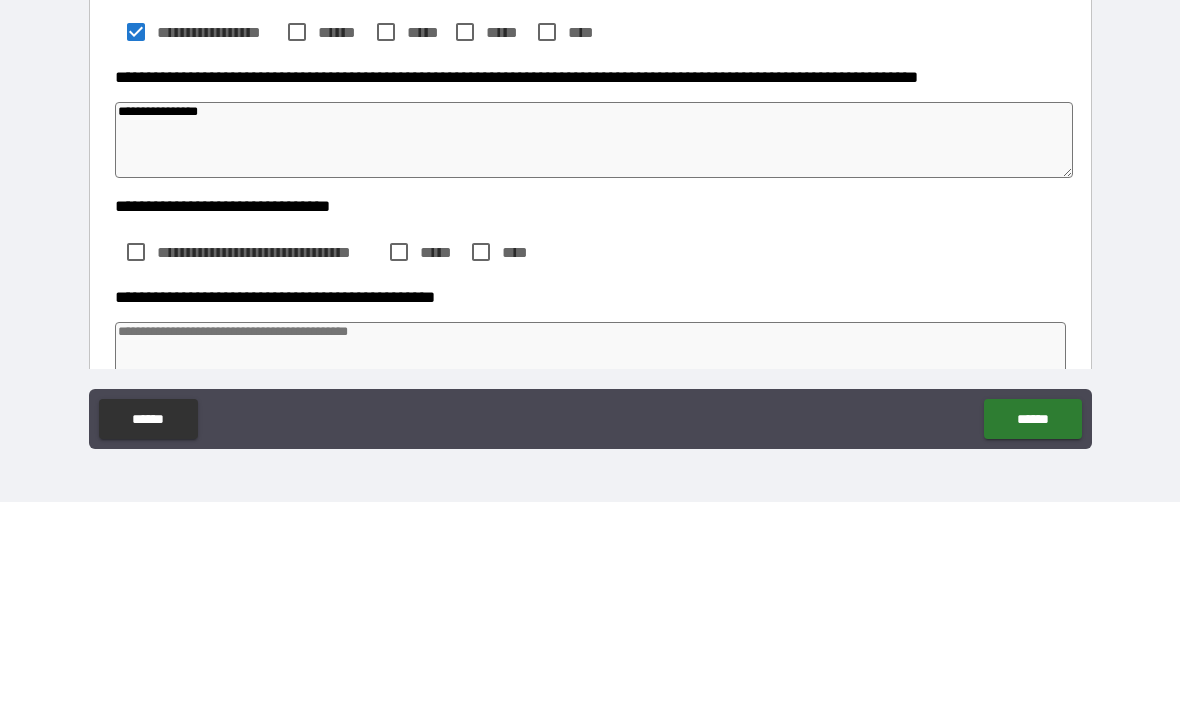 type on "*" 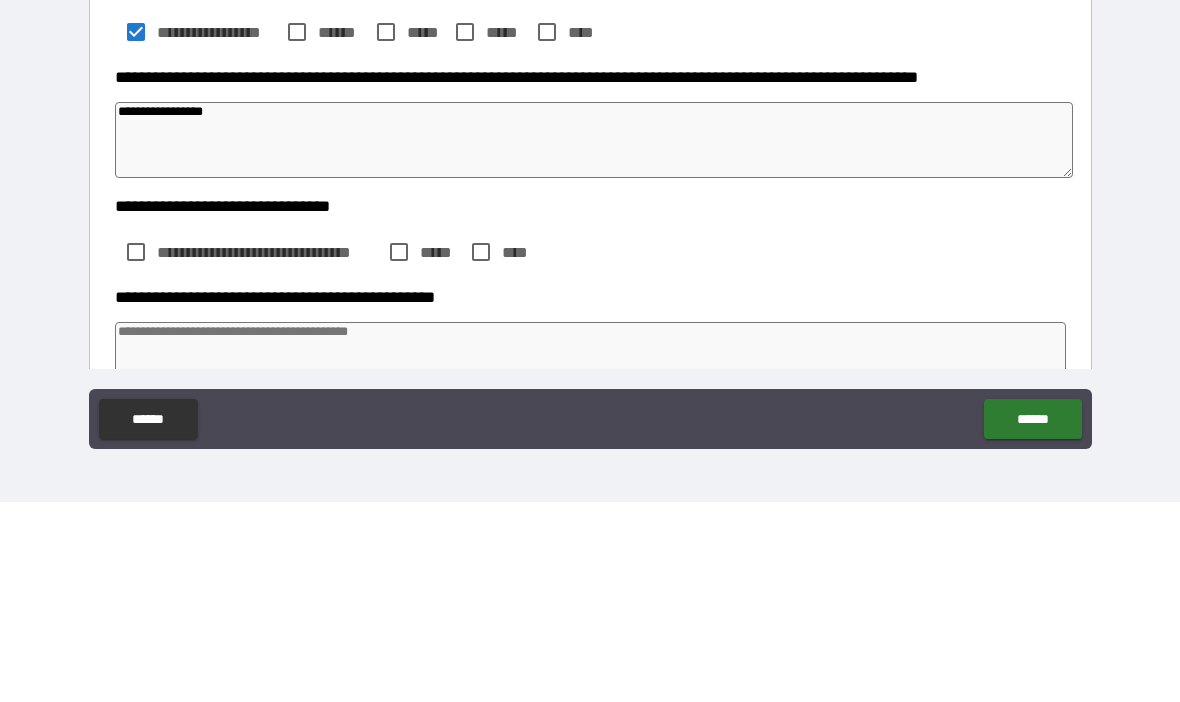 type on "*" 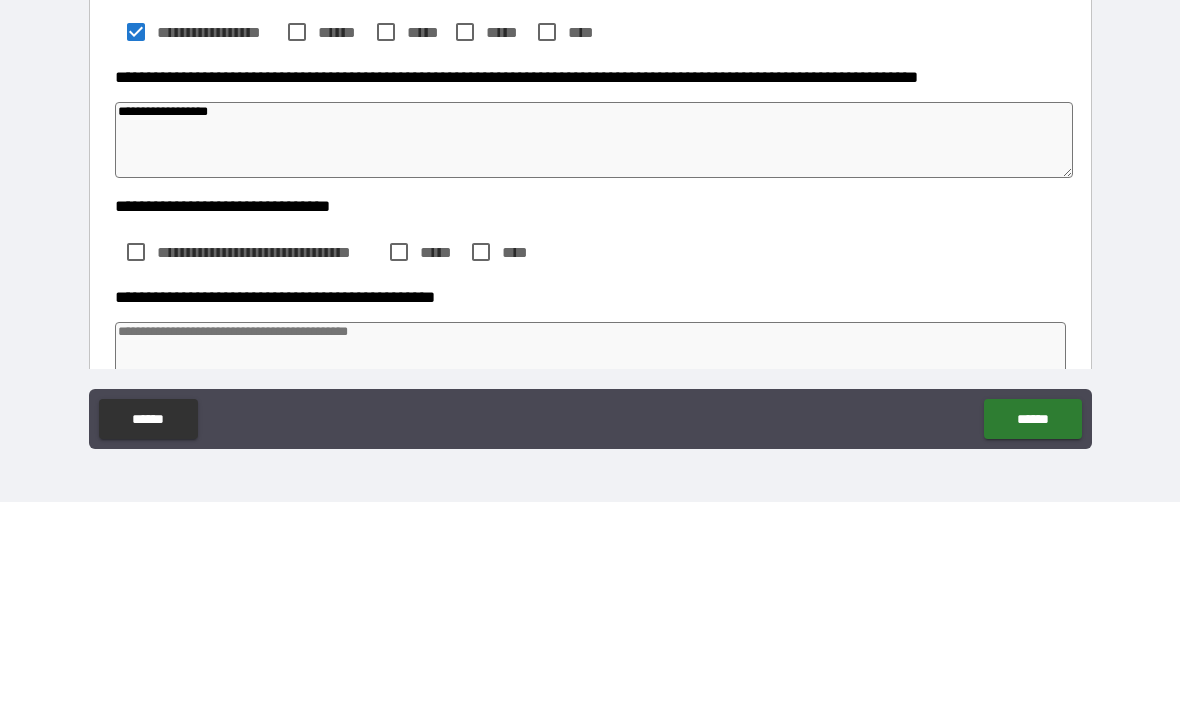 type on "*" 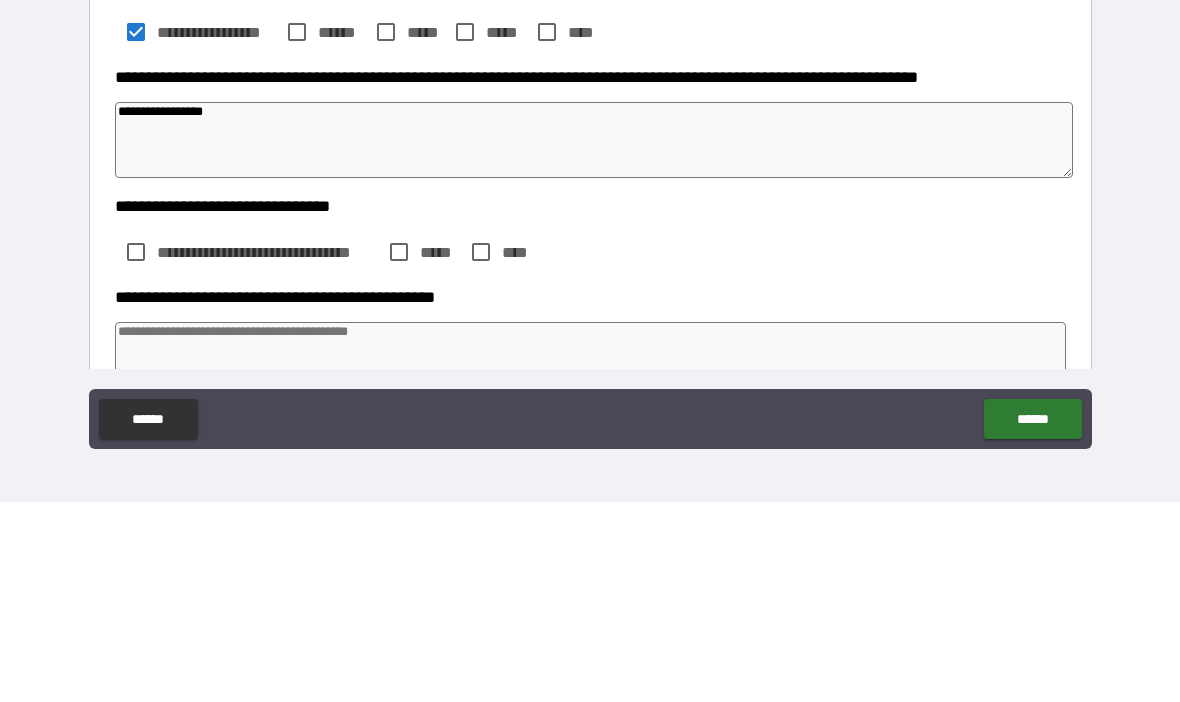 type on "*" 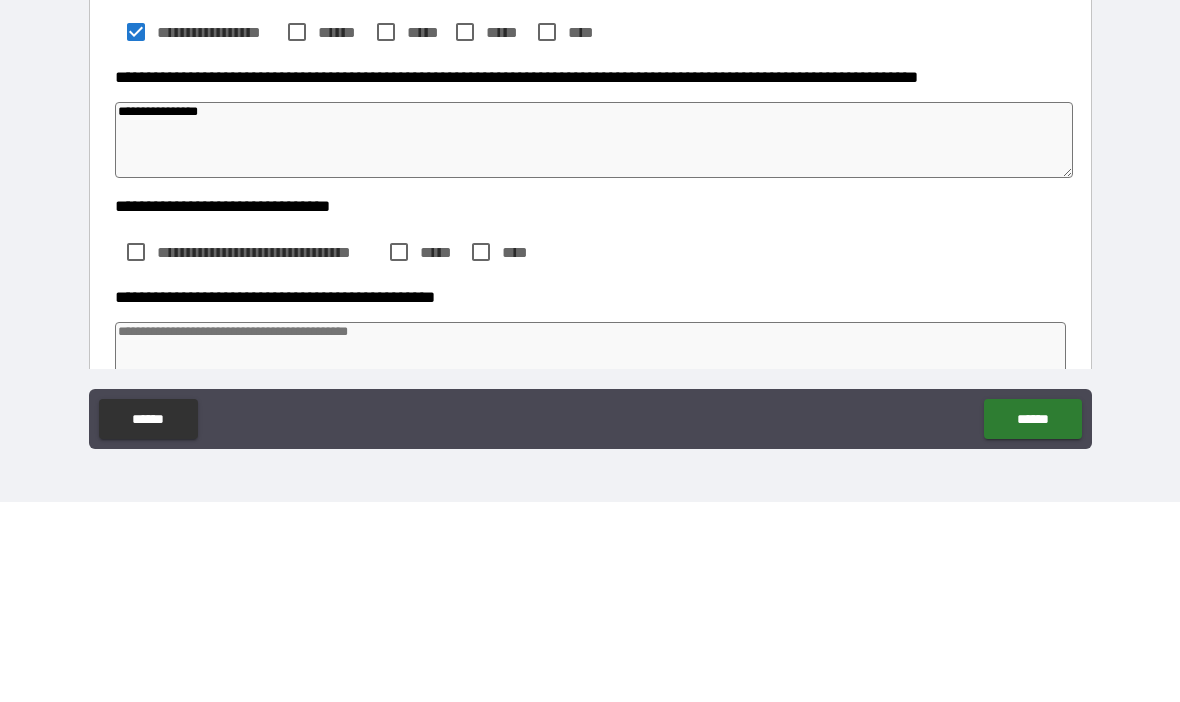 type on "*" 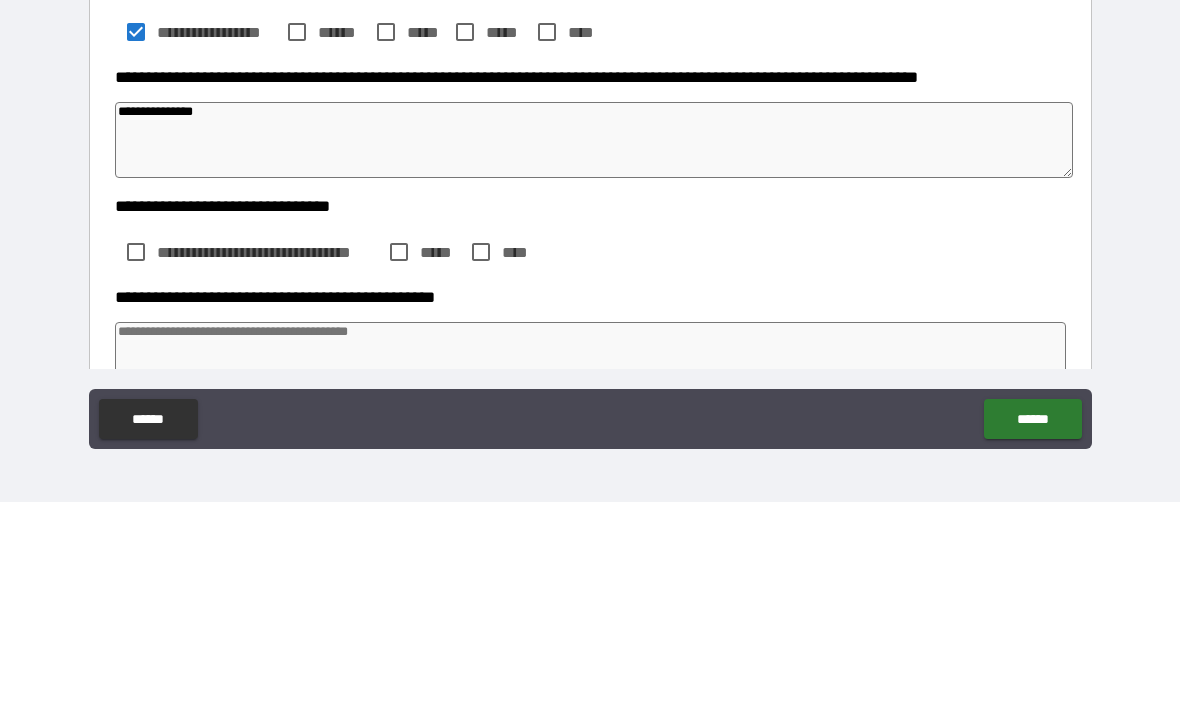 type on "*" 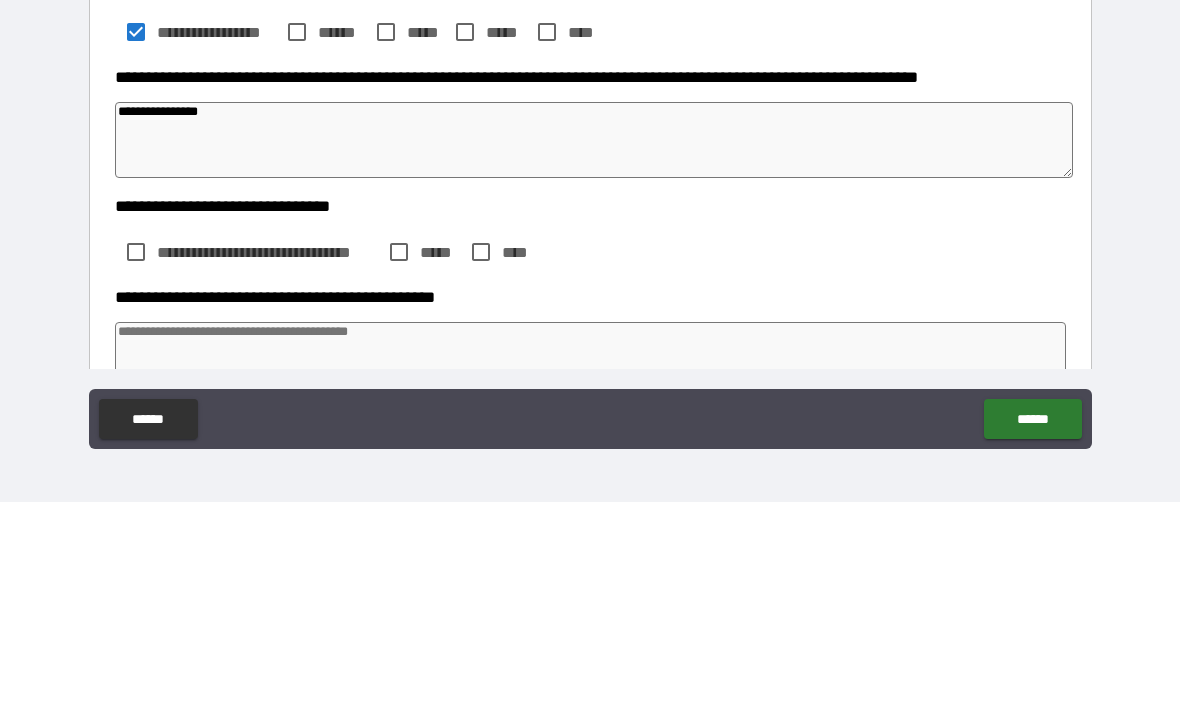 type on "*" 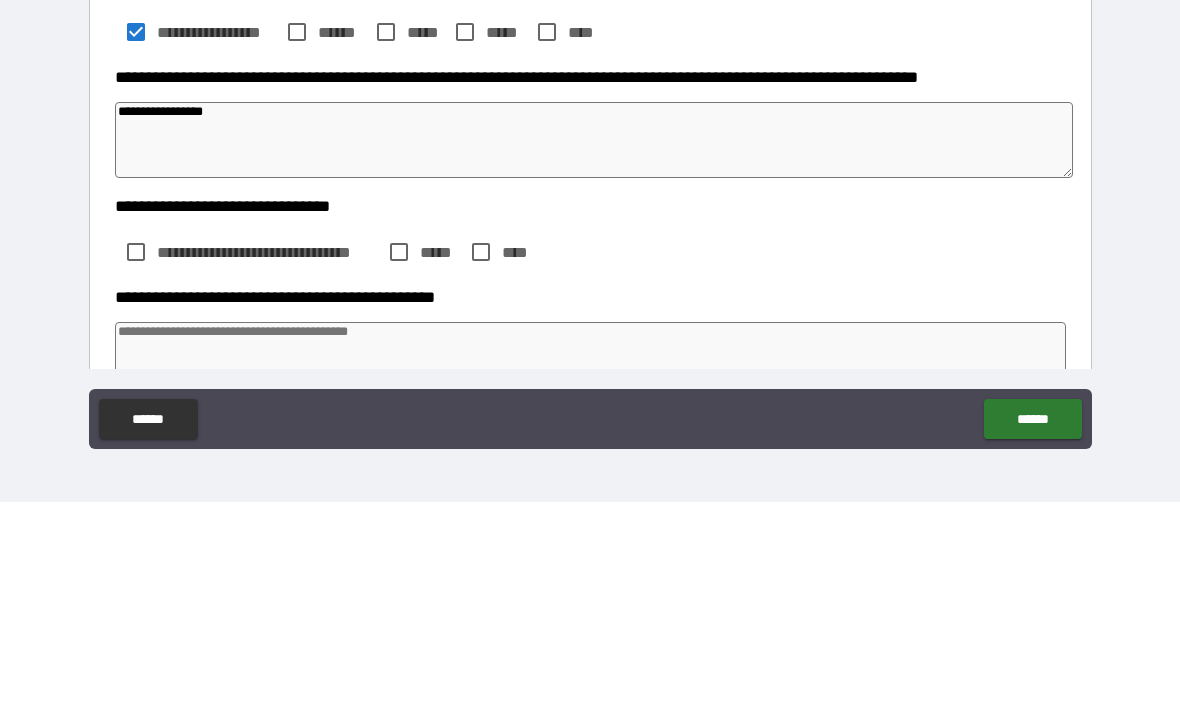 type on "*" 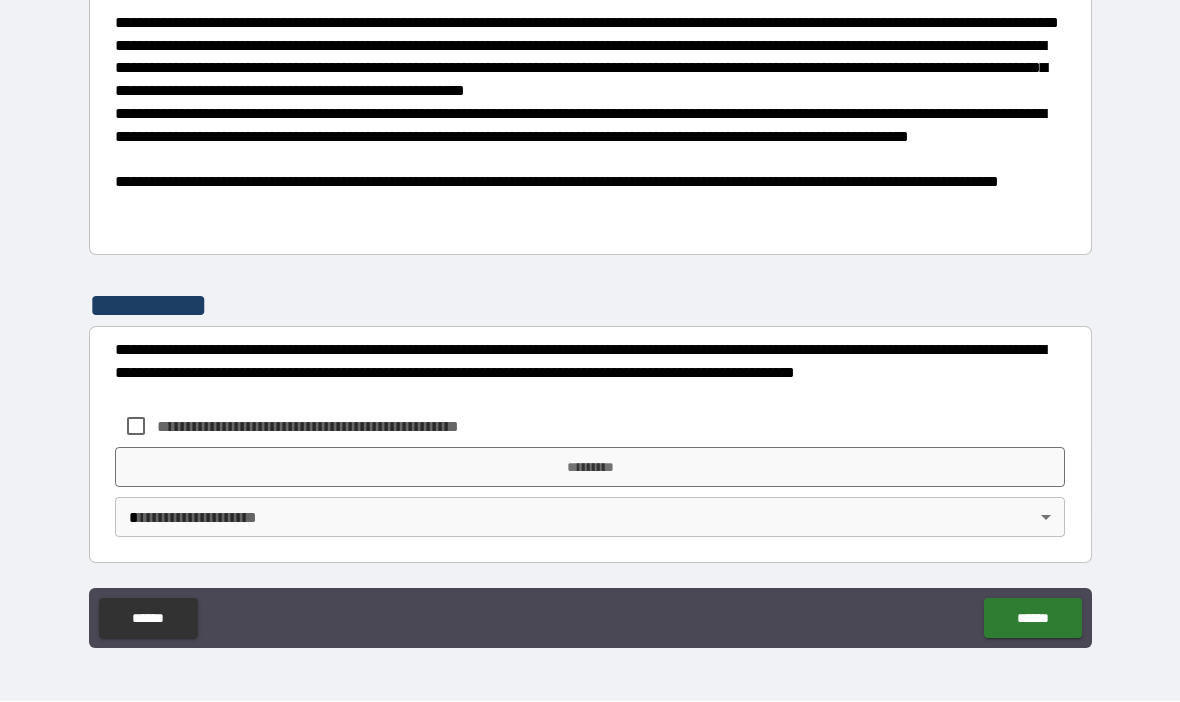 scroll, scrollTop: 1315, scrollLeft: 0, axis: vertical 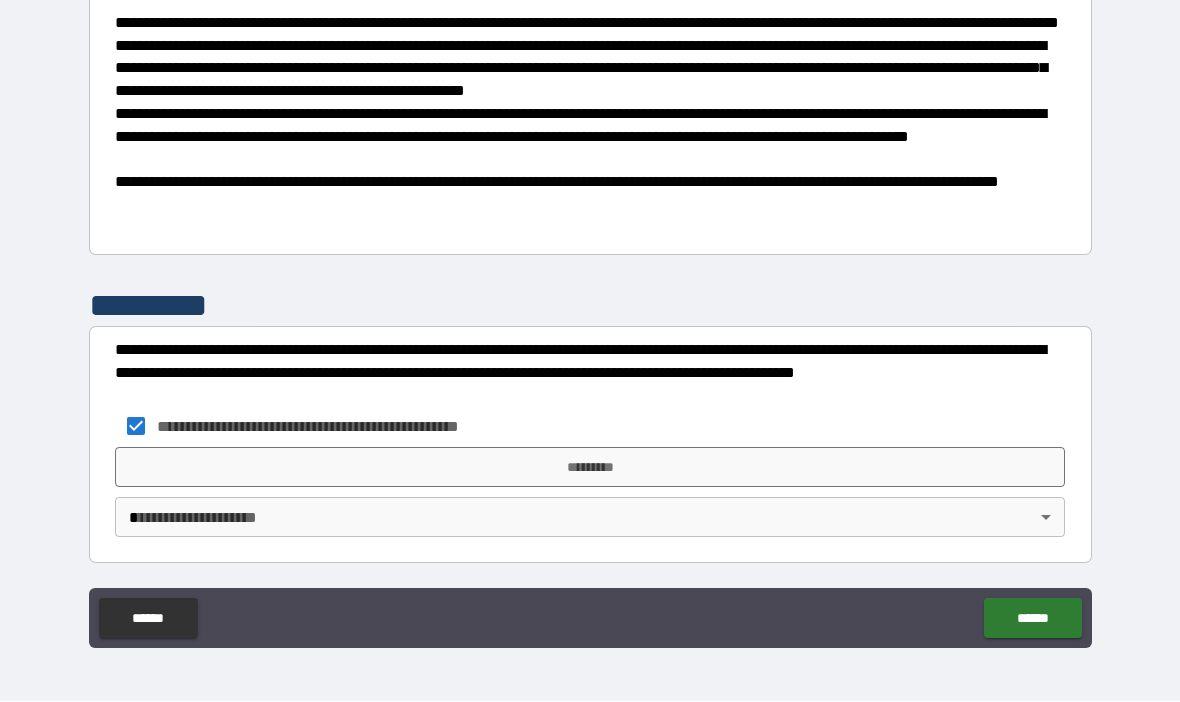 click on "*********" at bounding box center (590, 468) 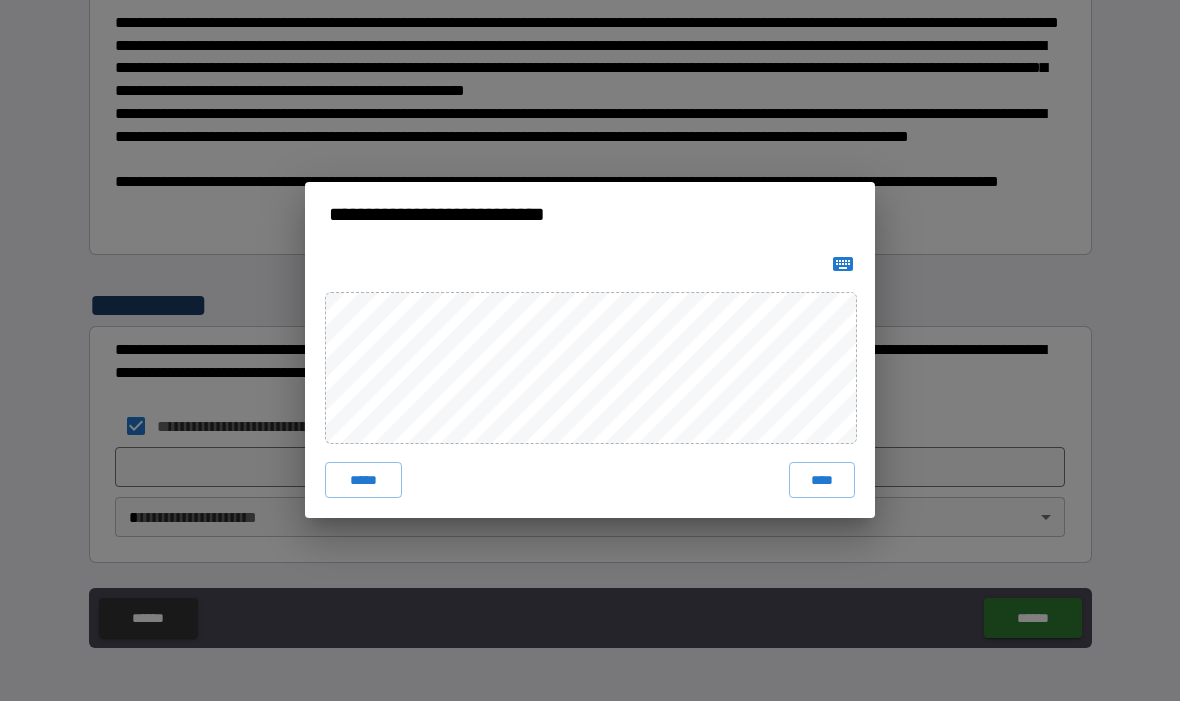 click on "****" at bounding box center (822, 481) 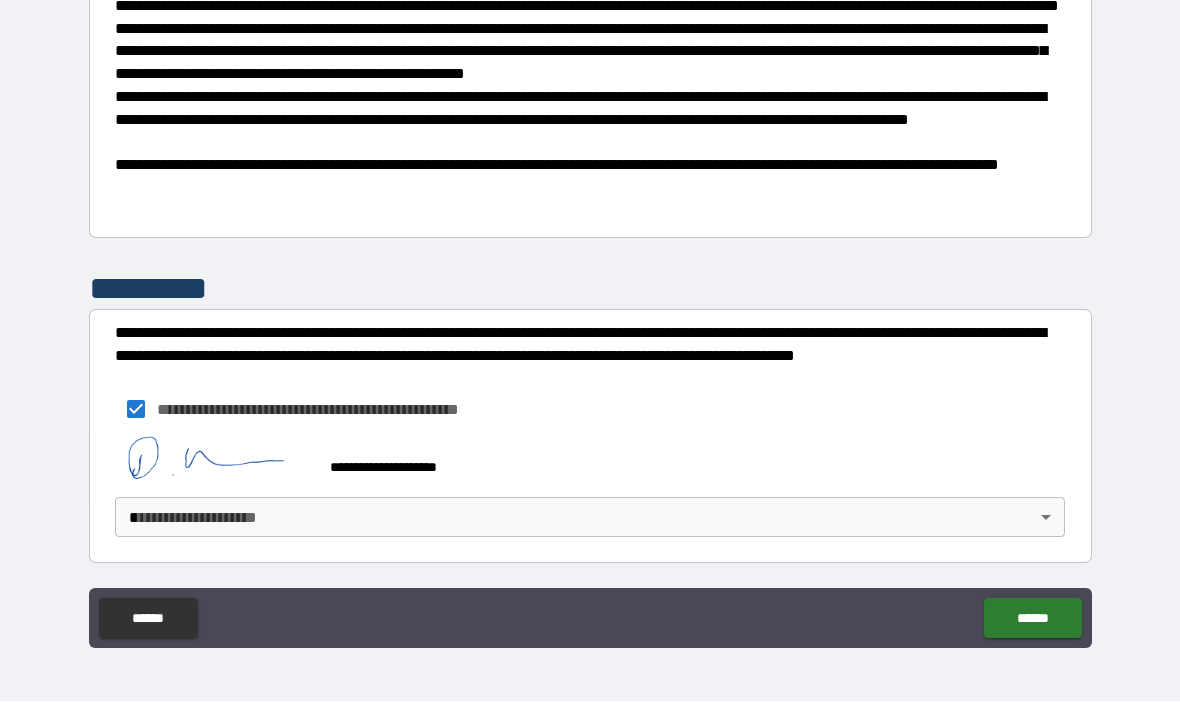 scroll, scrollTop: 1332, scrollLeft: 0, axis: vertical 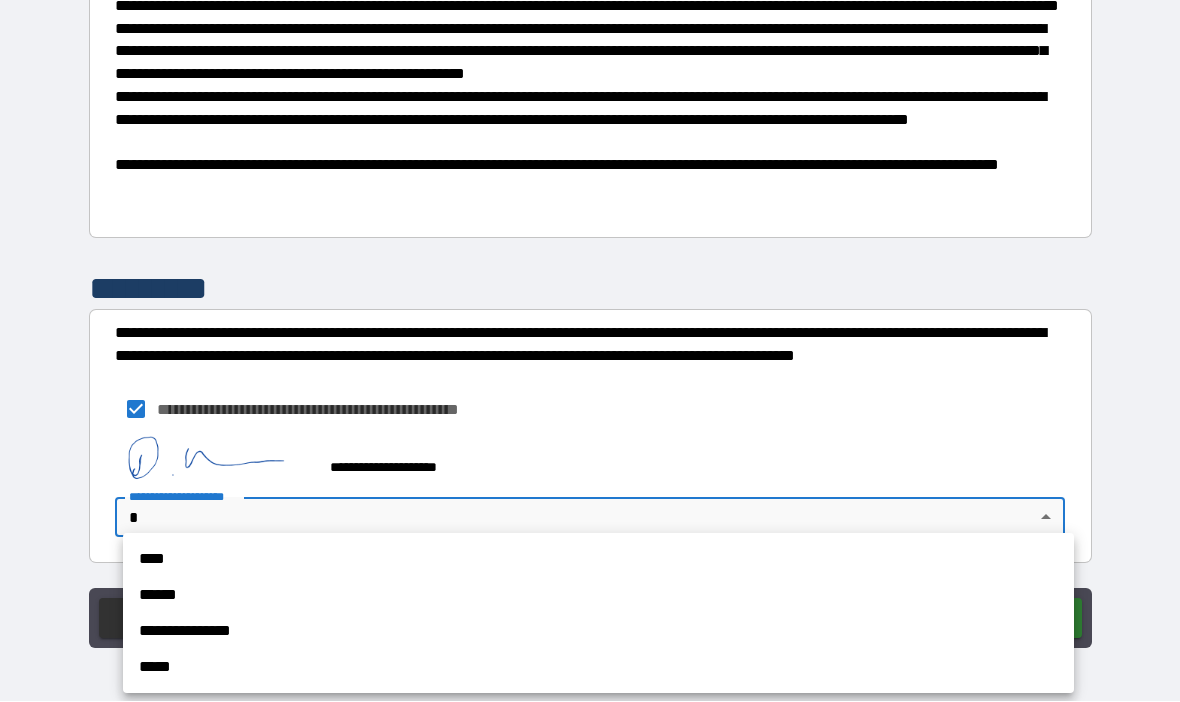 click on "****" at bounding box center (598, 560) 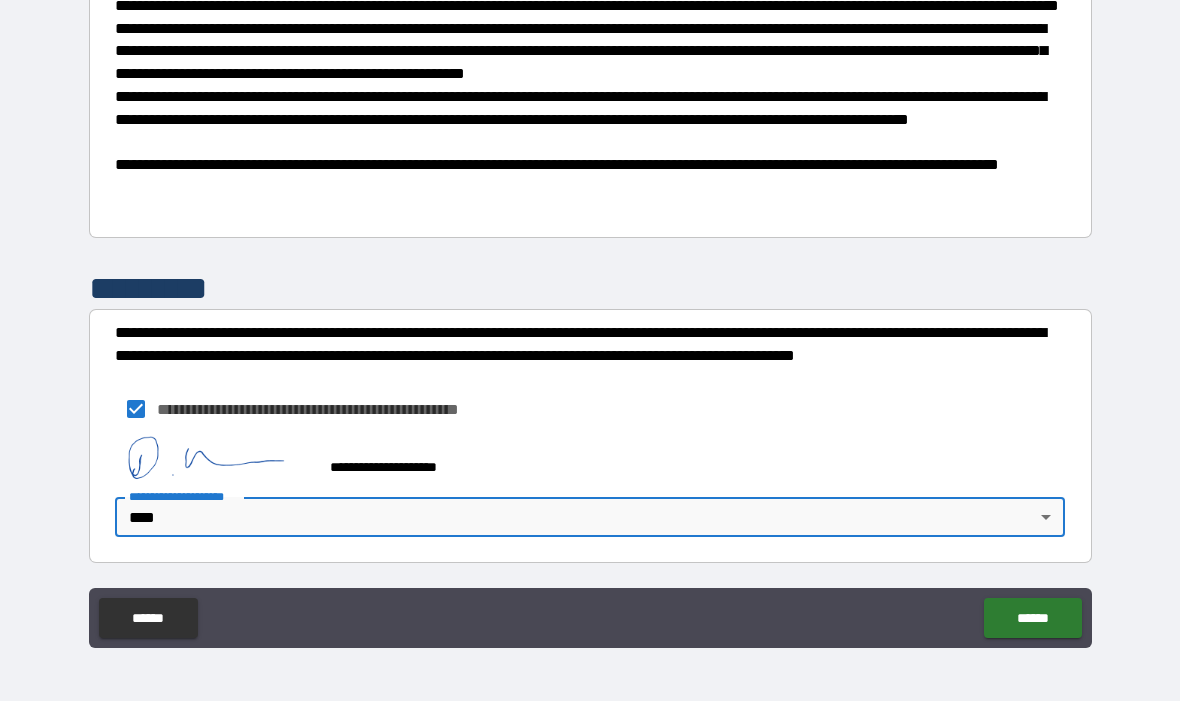 click on "******" at bounding box center [1032, 619] 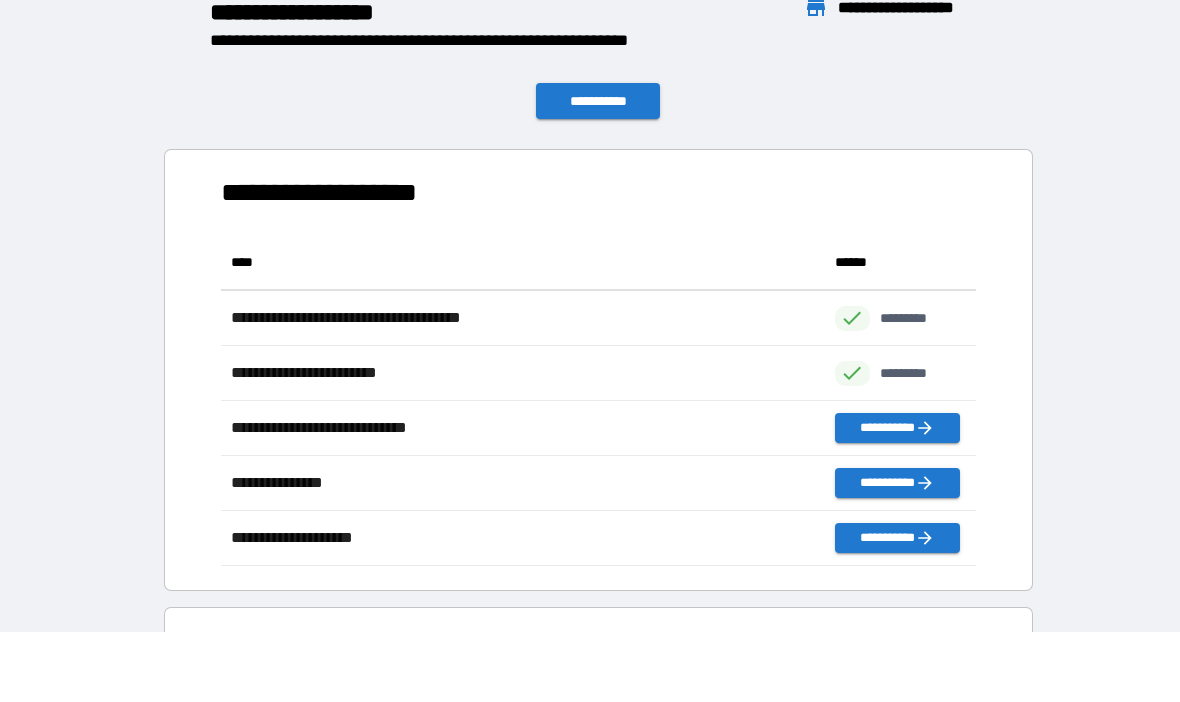 scroll, scrollTop: 1, scrollLeft: 1, axis: both 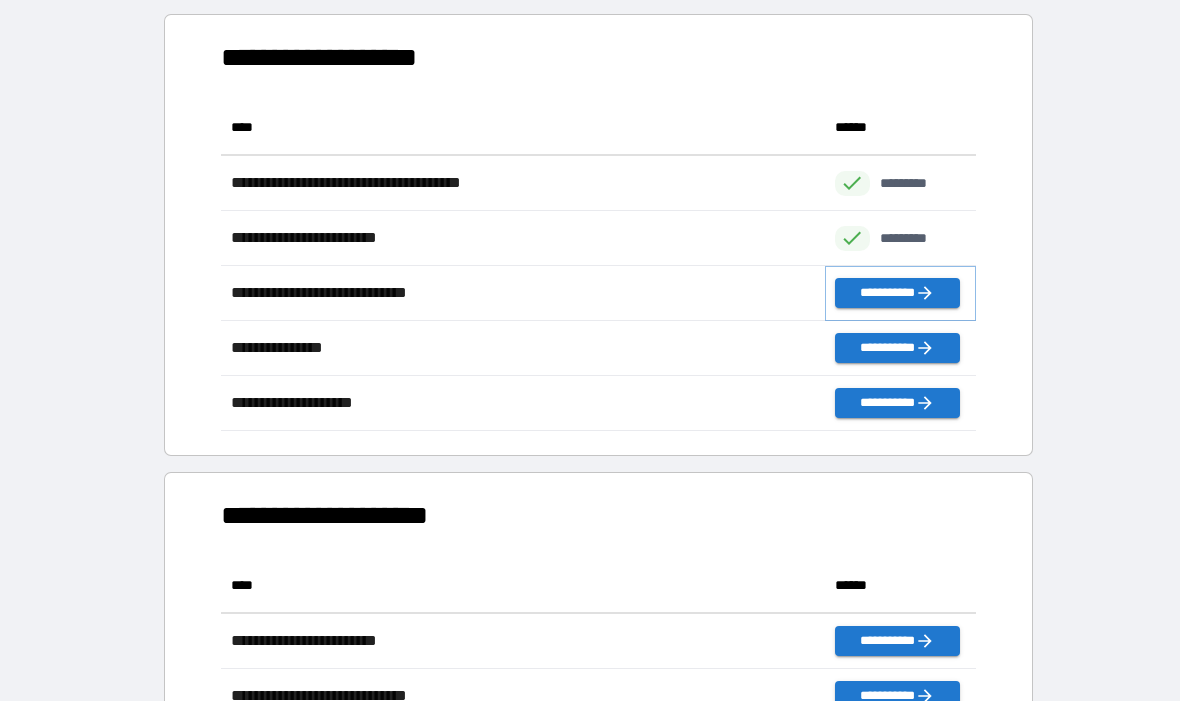 click on "**********" at bounding box center [897, 294] 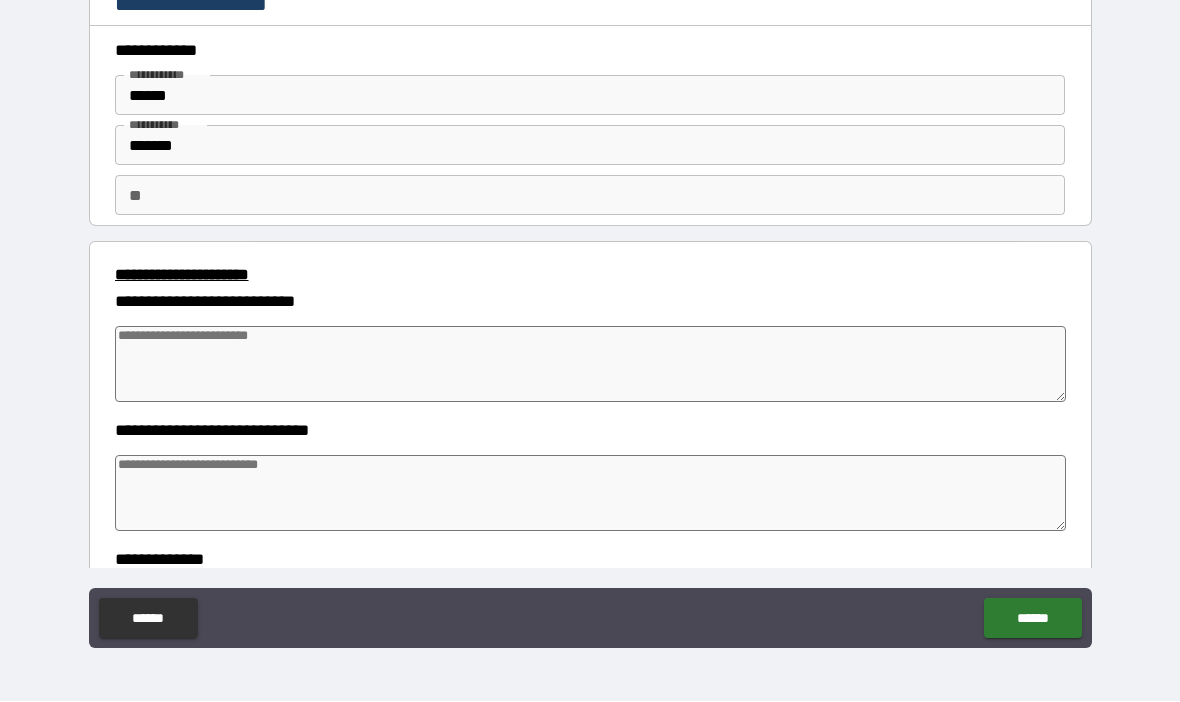click at bounding box center [591, 365] 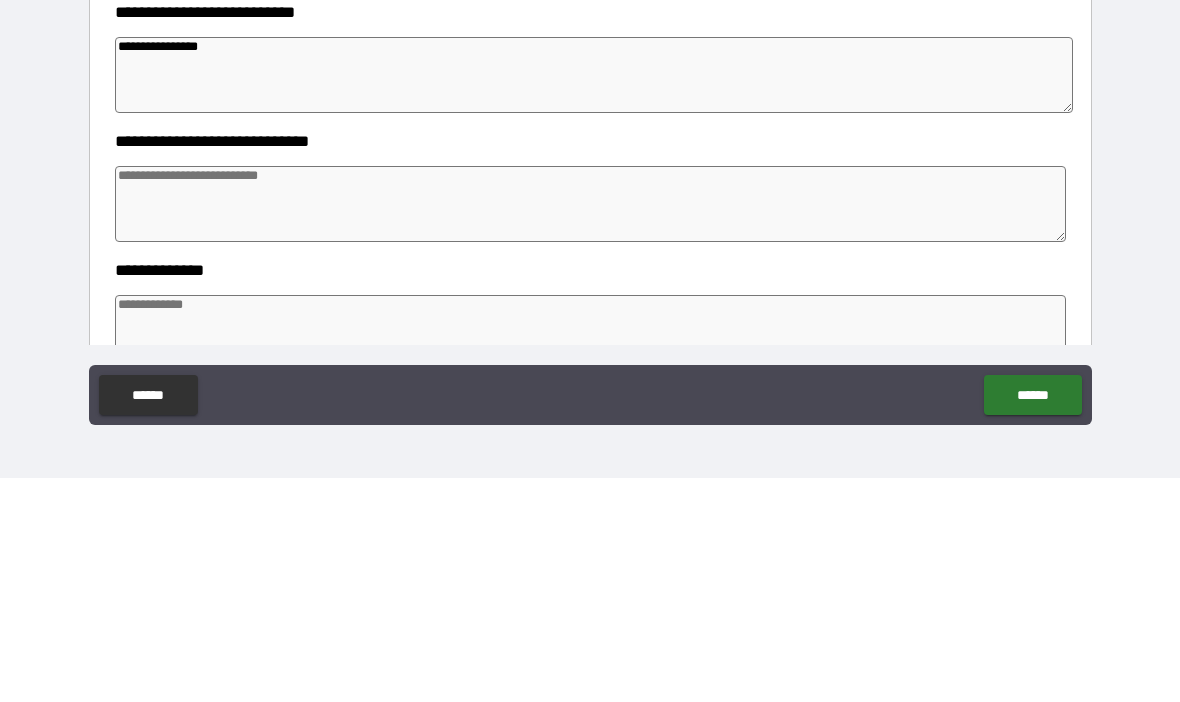 scroll, scrollTop: 80, scrollLeft: 0, axis: vertical 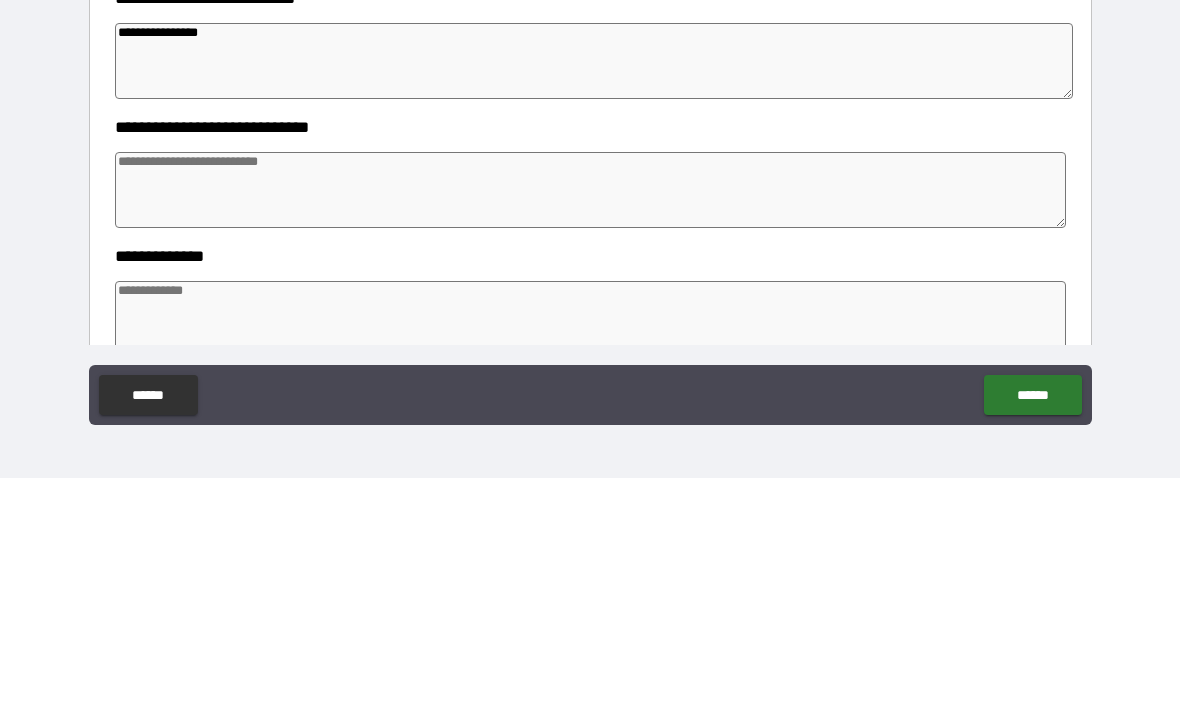 click at bounding box center [591, 414] 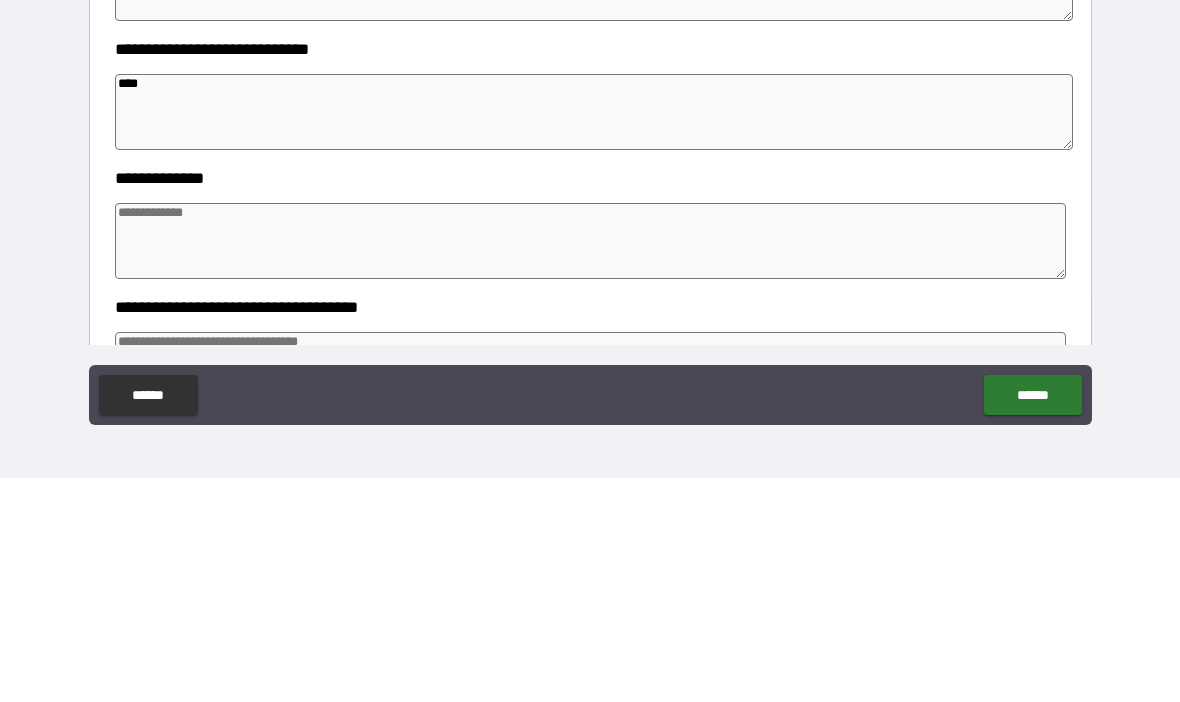 scroll, scrollTop: 172, scrollLeft: 0, axis: vertical 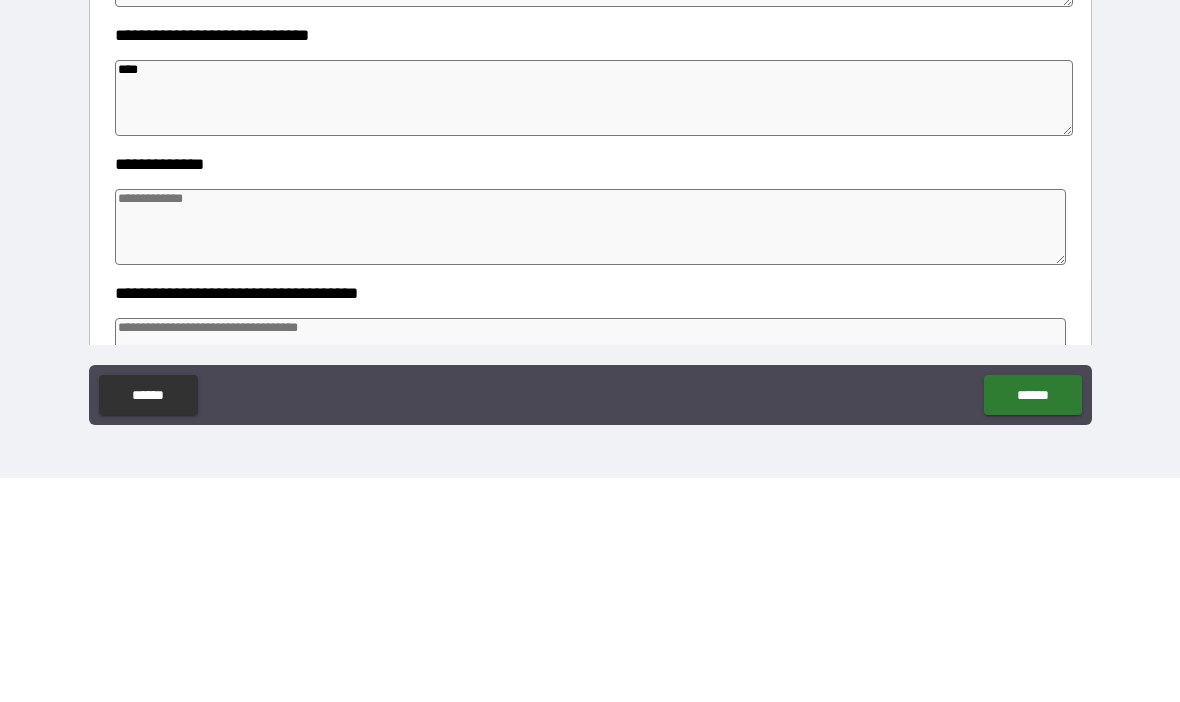 click at bounding box center [591, 451] 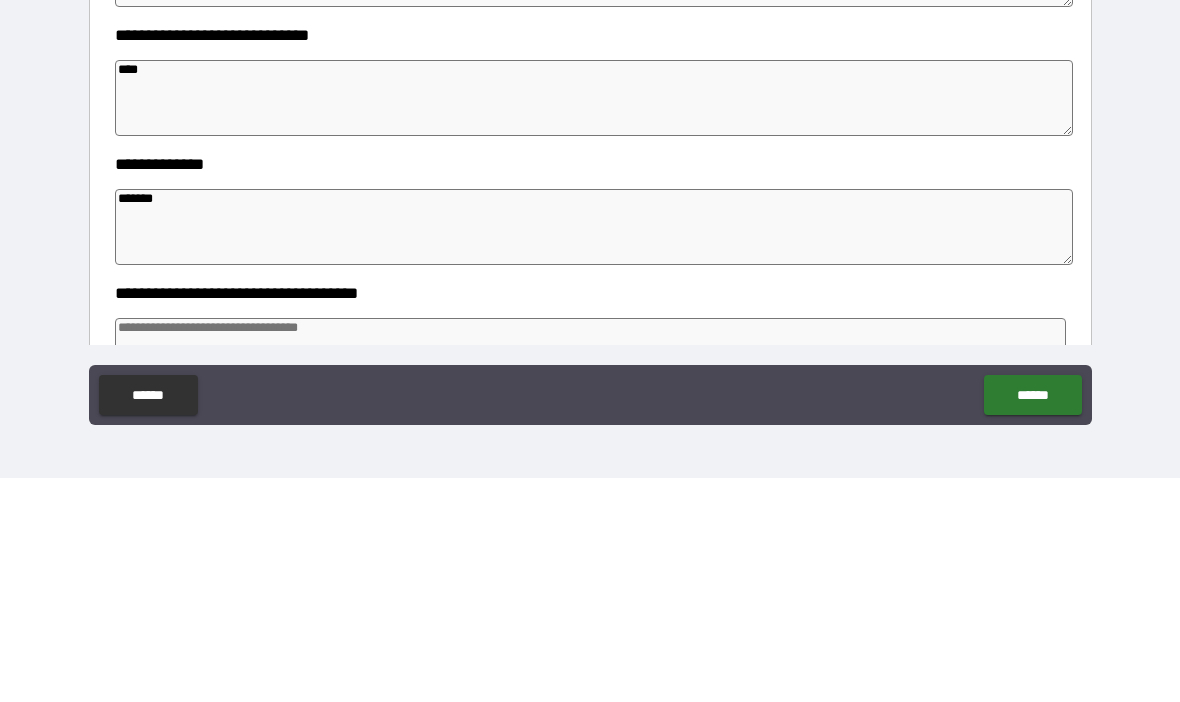 click on "******" at bounding box center (594, 451) 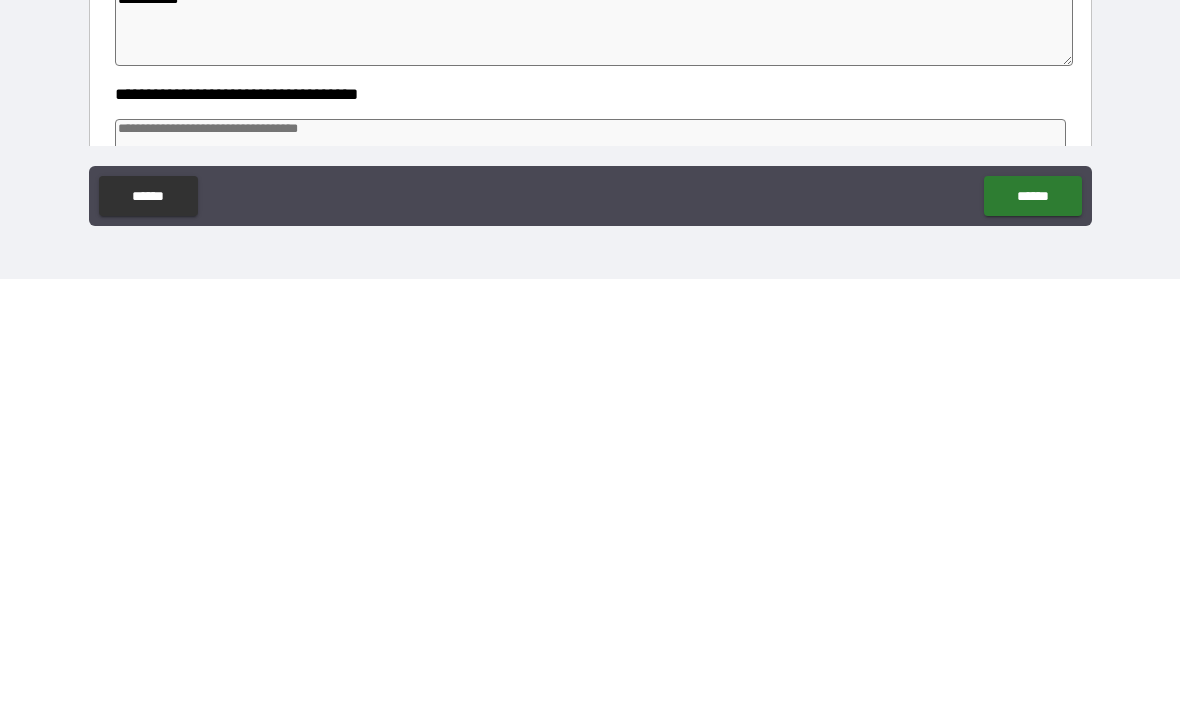 click on "******" at bounding box center (1032, 619) 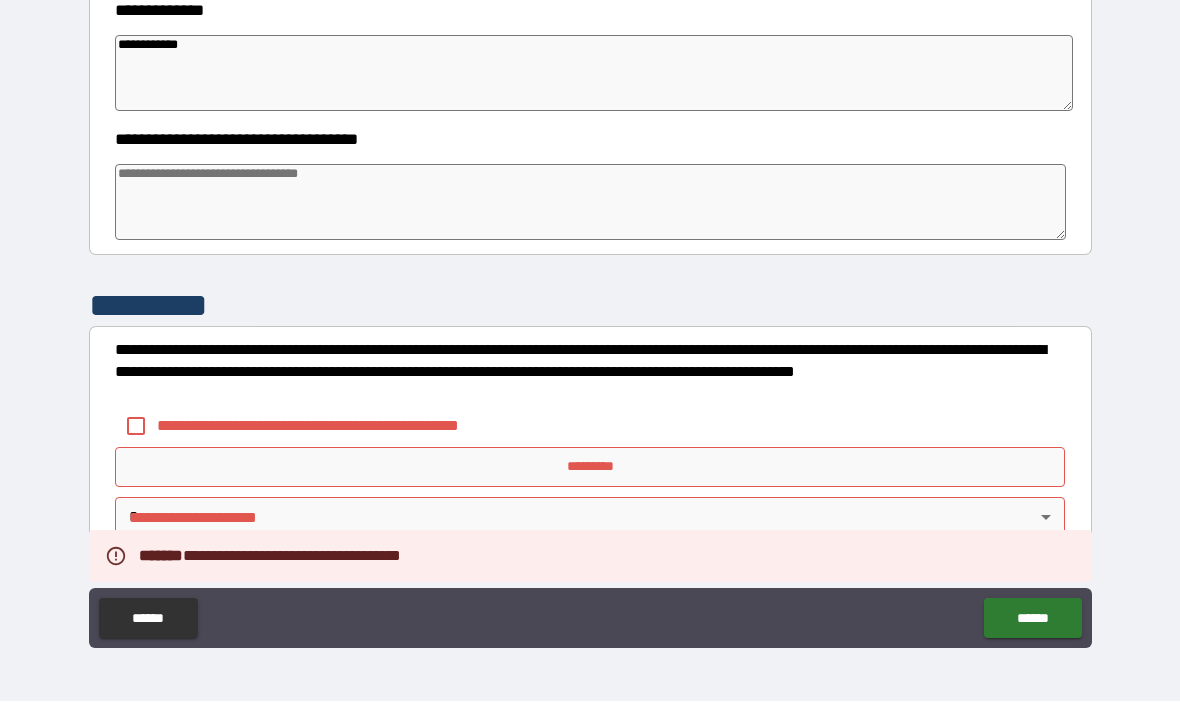 scroll, scrollTop: 548, scrollLeft: 0, axis: vertical 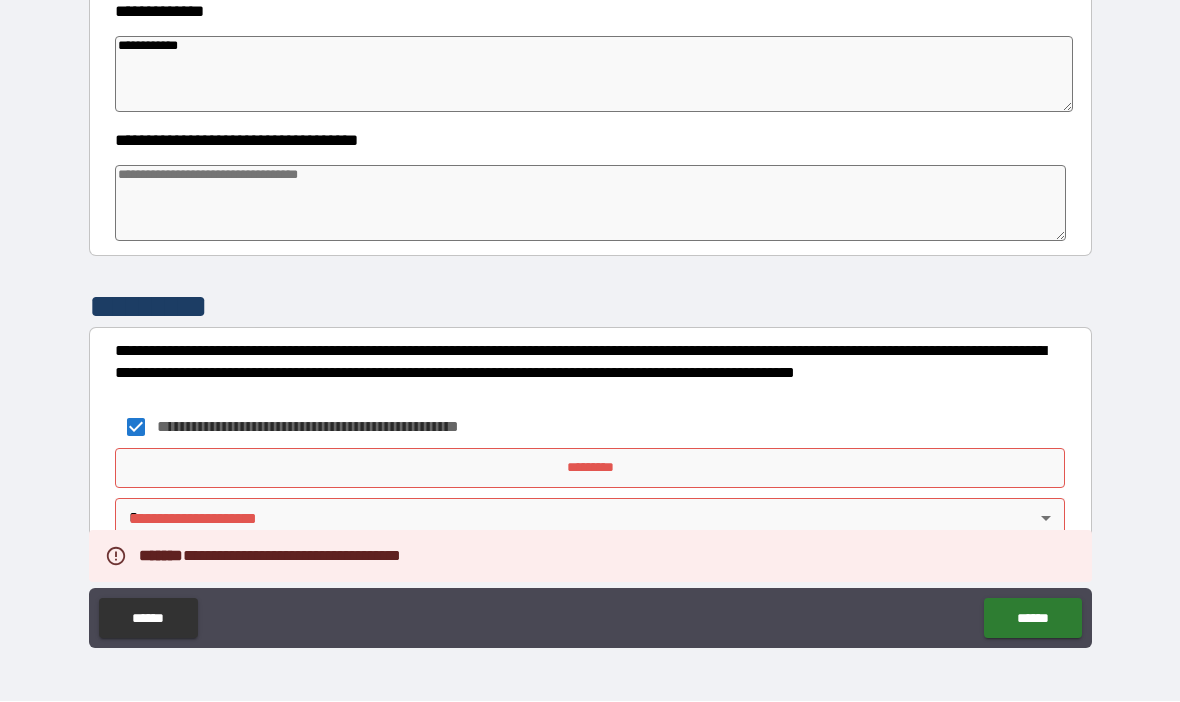 click on "*********" at bounding box center [590, 469] 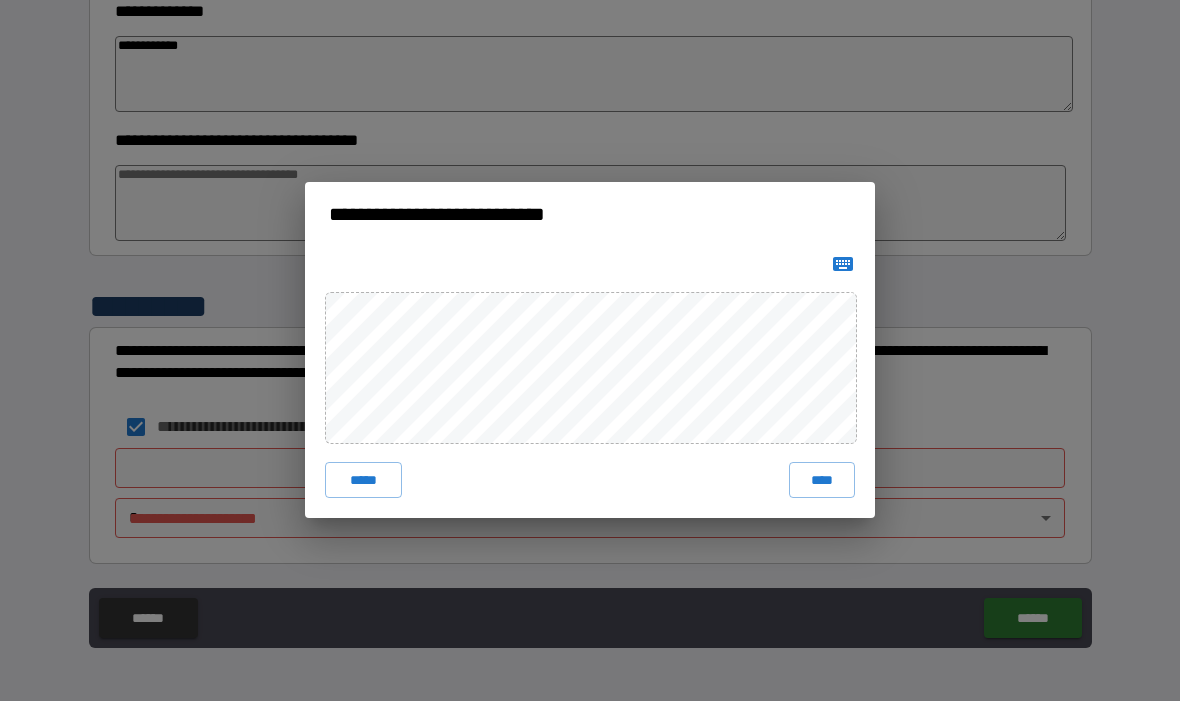 click on "****" at bounding box center [822, 481] 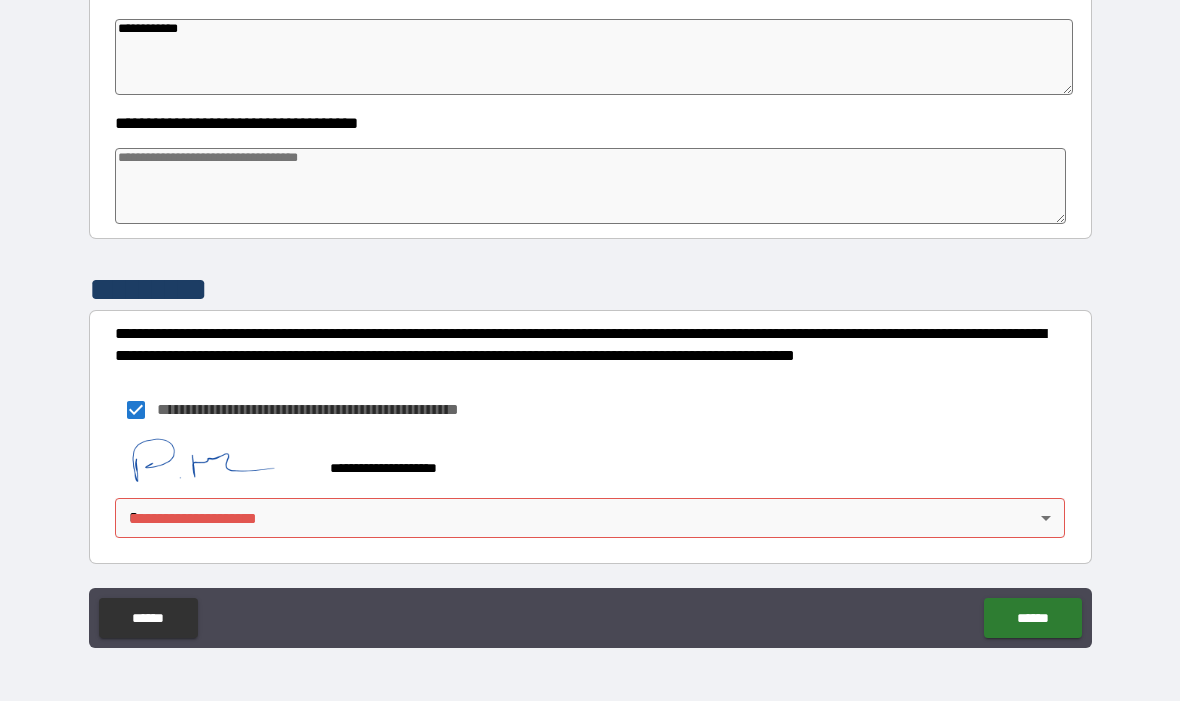 scroll, scrollTop: 565, scrollLeft: 0, axis: vertical 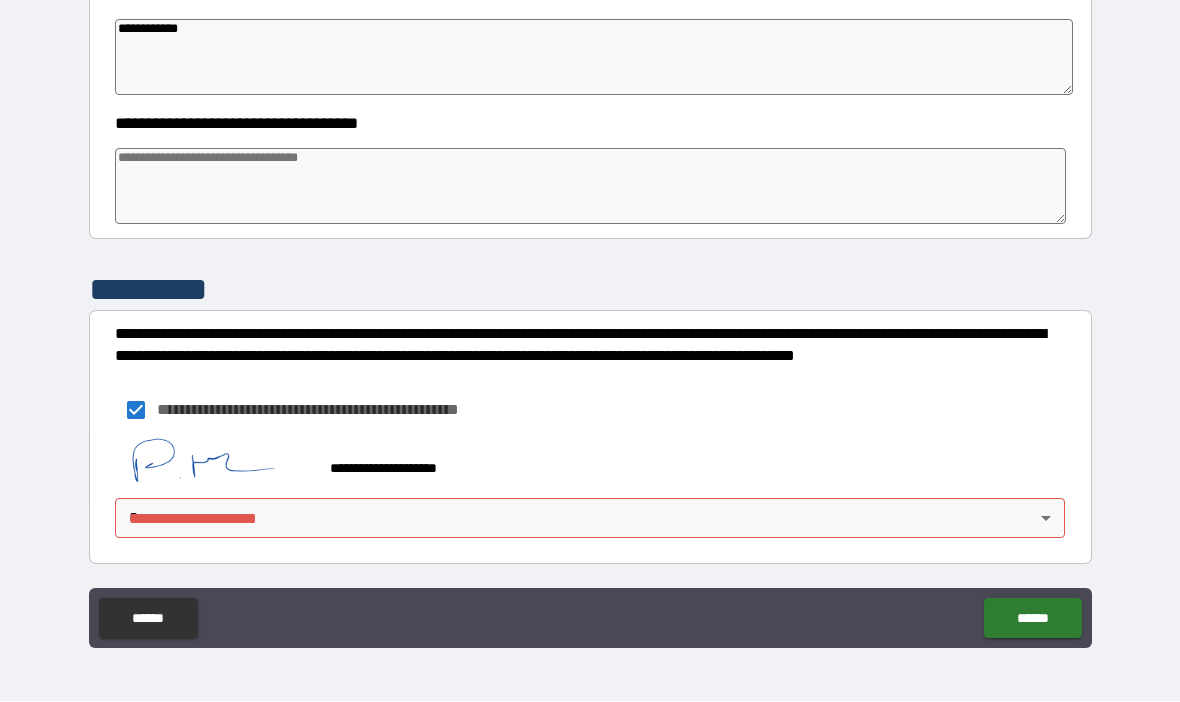 click on "**********" at bounding box center [590, 316] 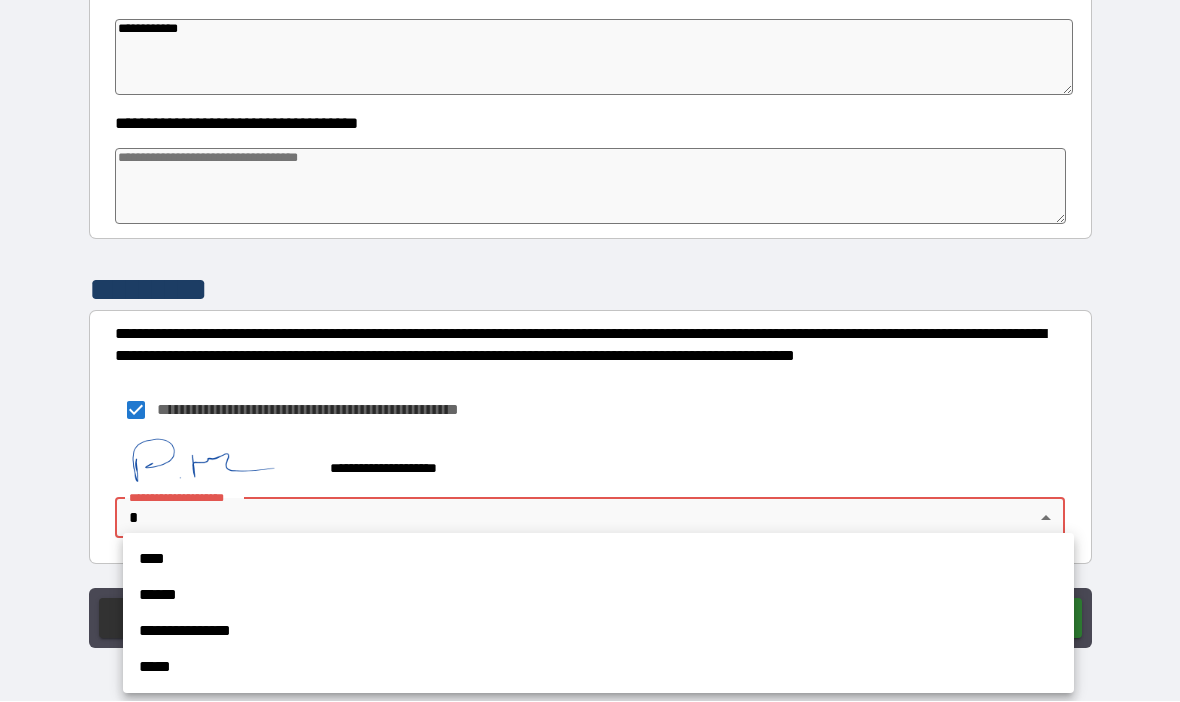 click on "****" at bounding box center (598, 560) 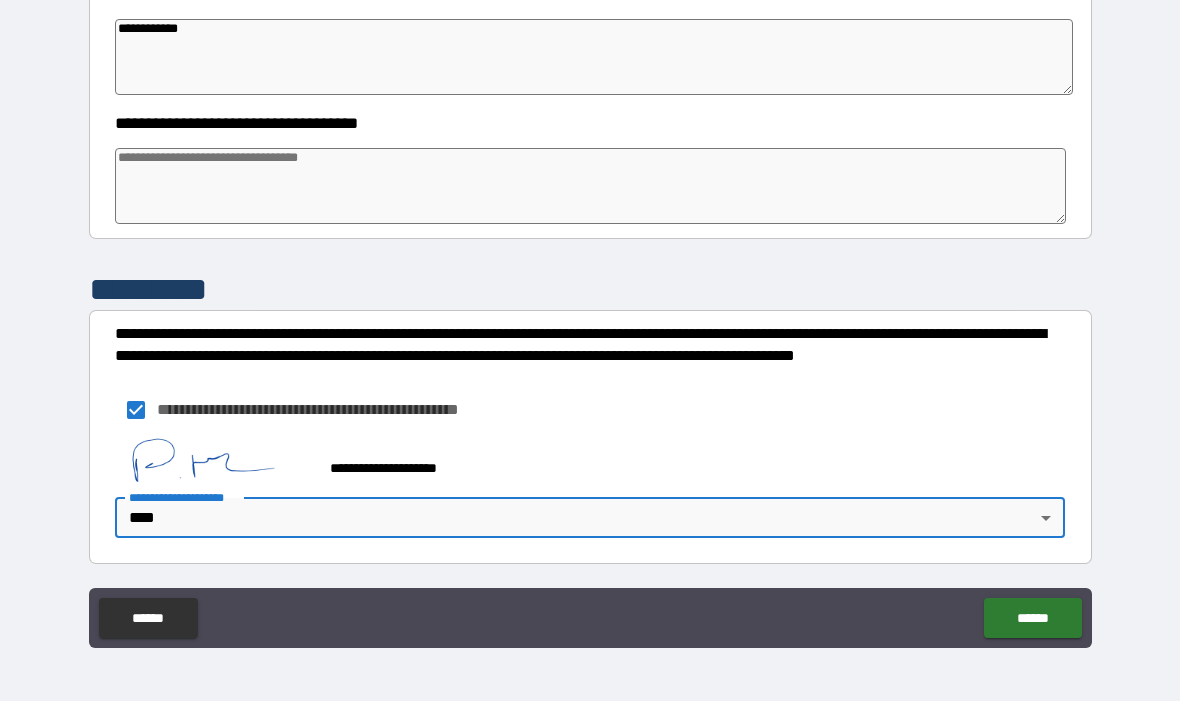 click on "******" at bounding box center [1032, 619] 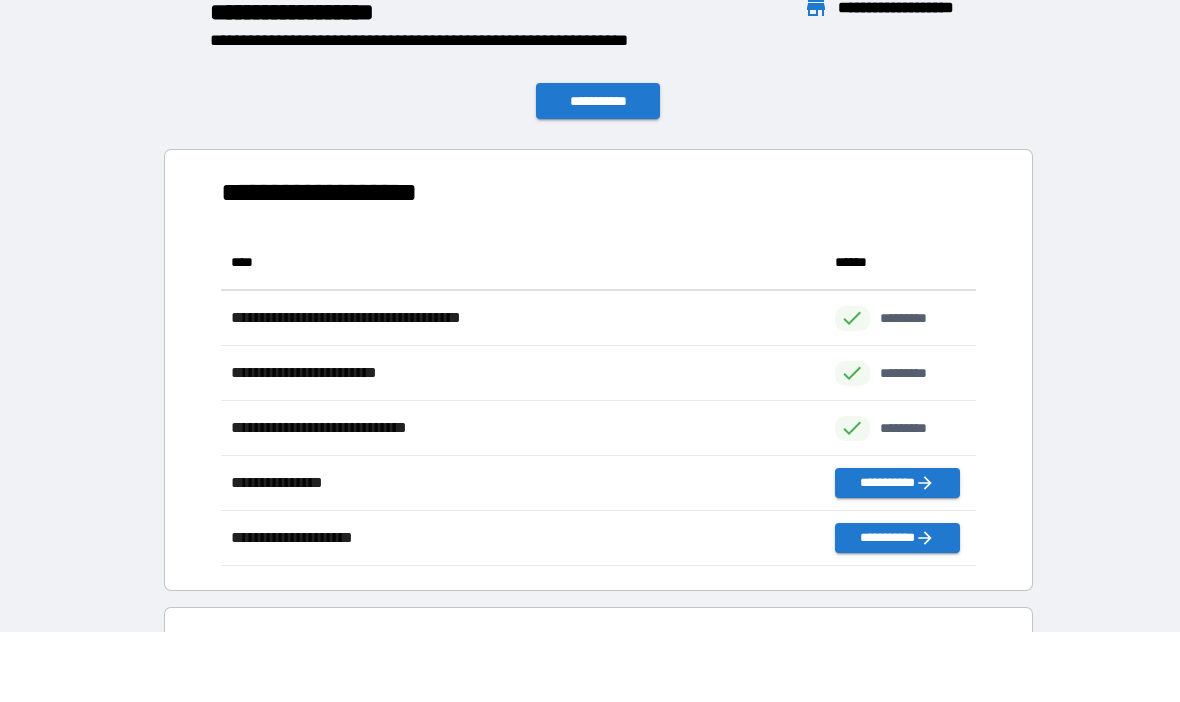 scroll, scrollTop: 331, scrollLeft: 755, axis: both 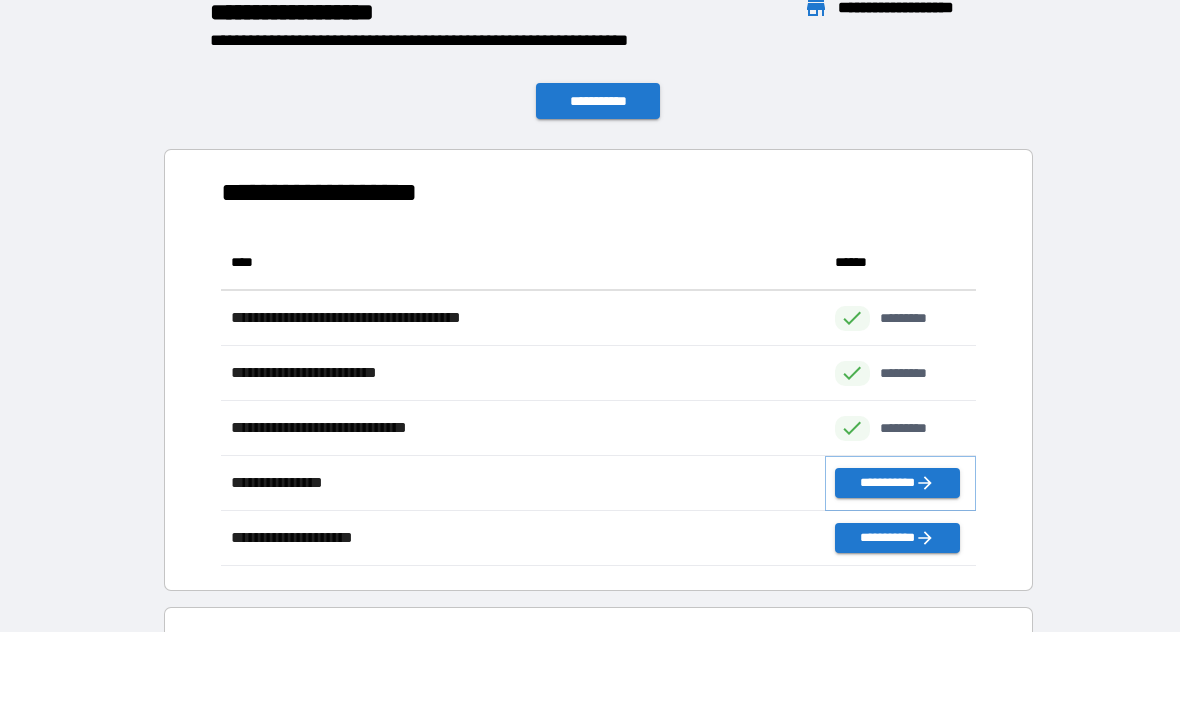 click on "**********" at bounding box center (897, 484) 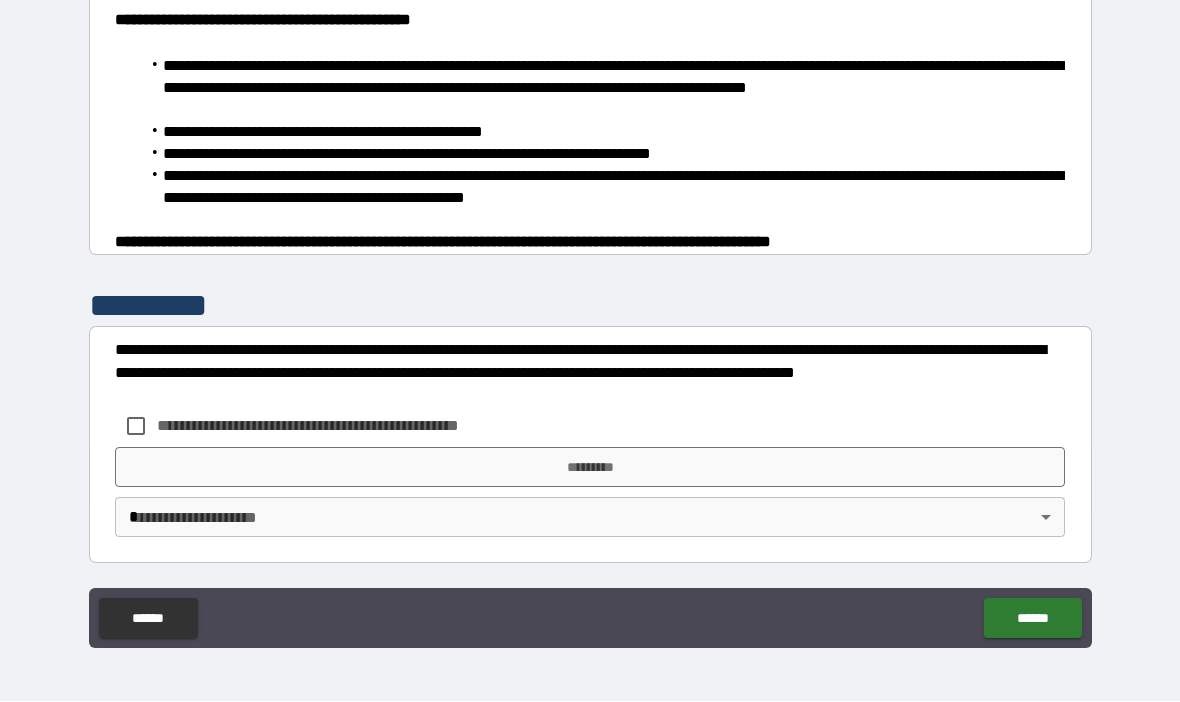 scroll, scrollTop: 1308, scrollLeft: 0, axis: vertical 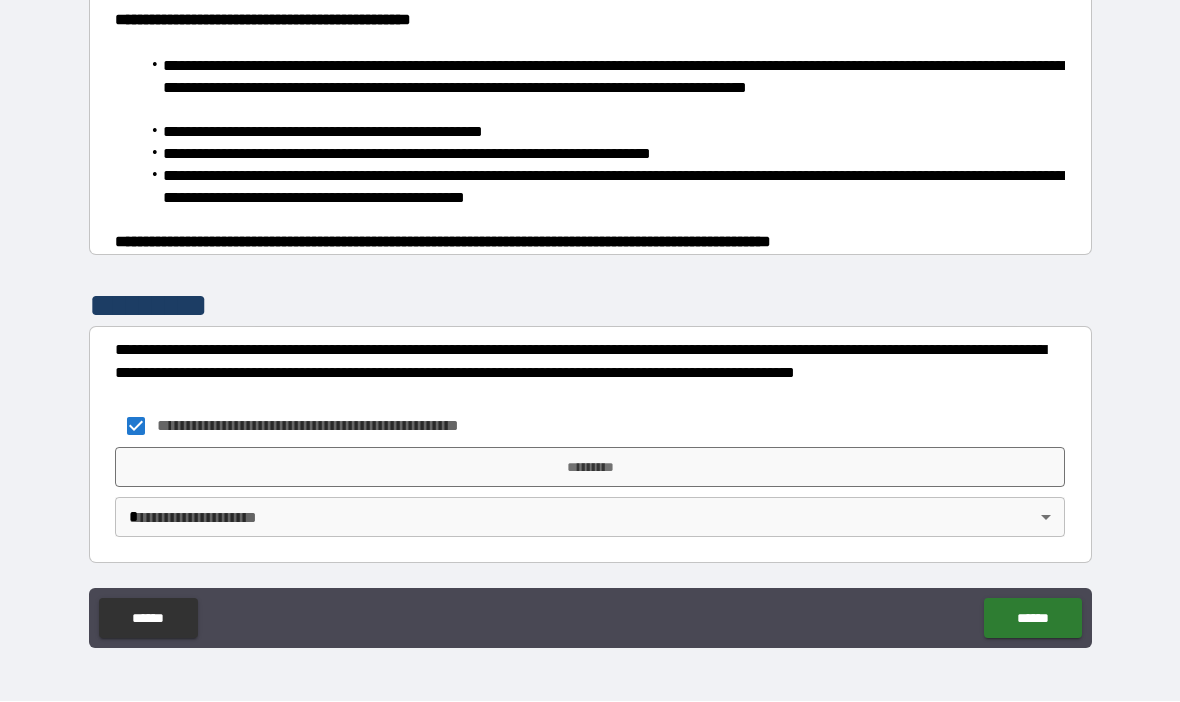 click on "*********" at bounding box center [590, 468] 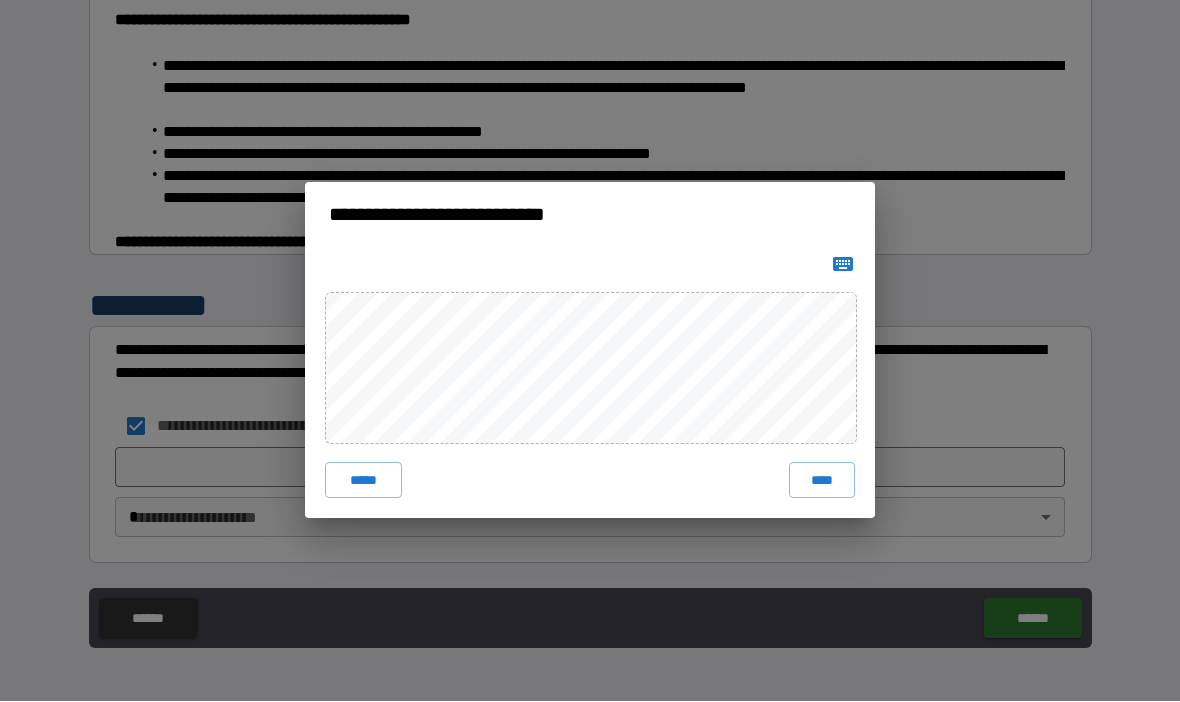 click on "****" at bounding box center [822, 481] 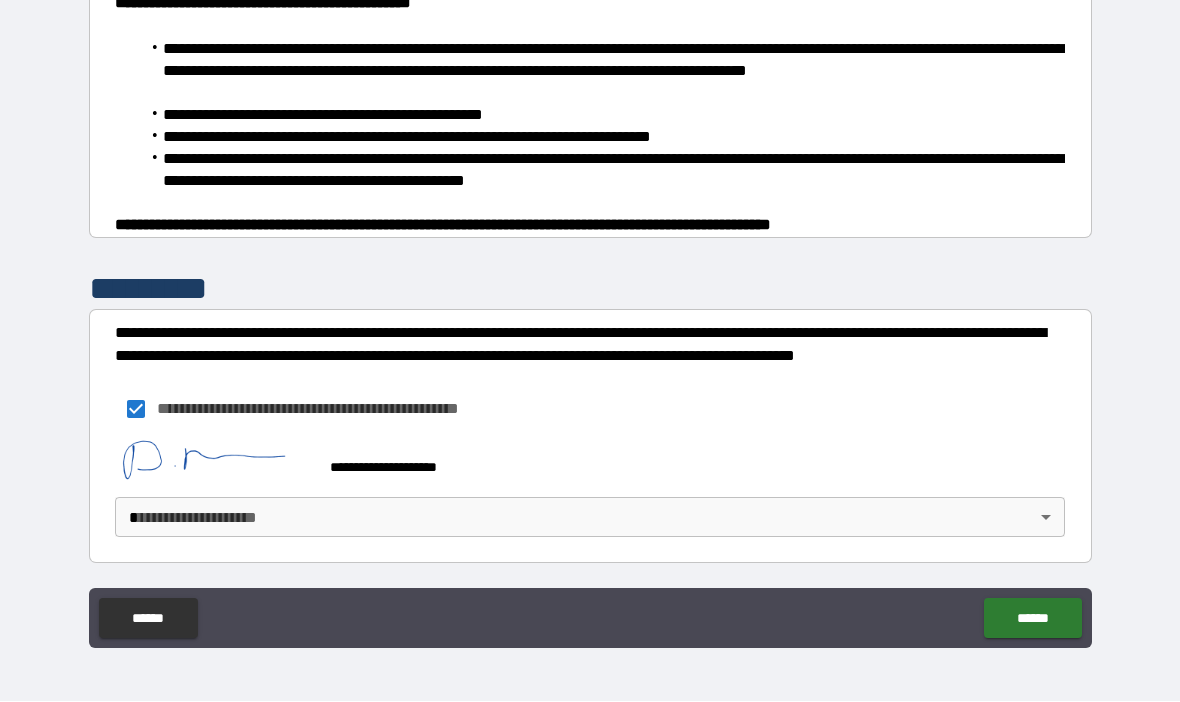 scroll, scrollTop: 1325, scrollLeft: 0, axis: vertical 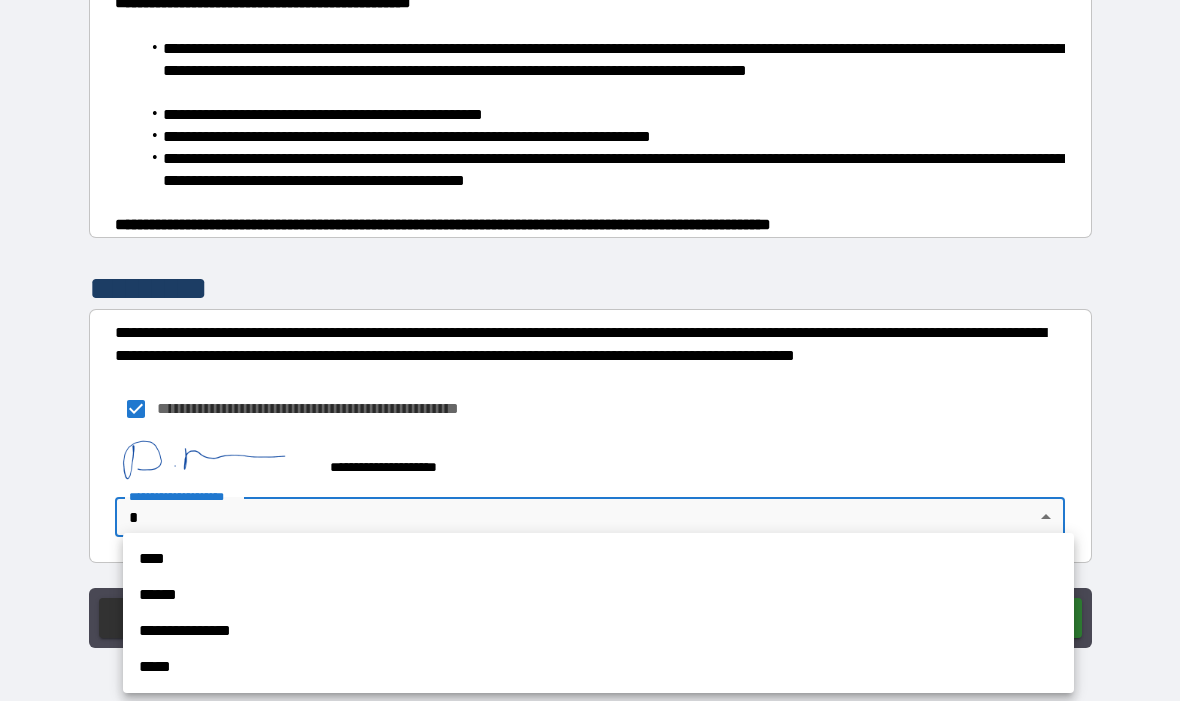 click on "****" at bounding box center [598, 560] 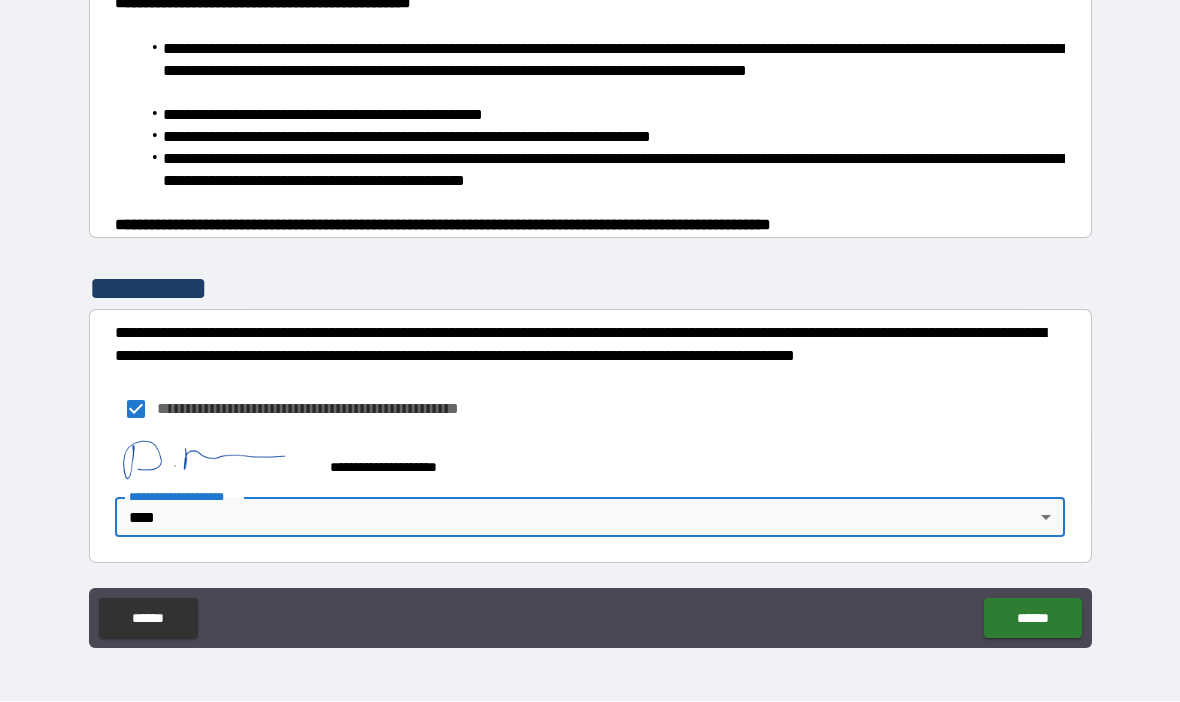 click on "******" at bounding box center [1032, 619] 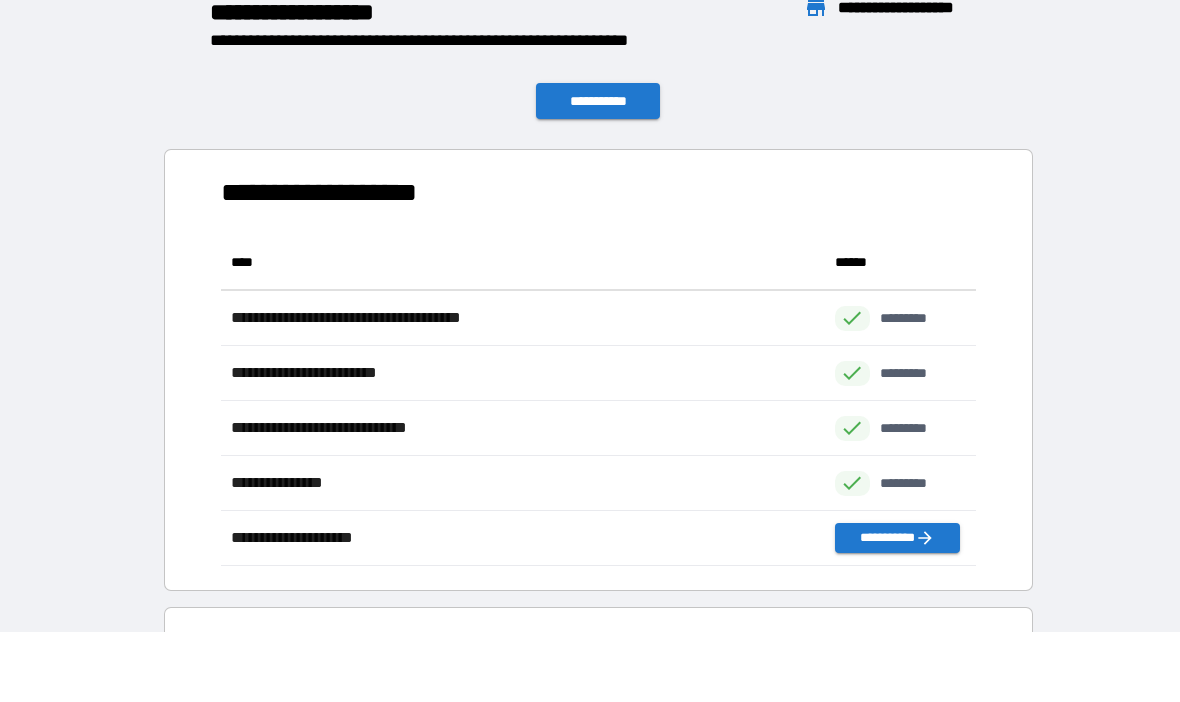 scroll, scrollTop: 1, scrollLeft: 1, axis: both 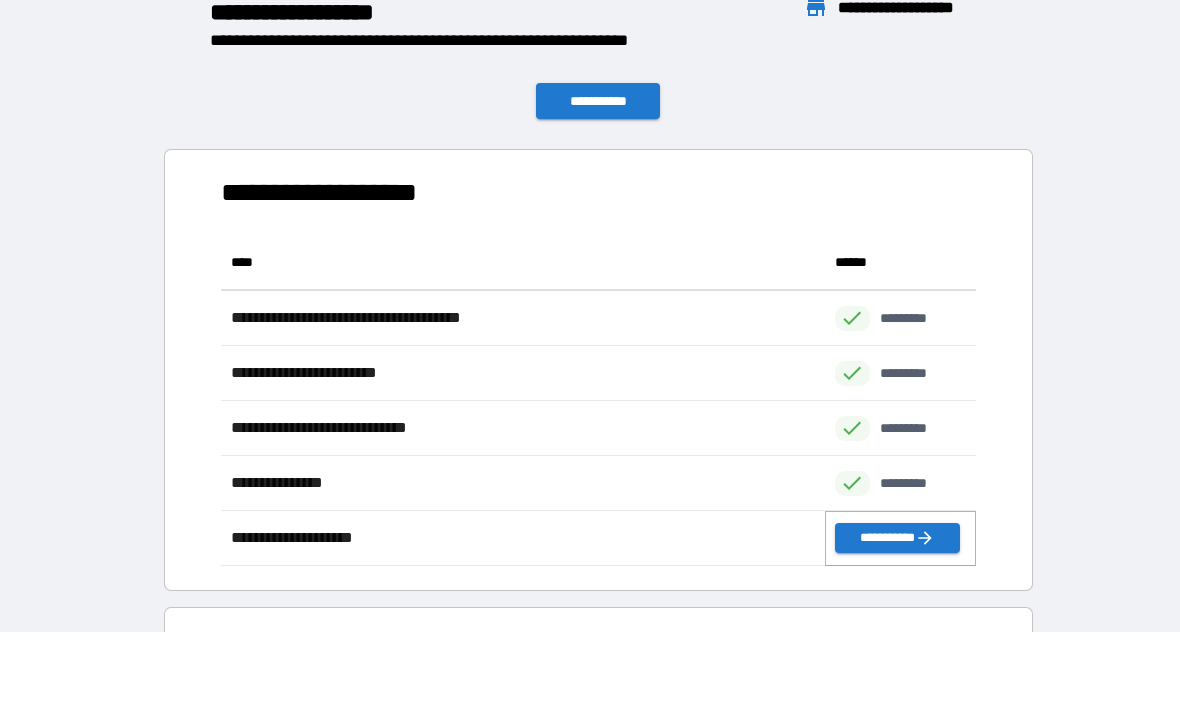 click on "**********" at bounding box center [897, 539] 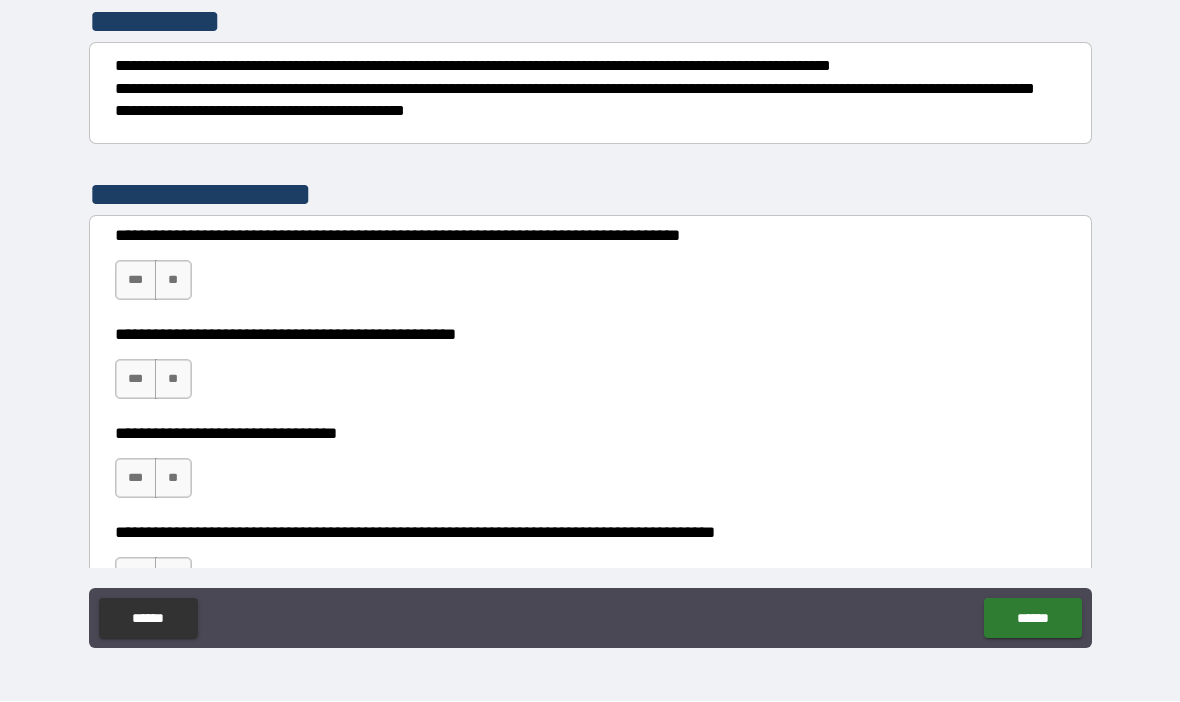 scroll, scrollTop: 424, scrollLeft: 0, axis: vertical 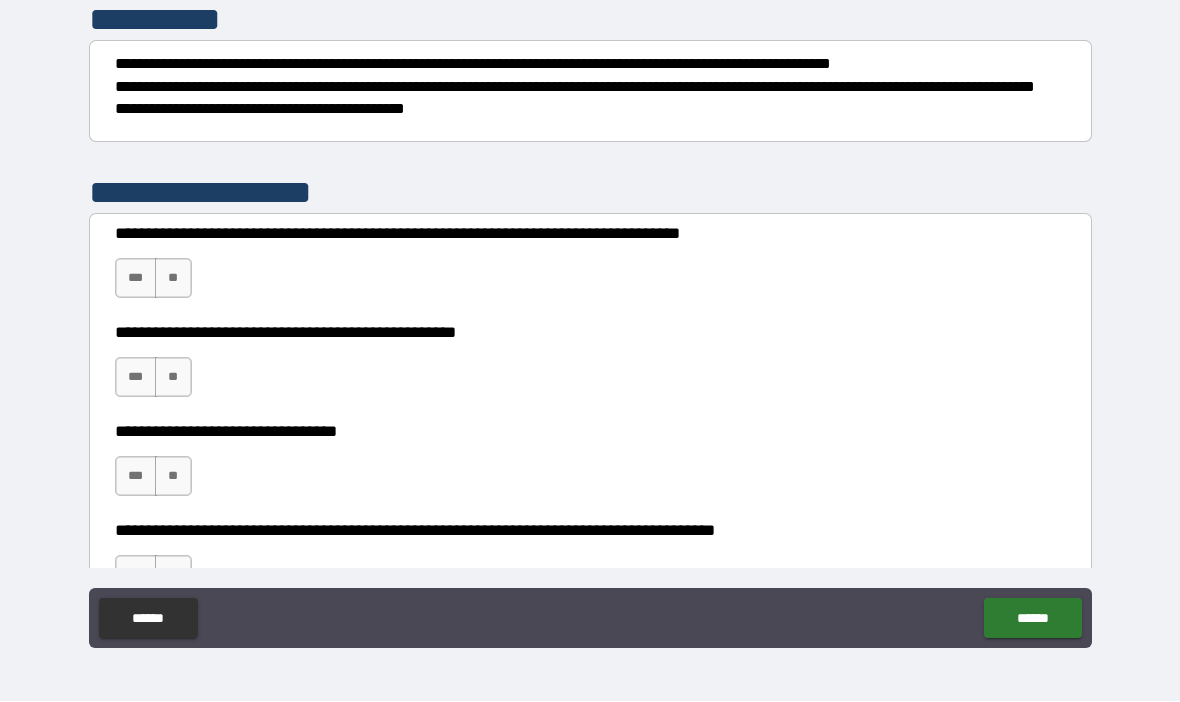 click on "***" at bounding box center [136, 279] 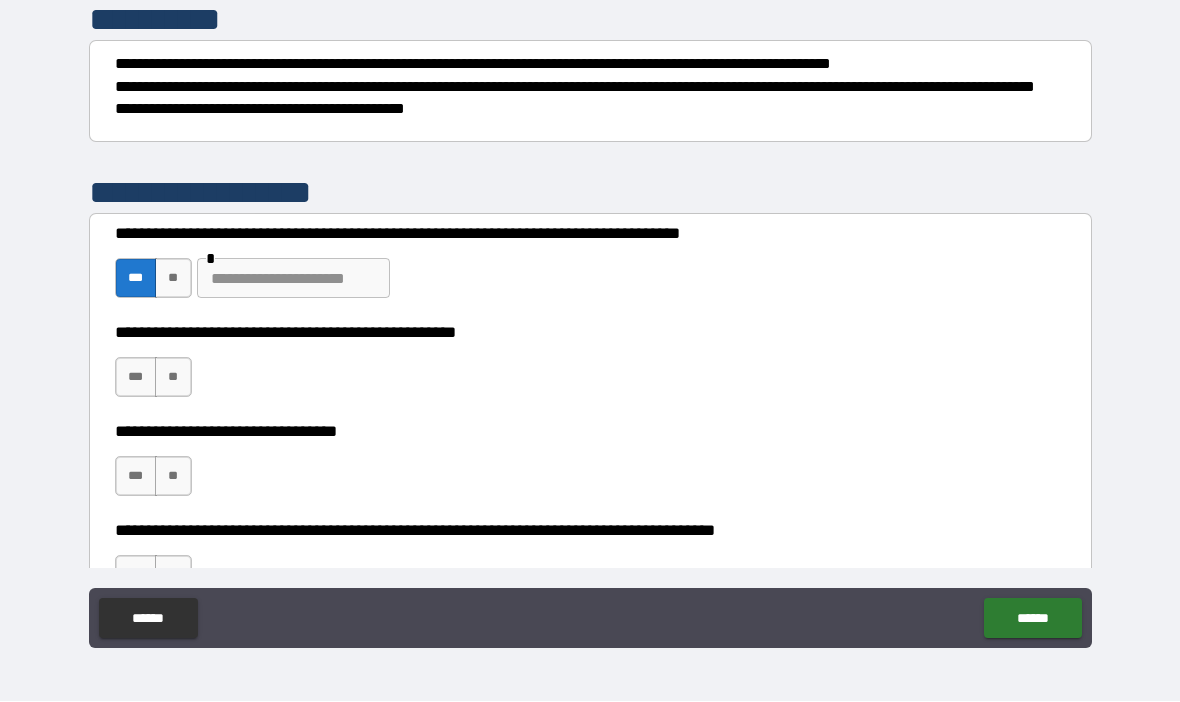 click at bounding box center (293, 279) 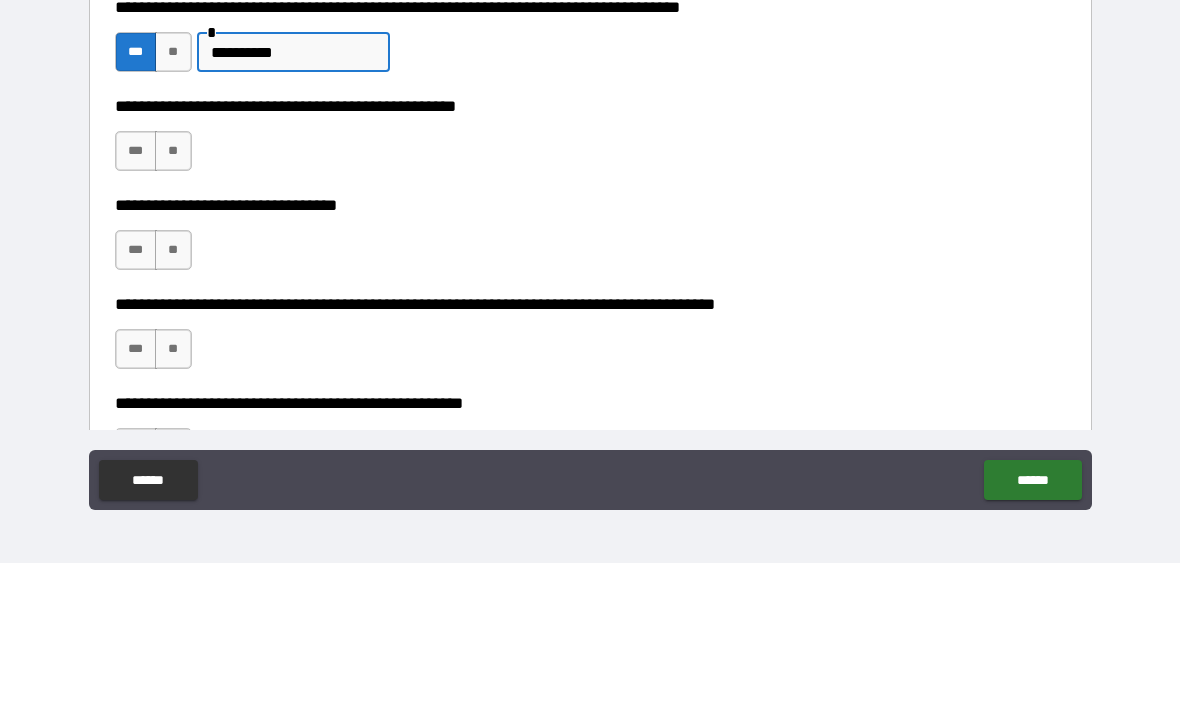 scroll, scrollTop: 513, scrollLeft: 0, axis: vertical 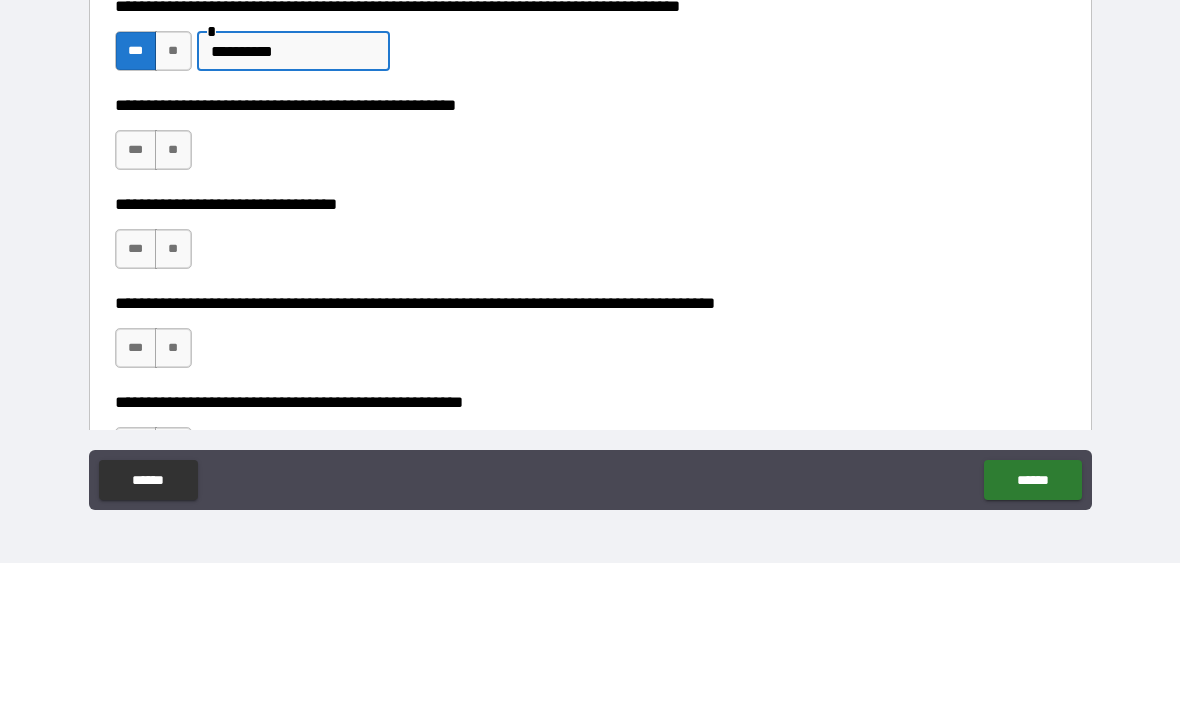 click on "***" at bounding box center (136, 289) 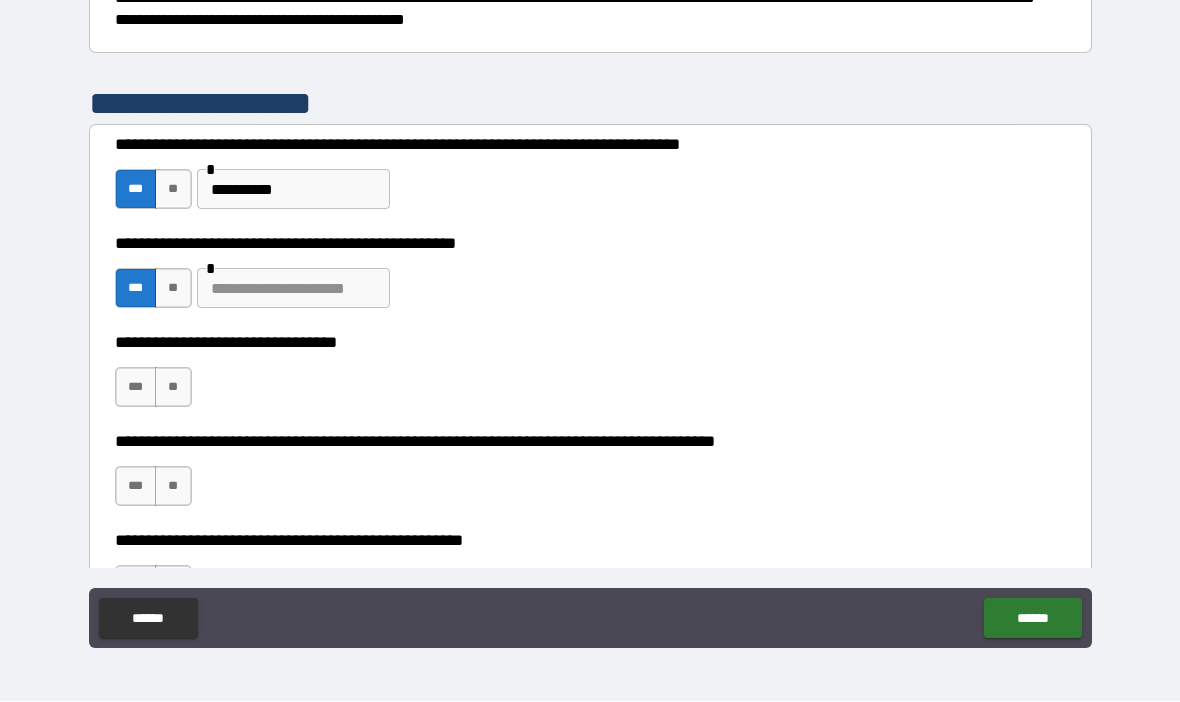 click at bounding box center (293, 289) 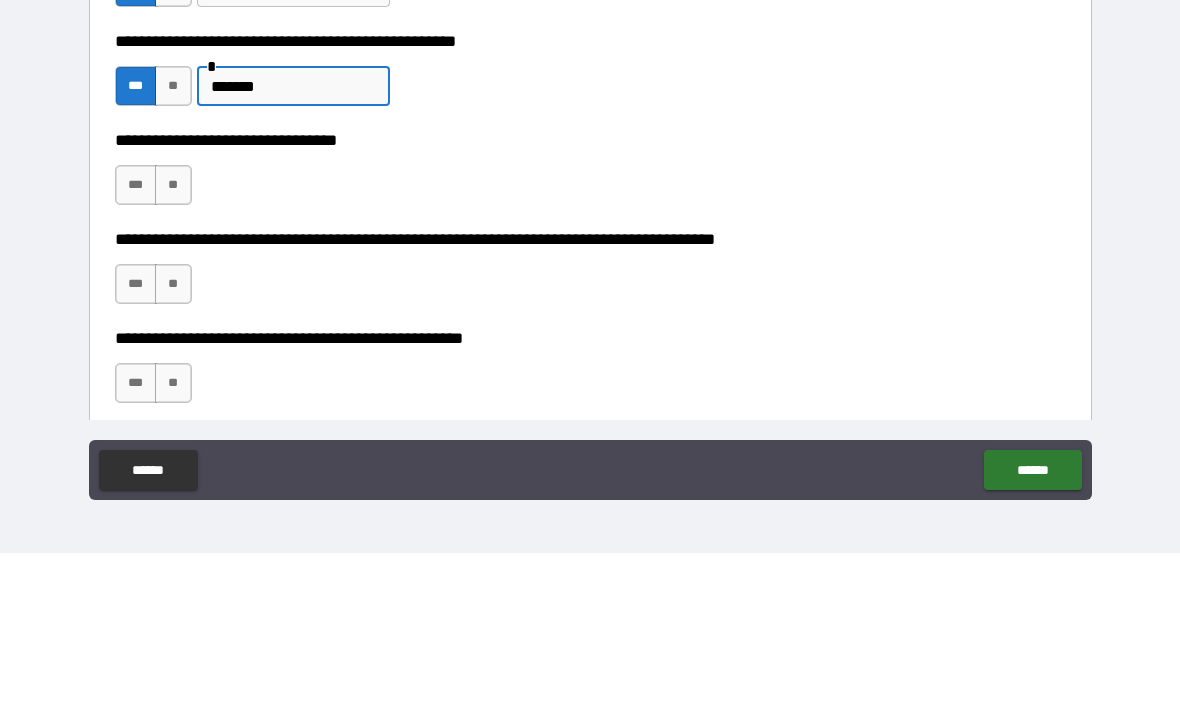 scroll, scrollTop: 572, scrollLeft: 0, axis: vertical 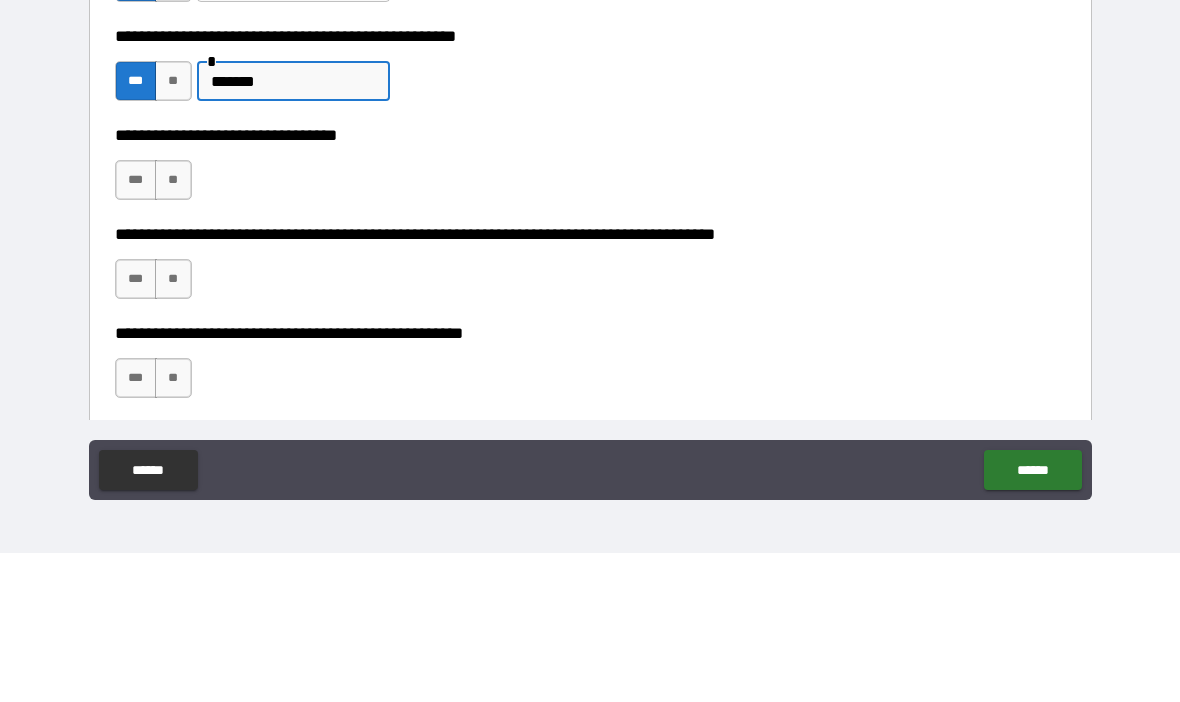click on "**" at bounding box center [173, 329] 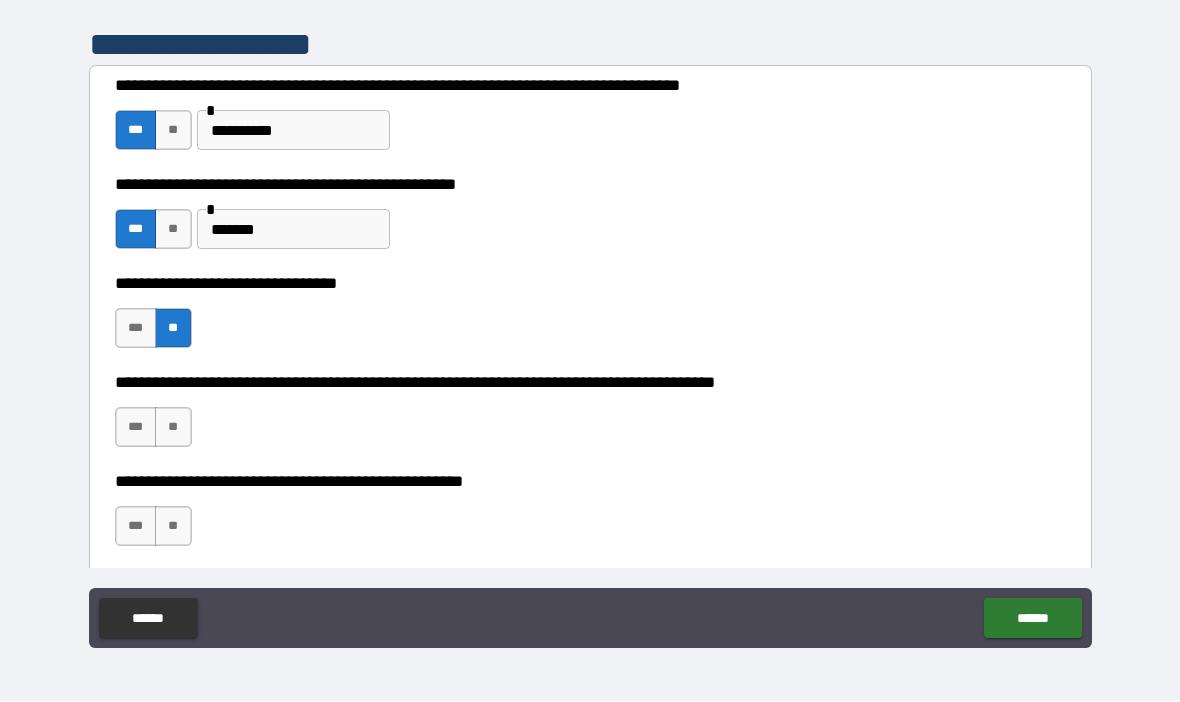 click on "**" at bounding box center (173, 428) 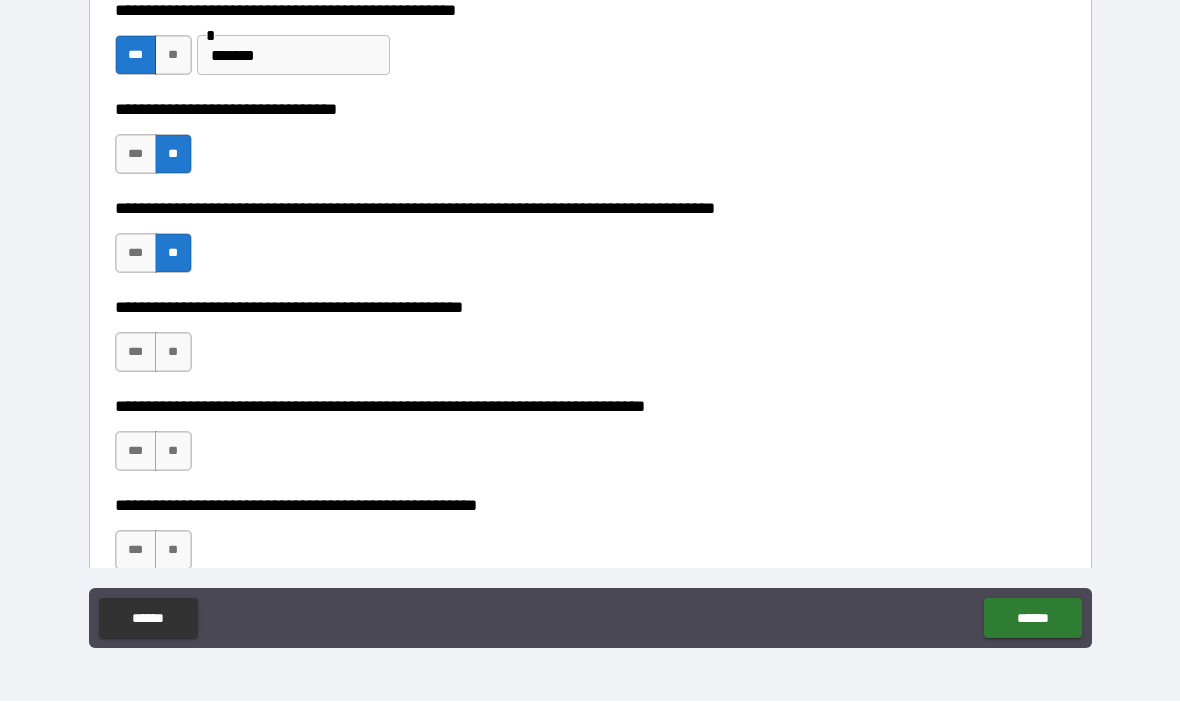 scroll, scrollTop: 749, scrollLeft: 0, axis: vertical 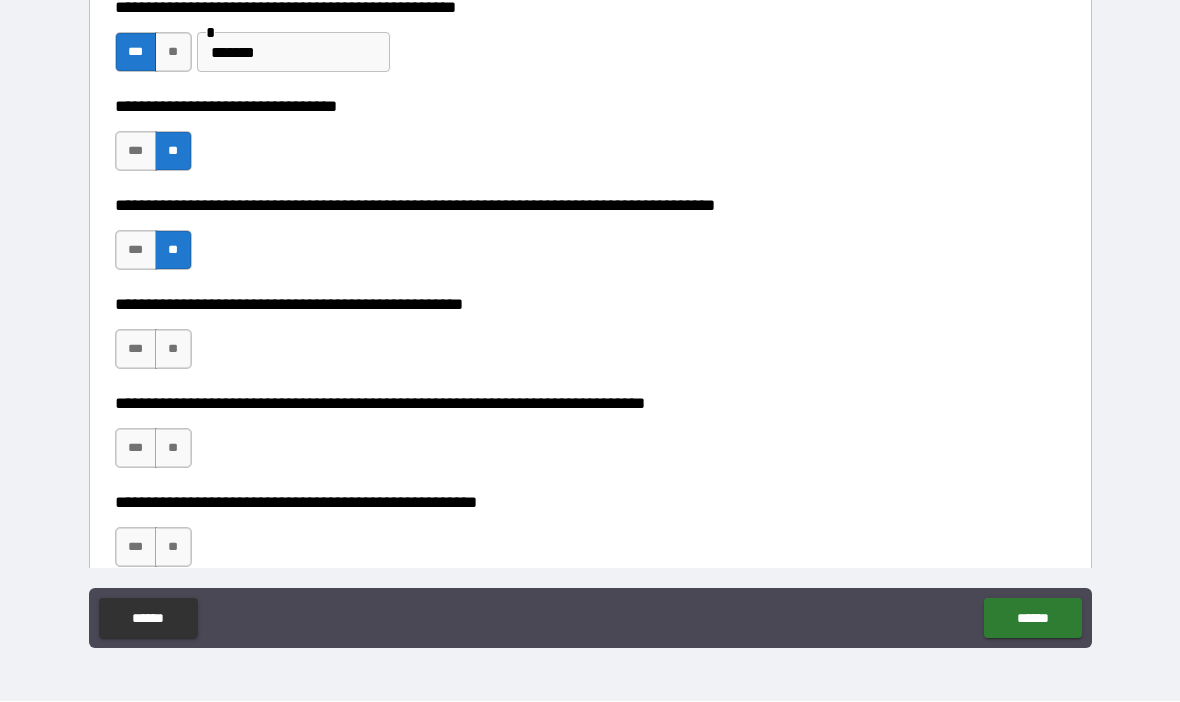 click on "**" at bounding box center [173, 350] 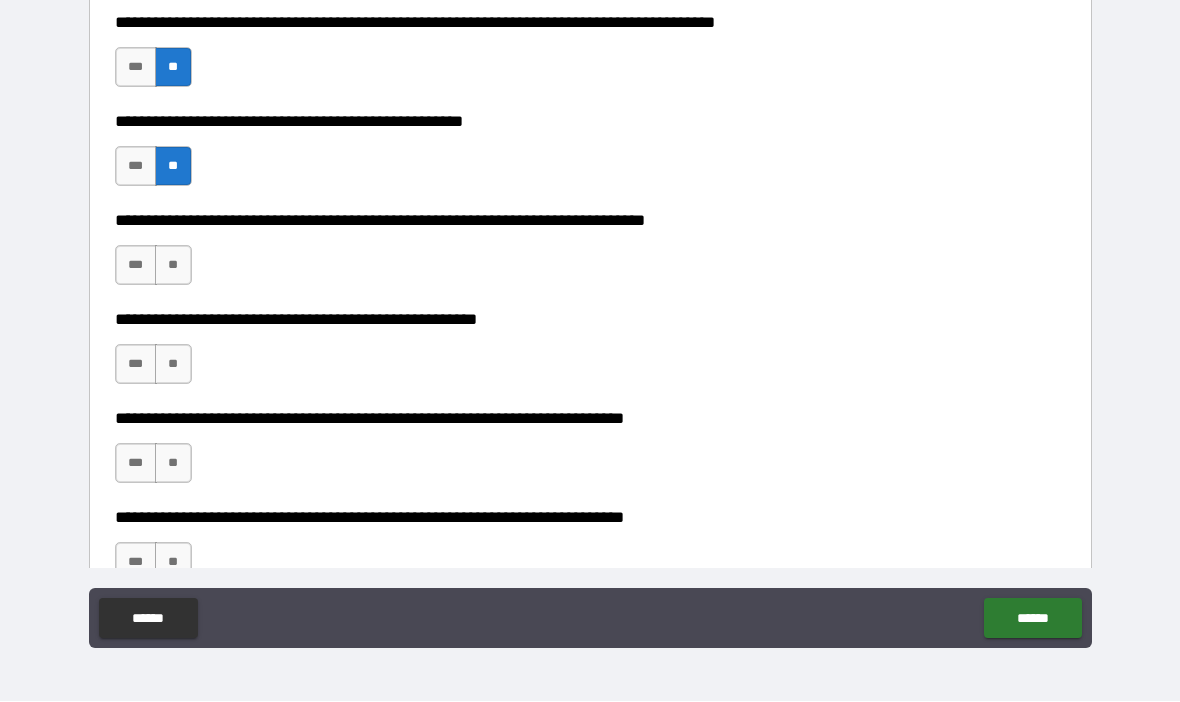 scroll, scrollTop: 930, scrollLeft: 0, axis: vertical 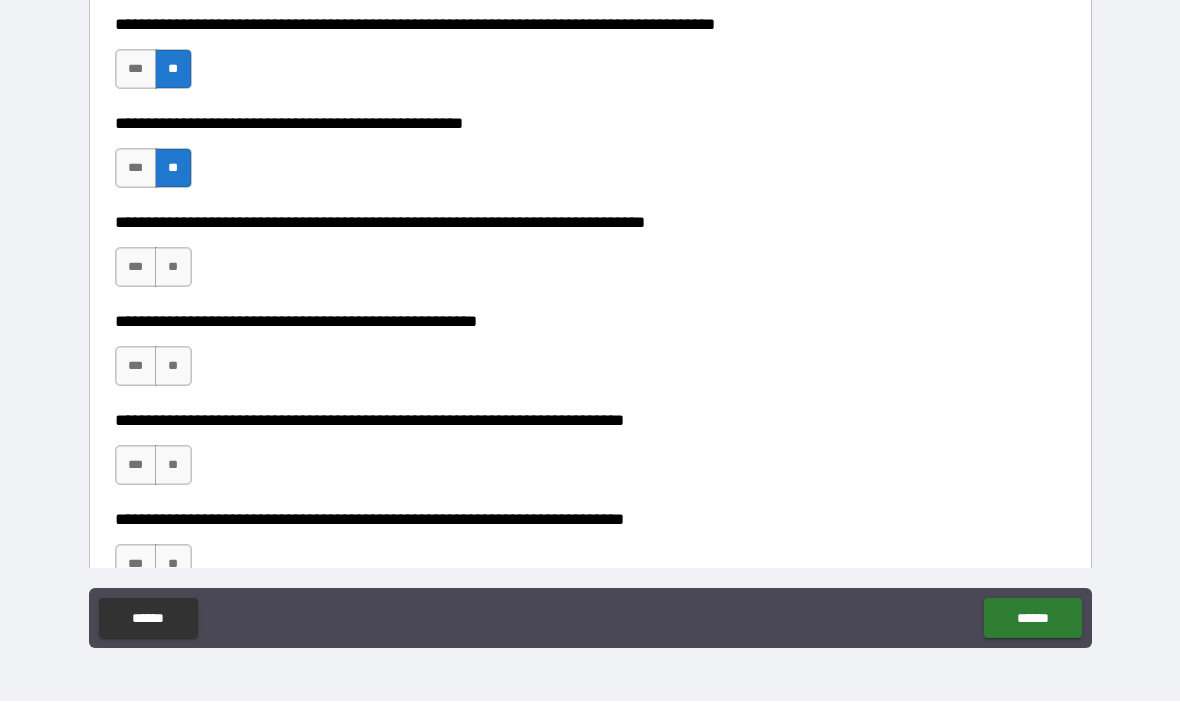 click on "**" at bounding box center (173, 268) 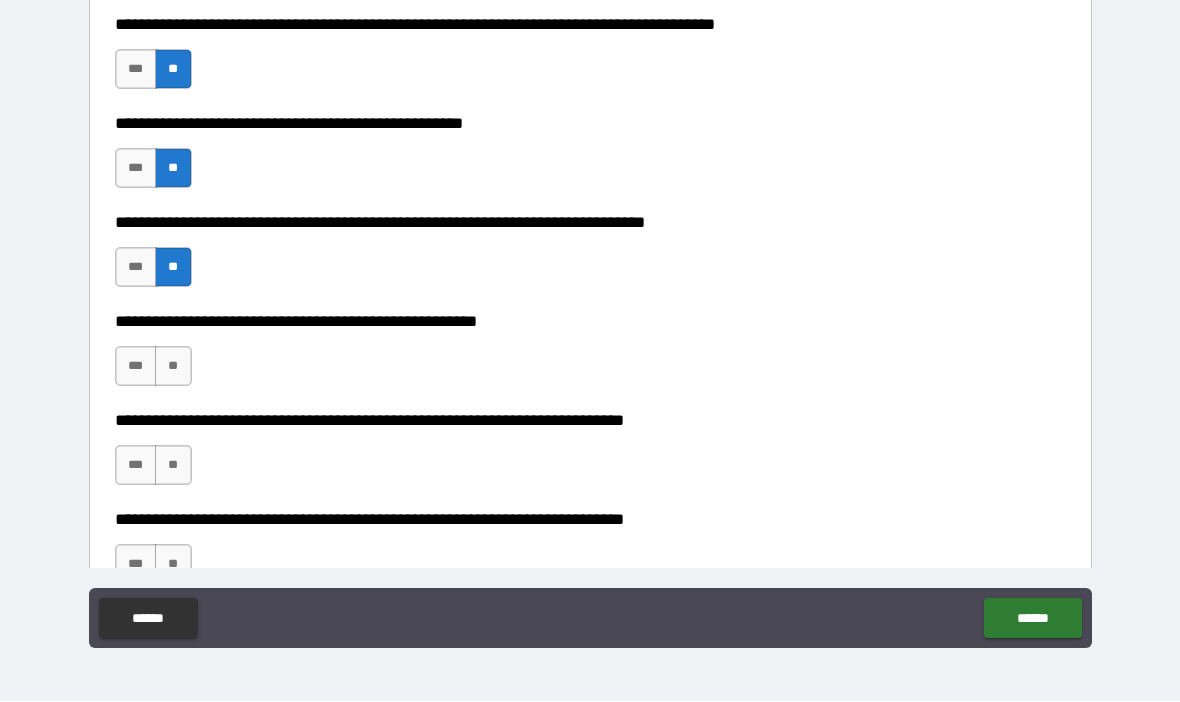 click on "**" at bounding box center (173, 367) 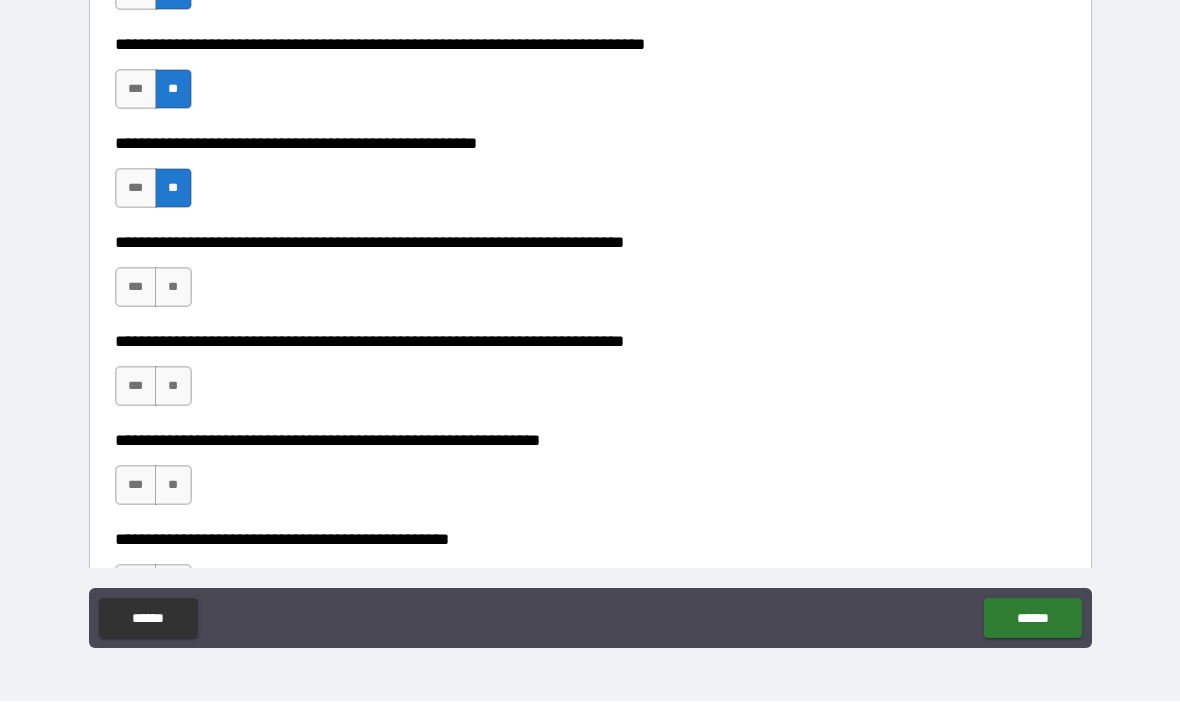scroll, scrollTop: 1106, scrollLeft: 0, axis: vertical 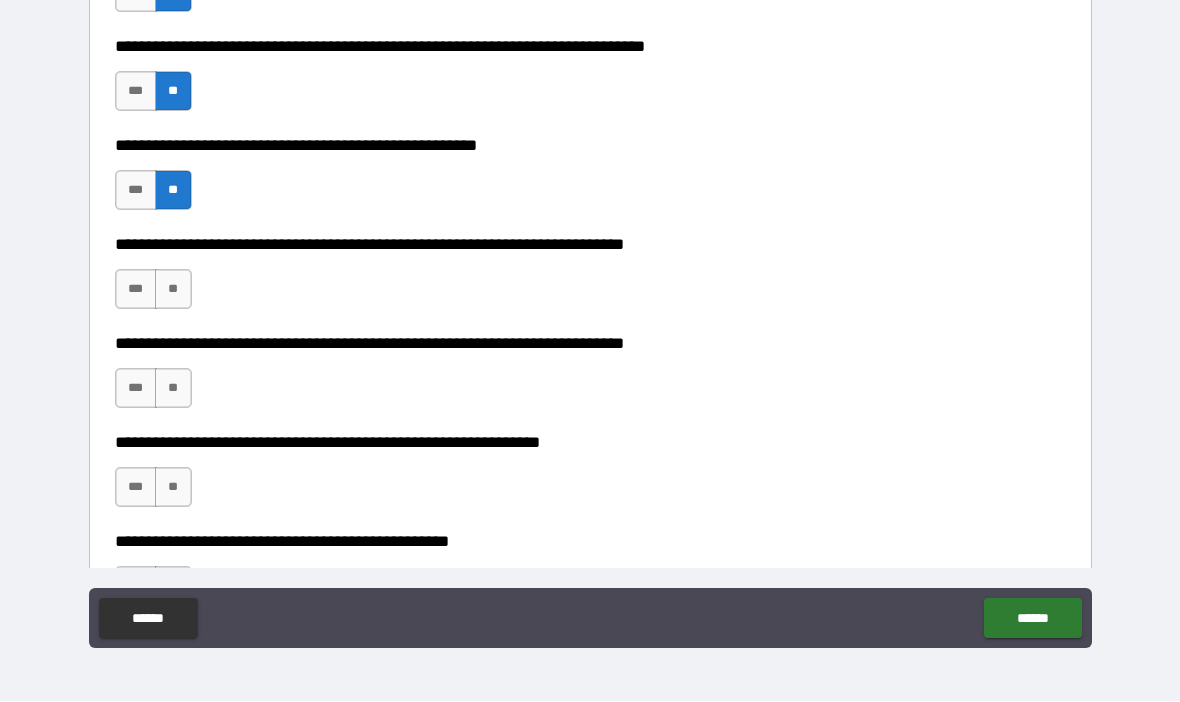 click on "**" at bounding box center (173, 290) 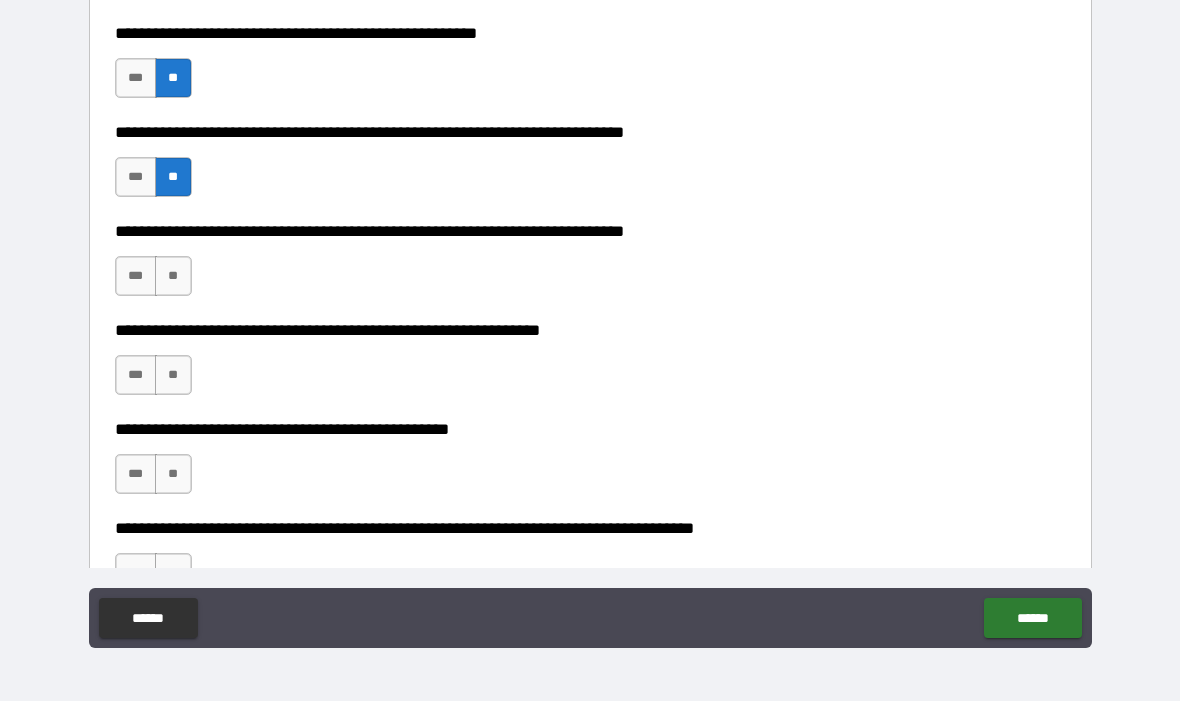 scroll, scrollTop: 1225, scrollLeft: 0, axis: vertical 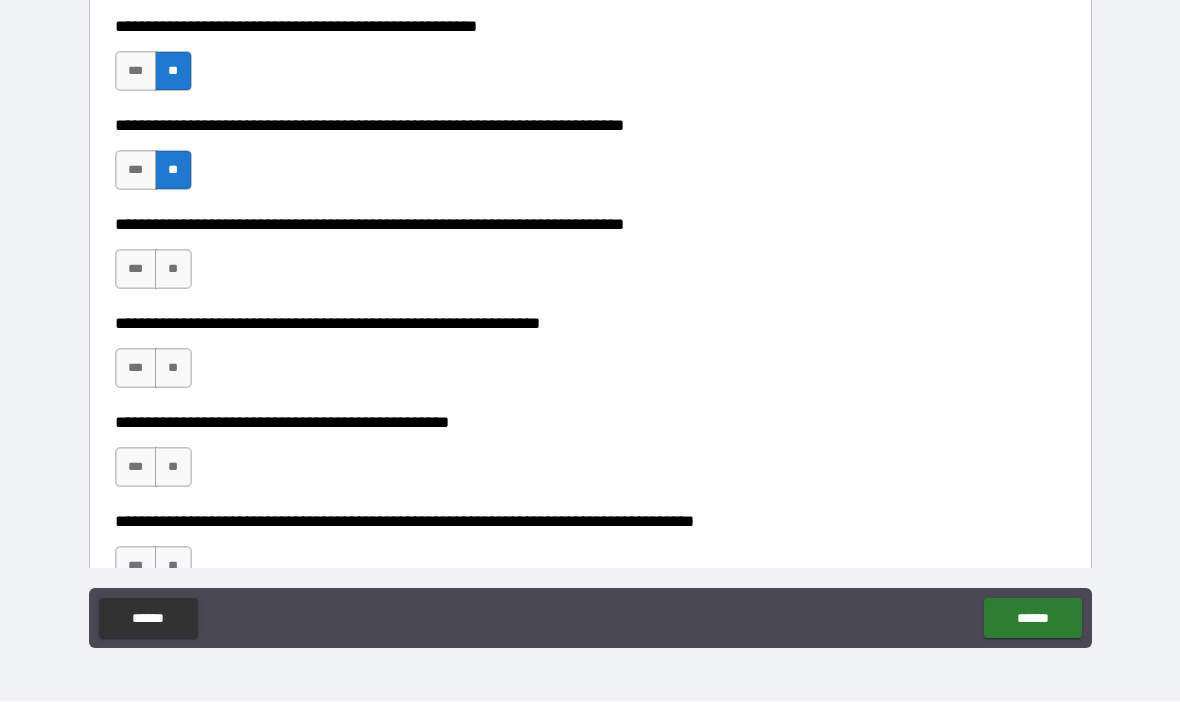 click on "**" at bounding box center (173, 270) 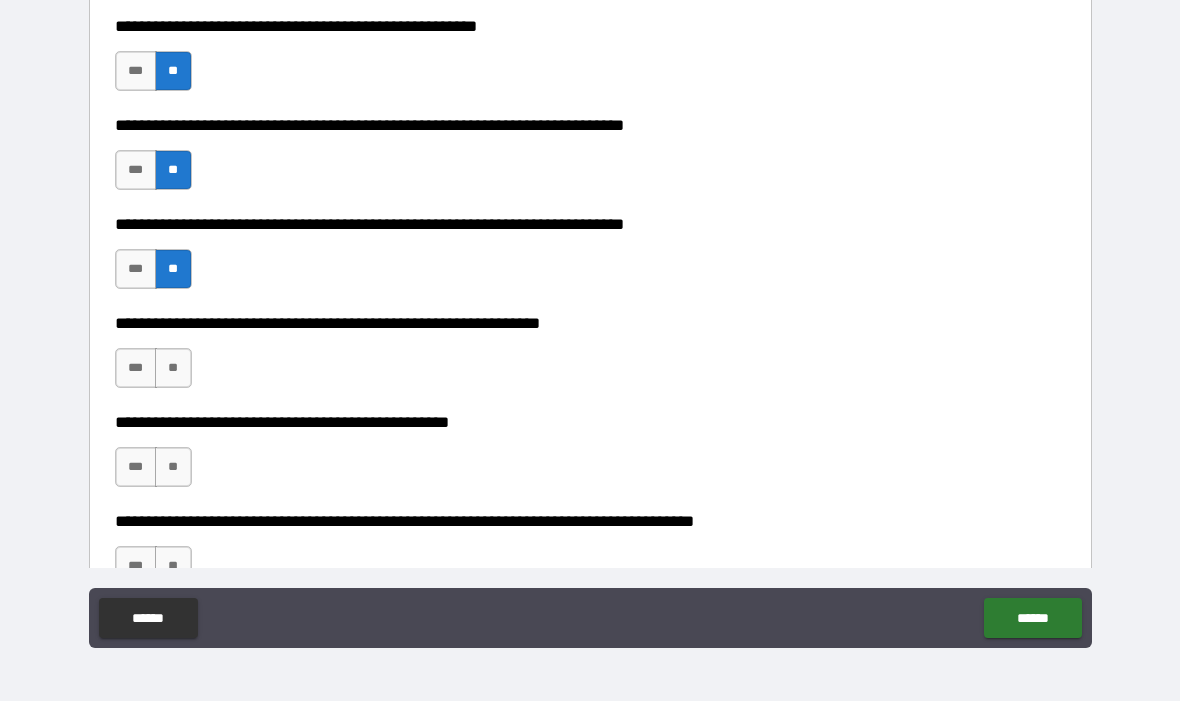 click on "***" at bounding box center [136, 369] 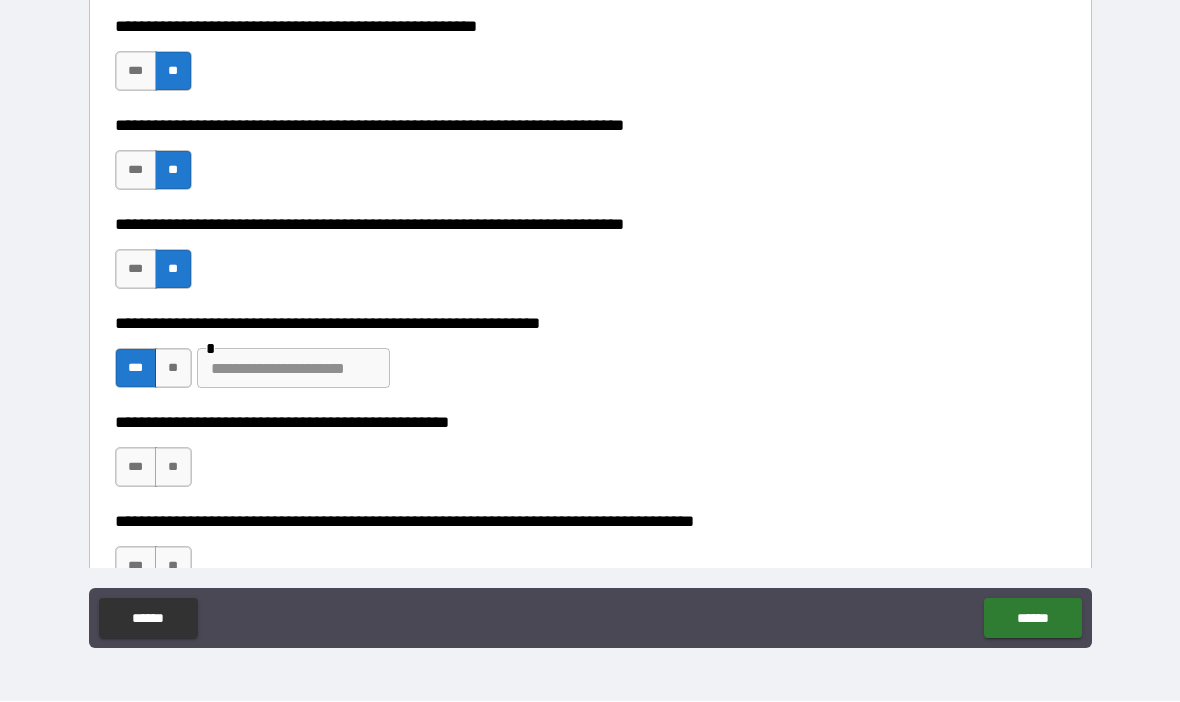 click at bounding box center [293, 369] 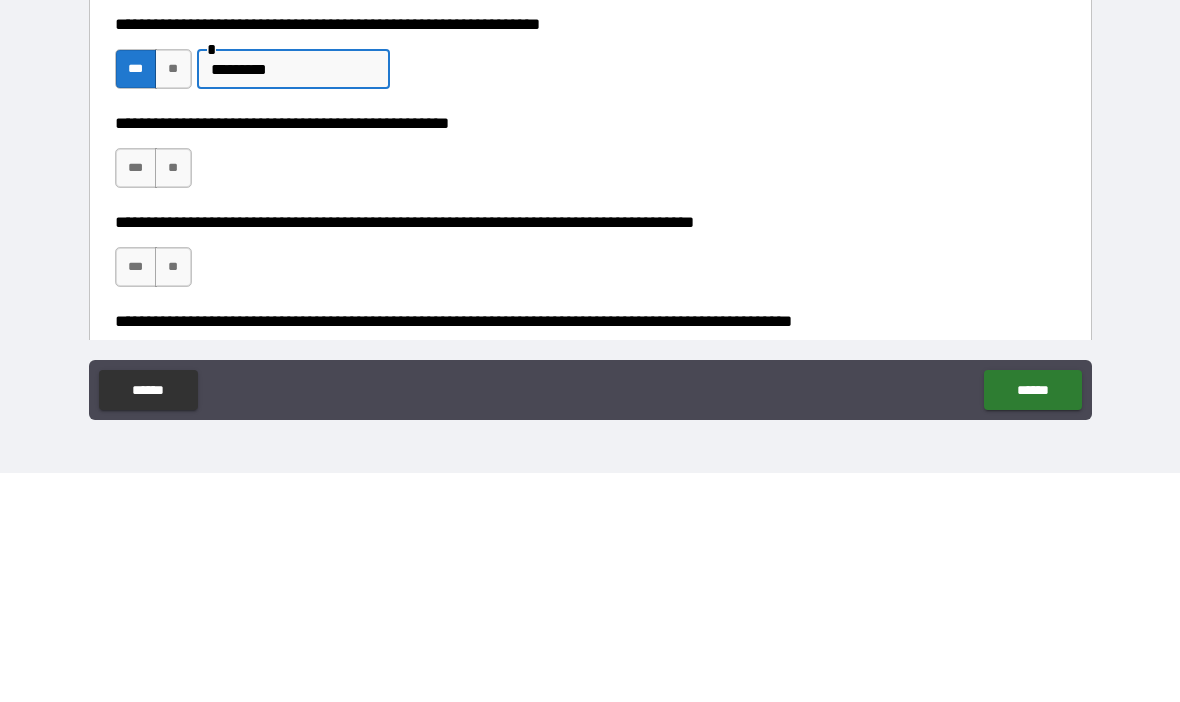 scroll, scrollTop: 1305, scrollLeft: 0, axis: vertical 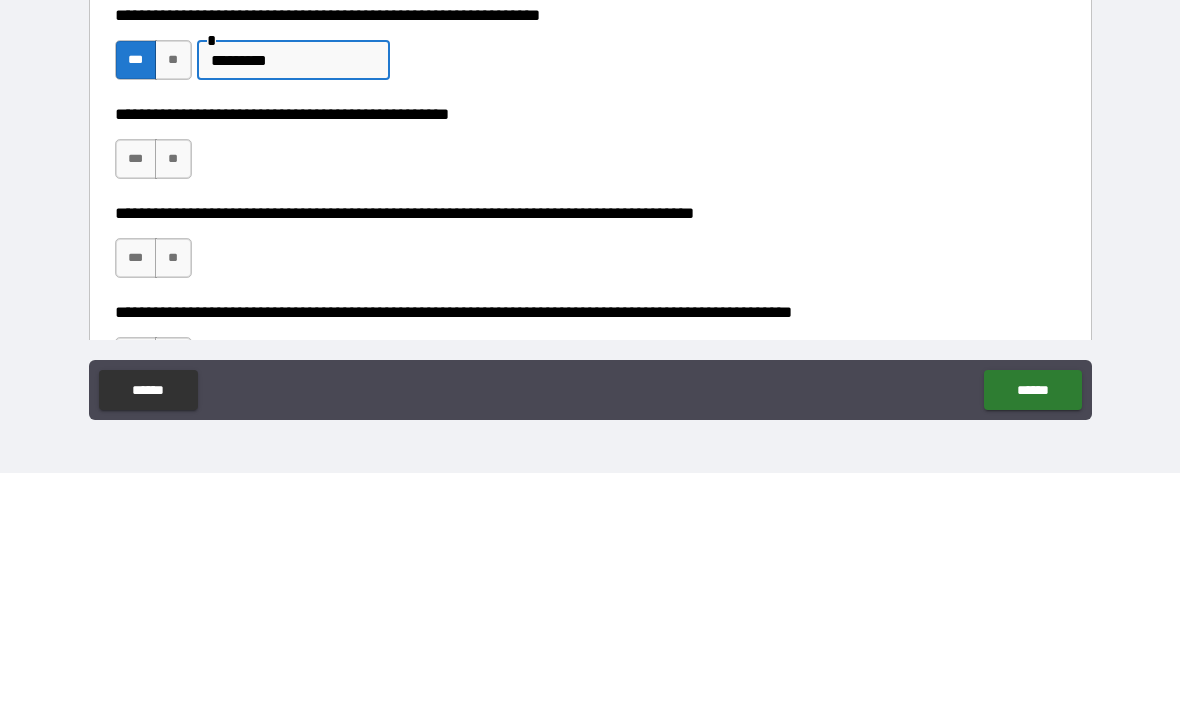 click on "**" at bounding box center (173, 388) 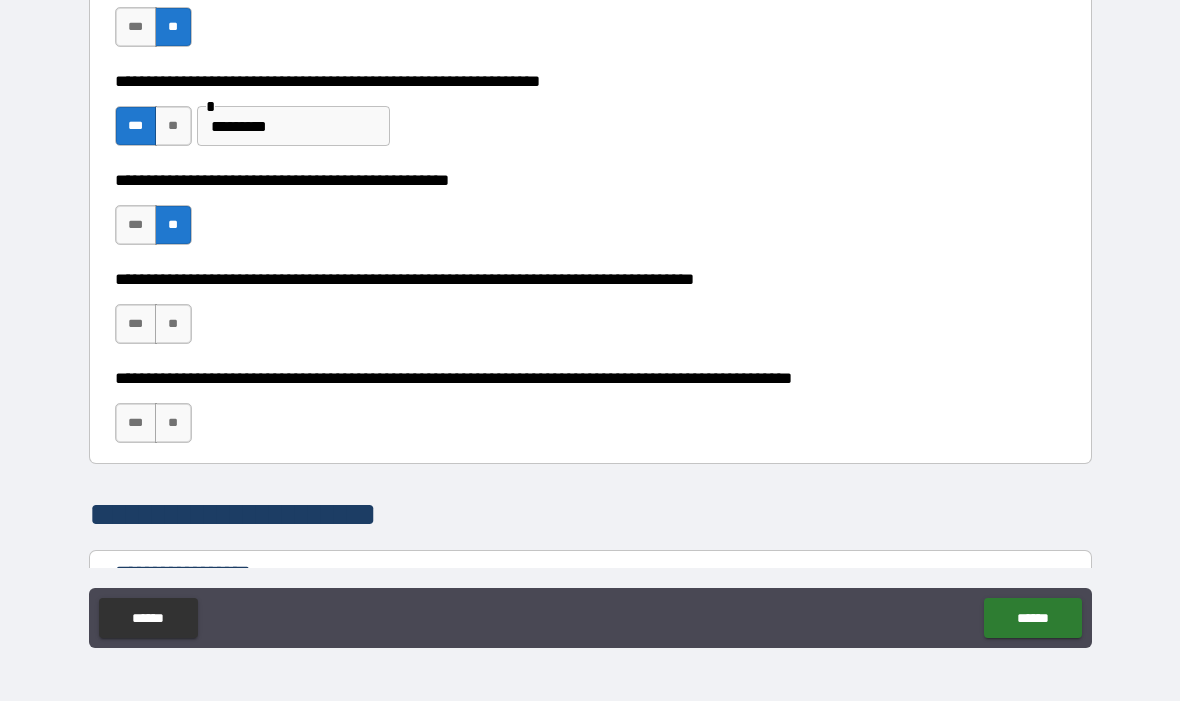 scroll, scrollTop: 1475, scrollLeft: 0, axis: vertical 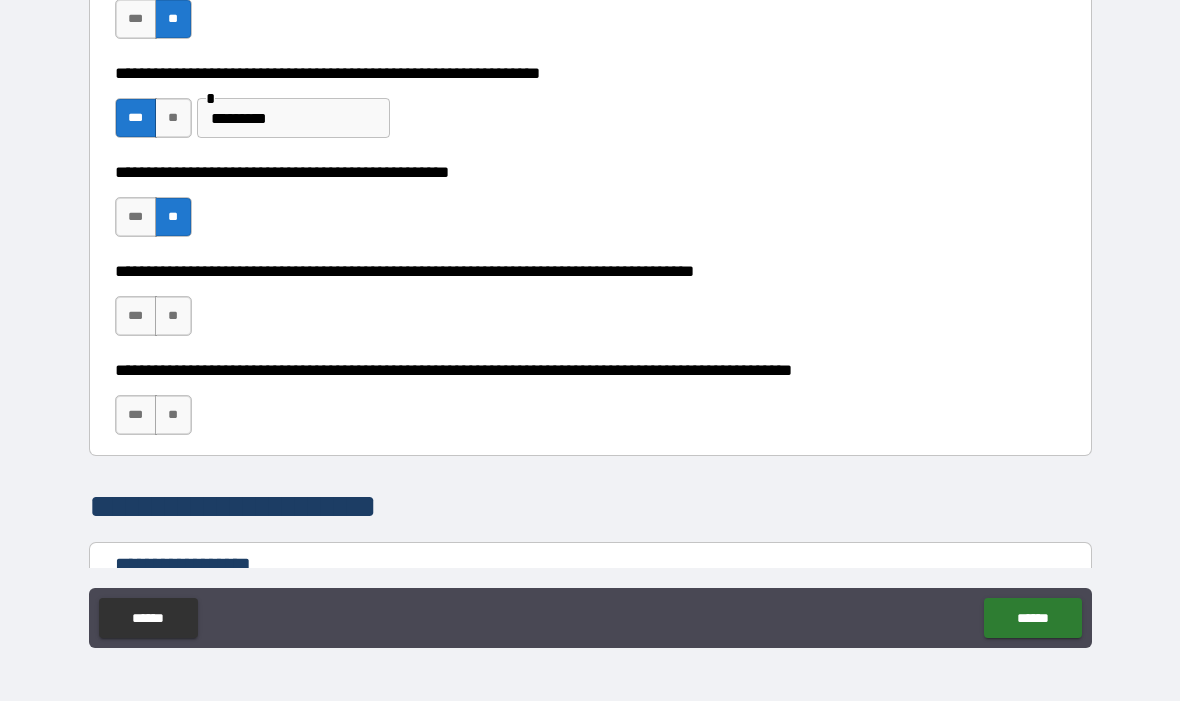 click on "**" at bounding box center [173, 317] 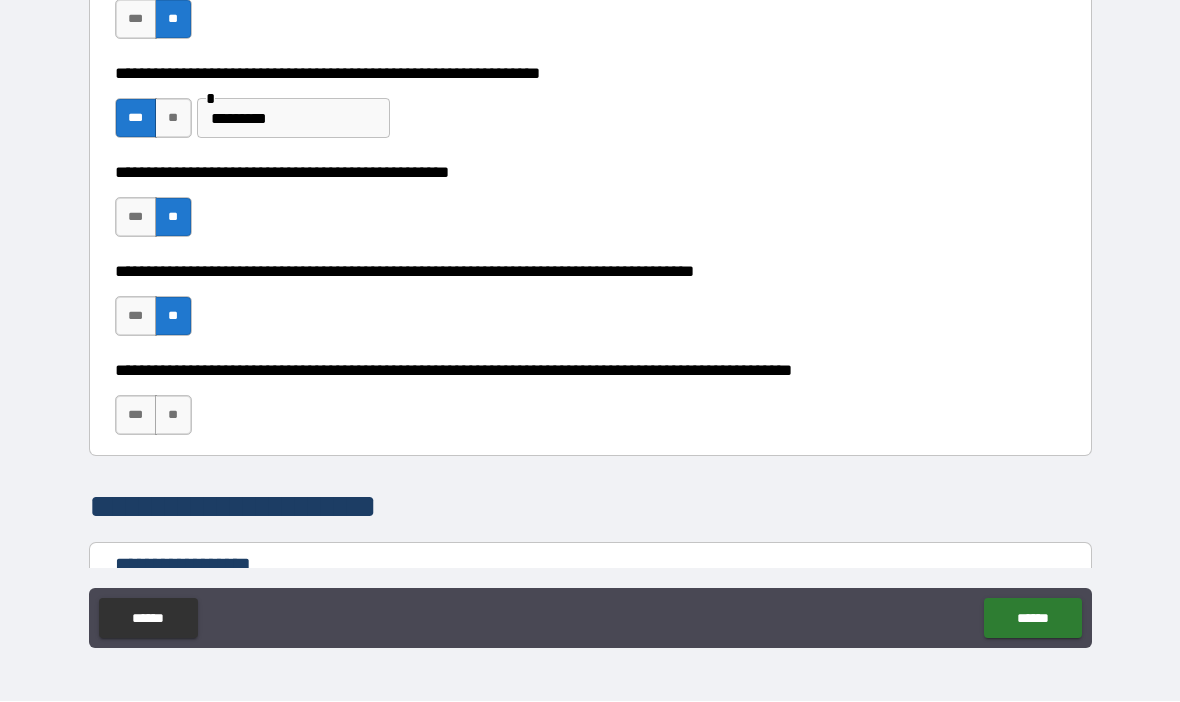 click on "**" at bounding box center (173, 416) 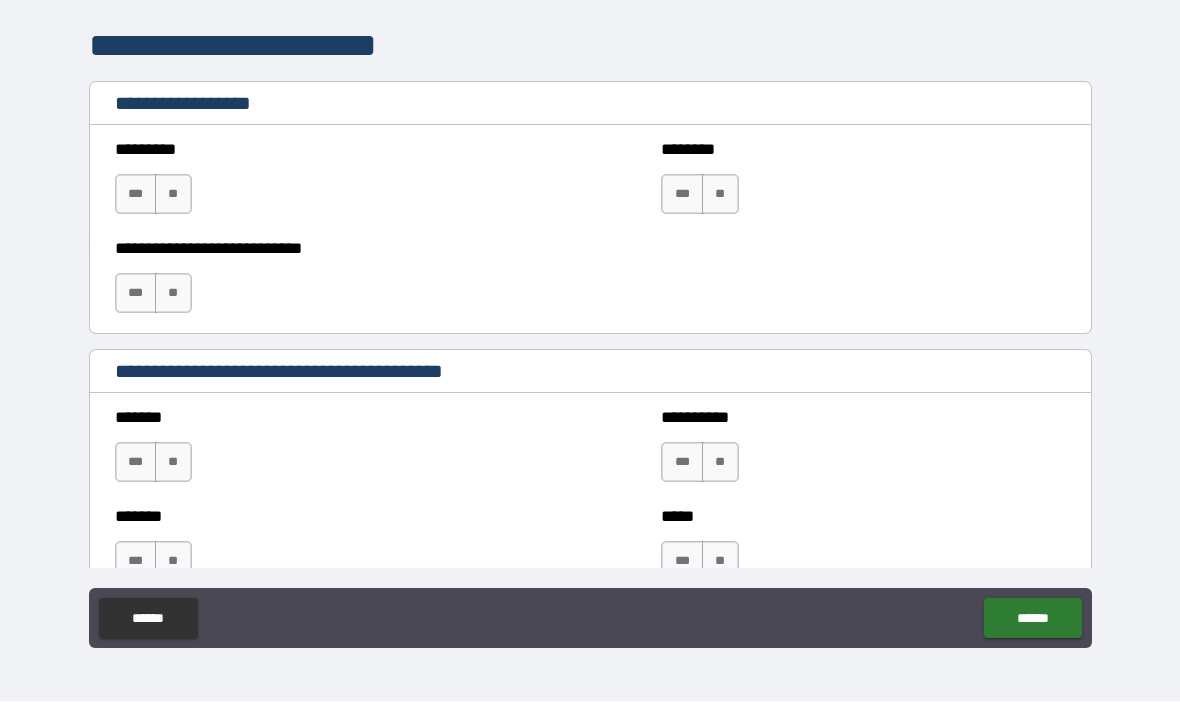scroll, scrollTop: 1934, scrollLeft: 0, axis: vertical 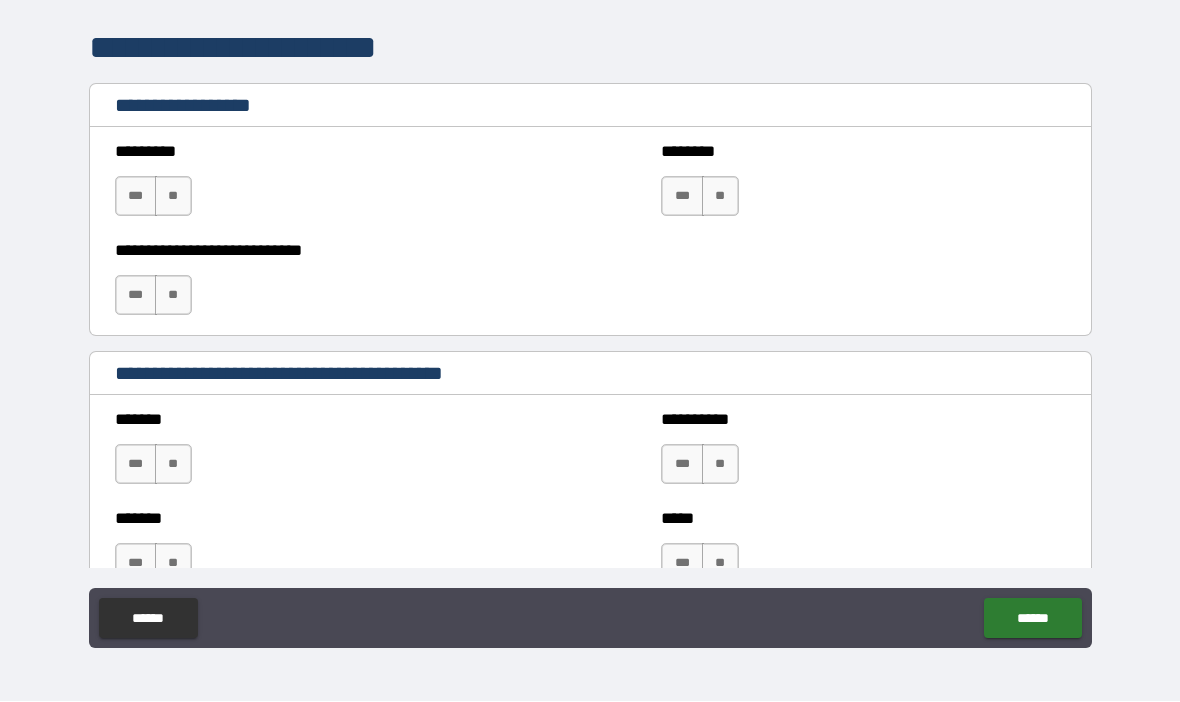 click on "**" at bounding box center [173, 197] 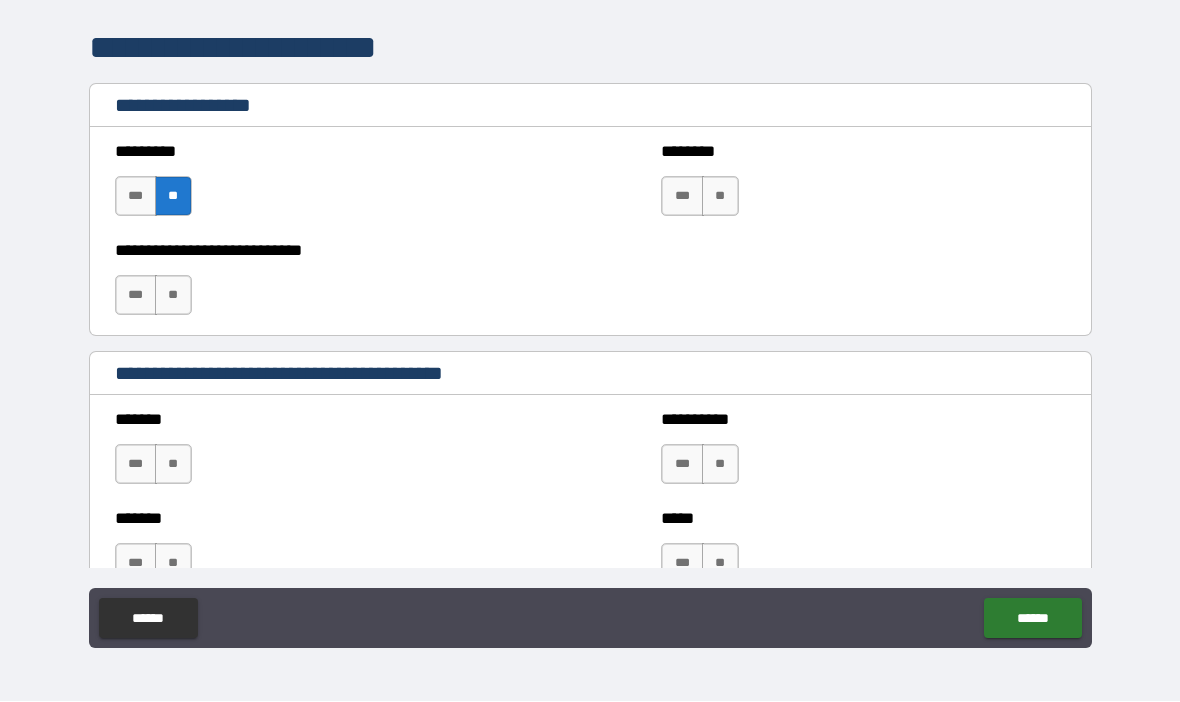 click on "**" at bounding box center [173, 296] 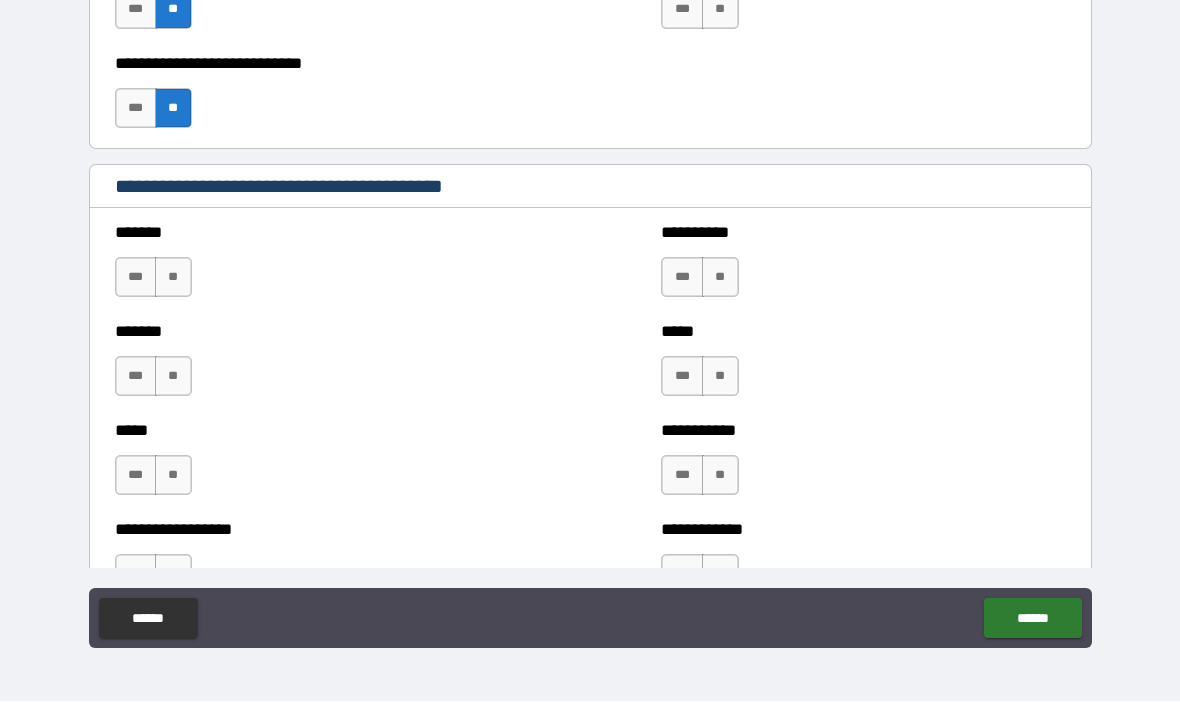 scroll, scrollTop: 2122, scrollLeft: 0, axis: vertical 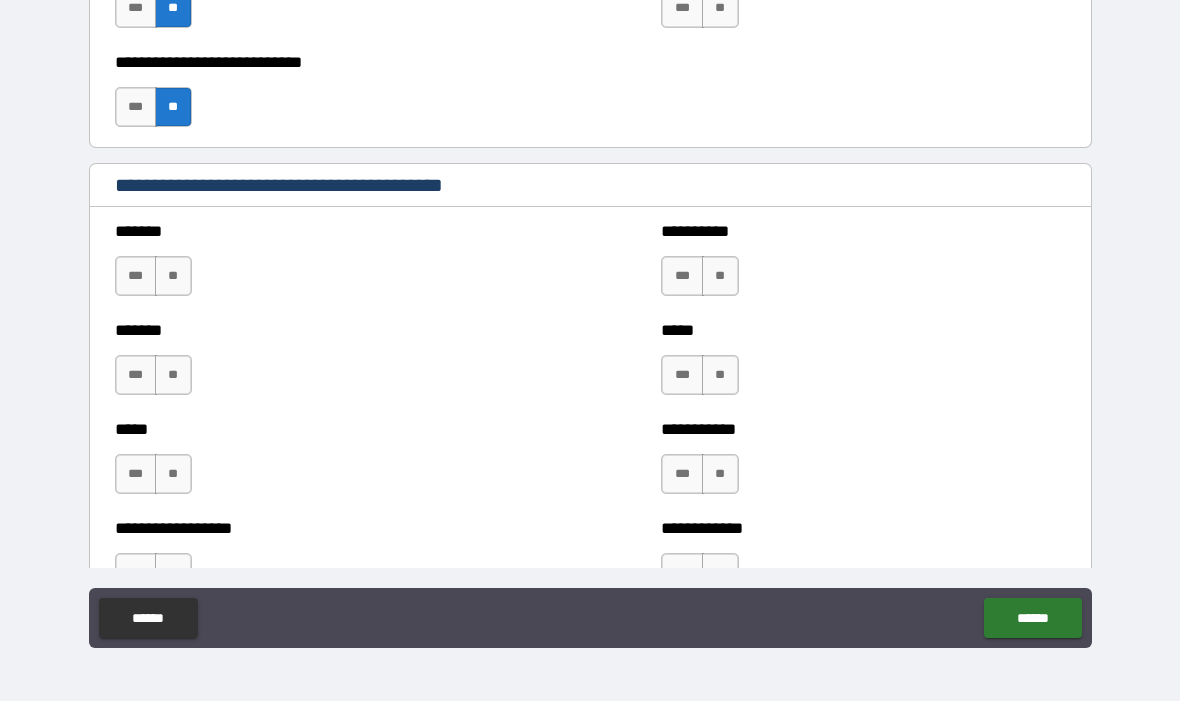 click on "**" at bounding box center (173, 277) 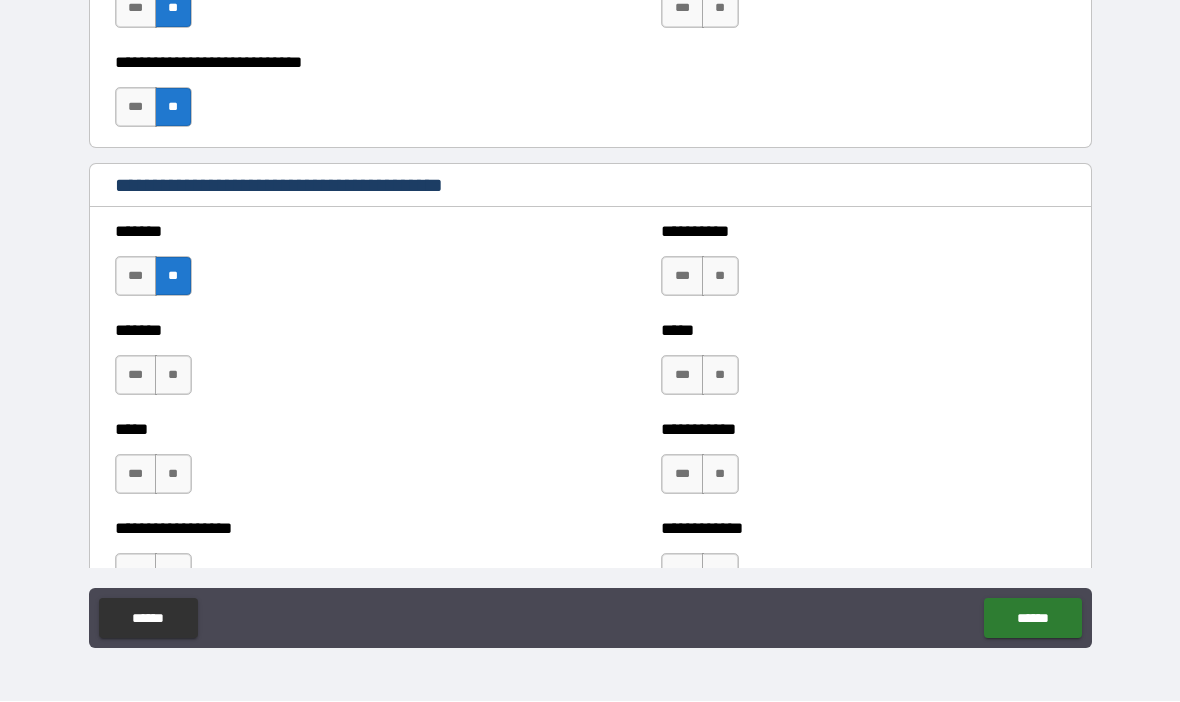 click on "**" at bounding box center [173, 376] 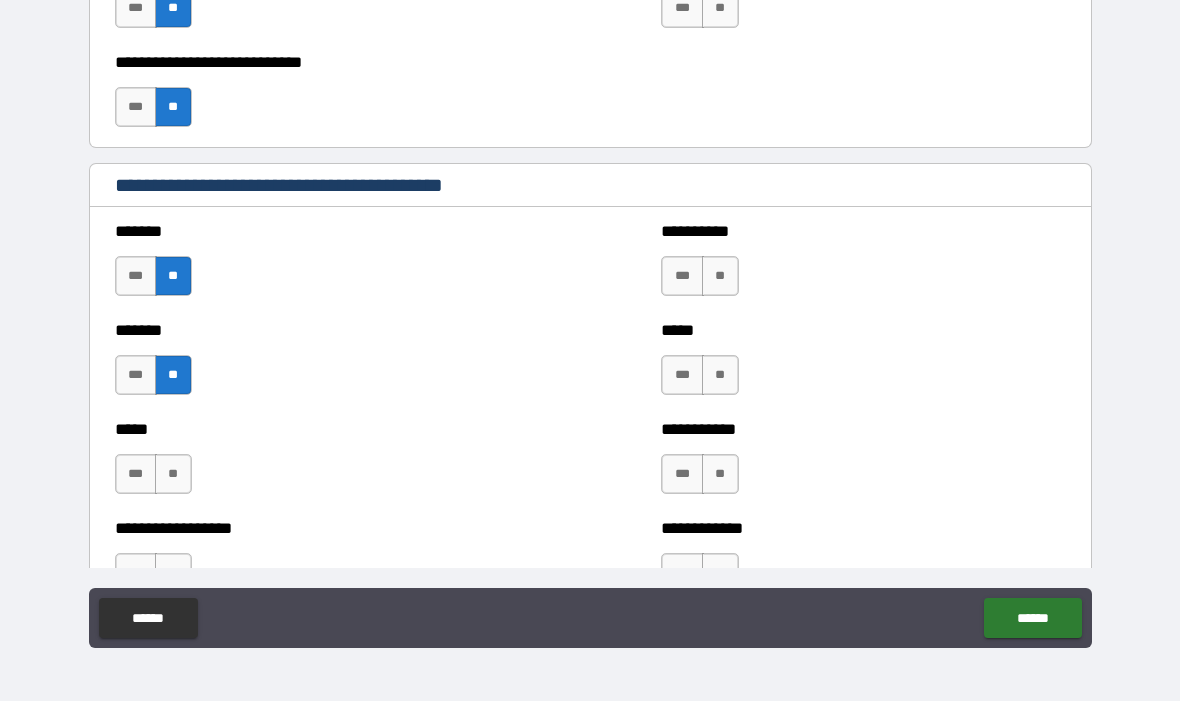 click on "**" at bounding box center [173, 475] 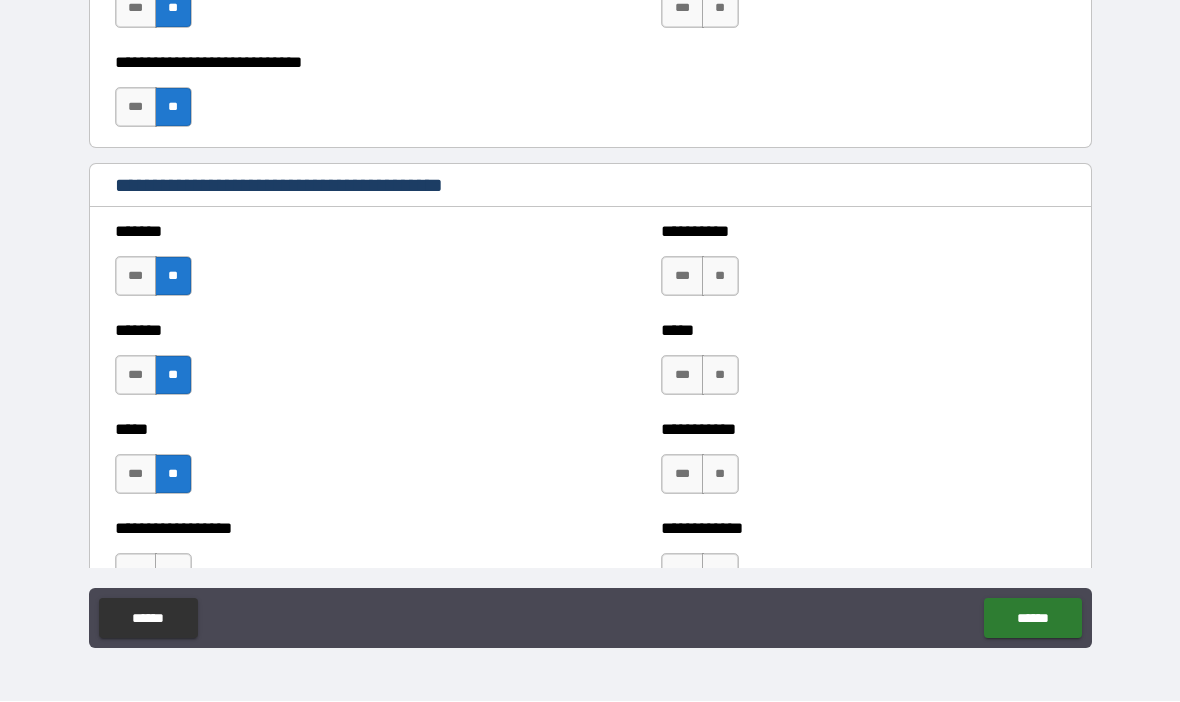 click on "**" at bounding box center (720, 277) 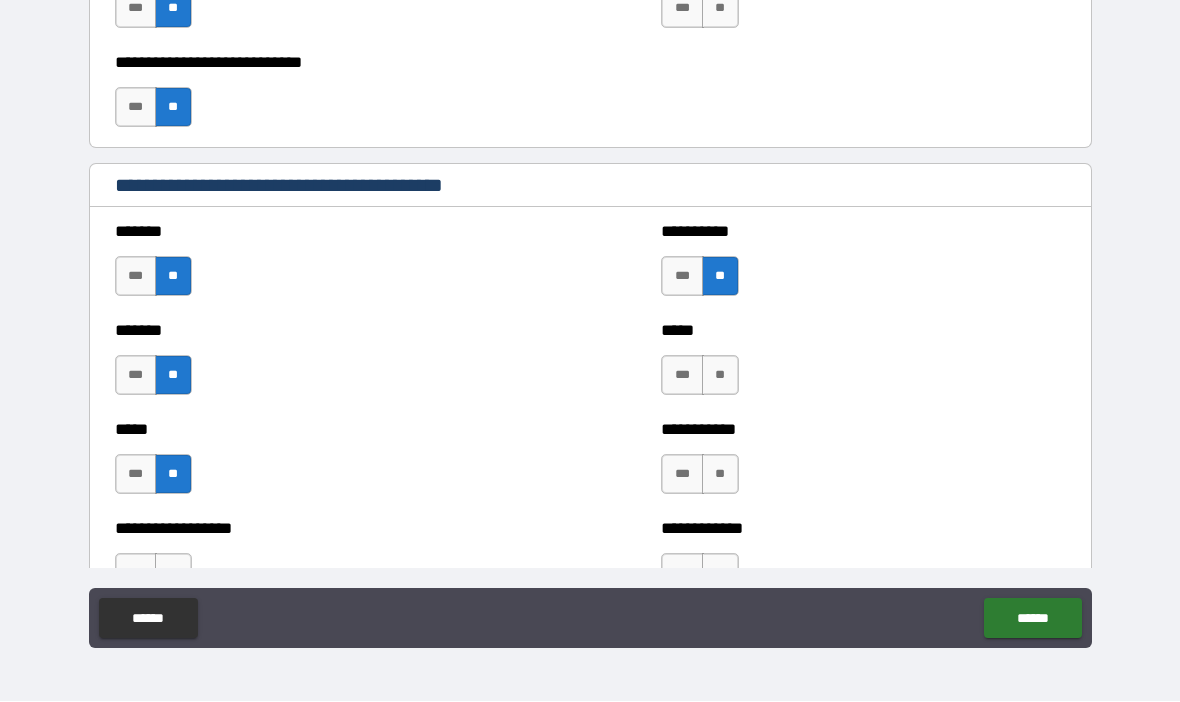 click on "**" at bounding box center [720, 376] 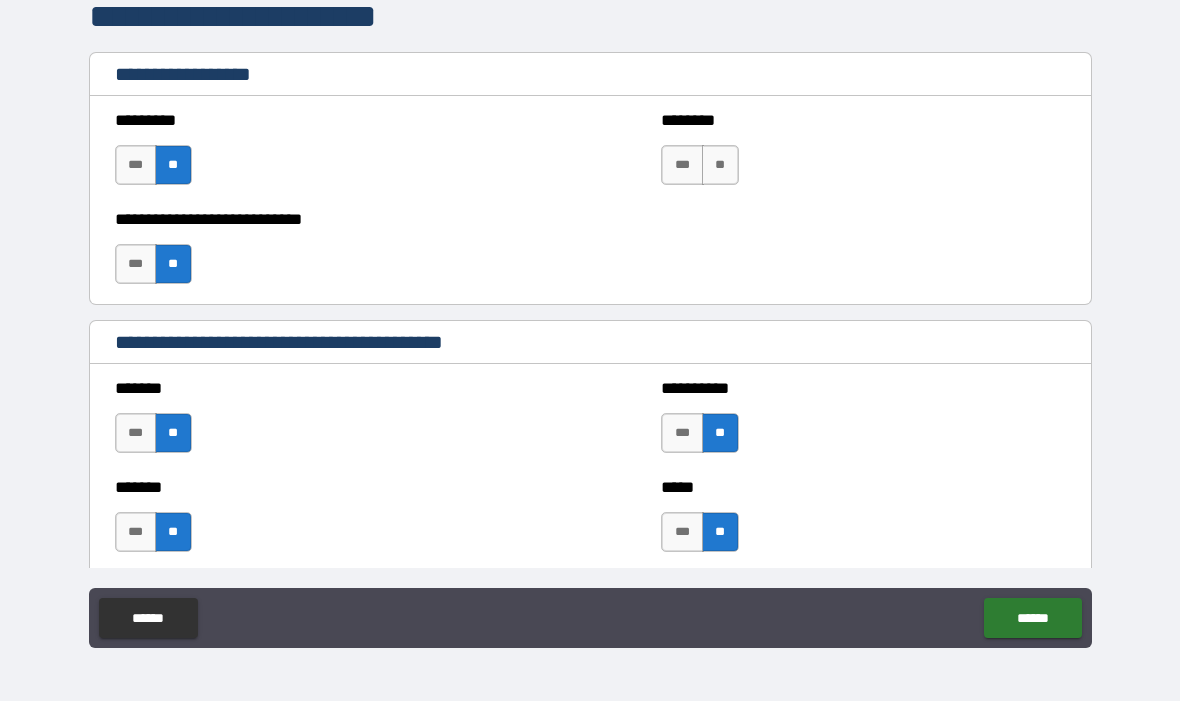 scroll, scrollTop: 1962, scrollLeft: 0, axis: vertical 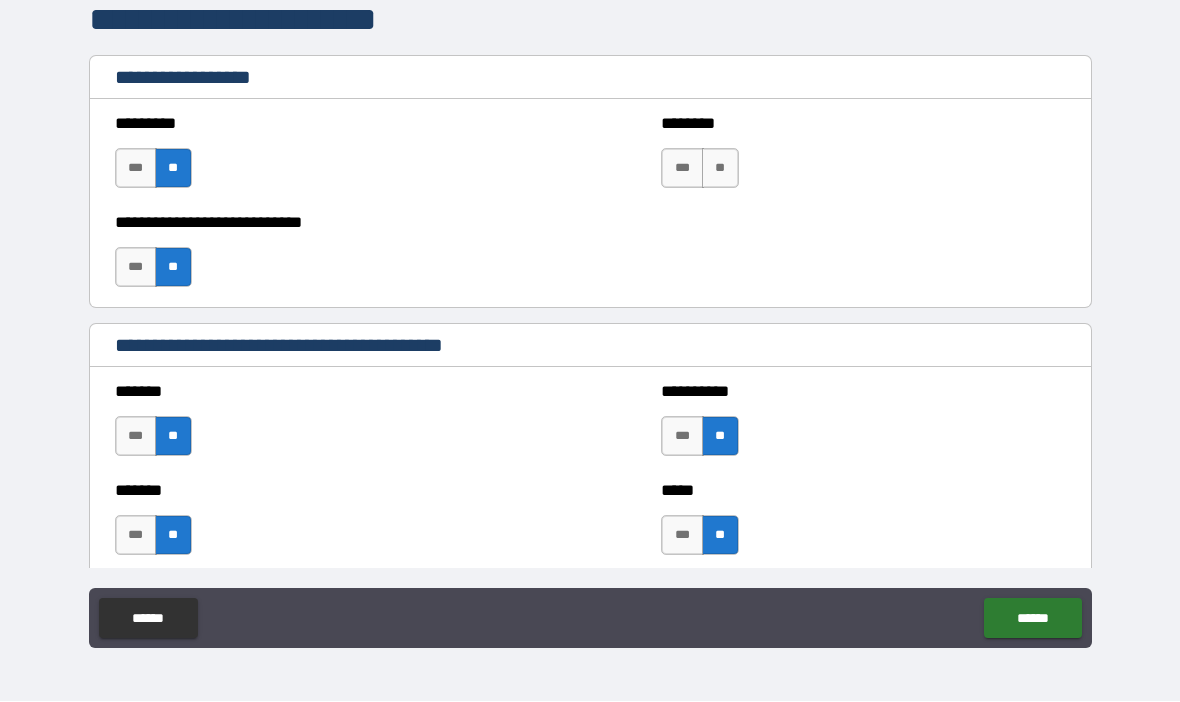 click on "**" at bounding box center [720, 169] 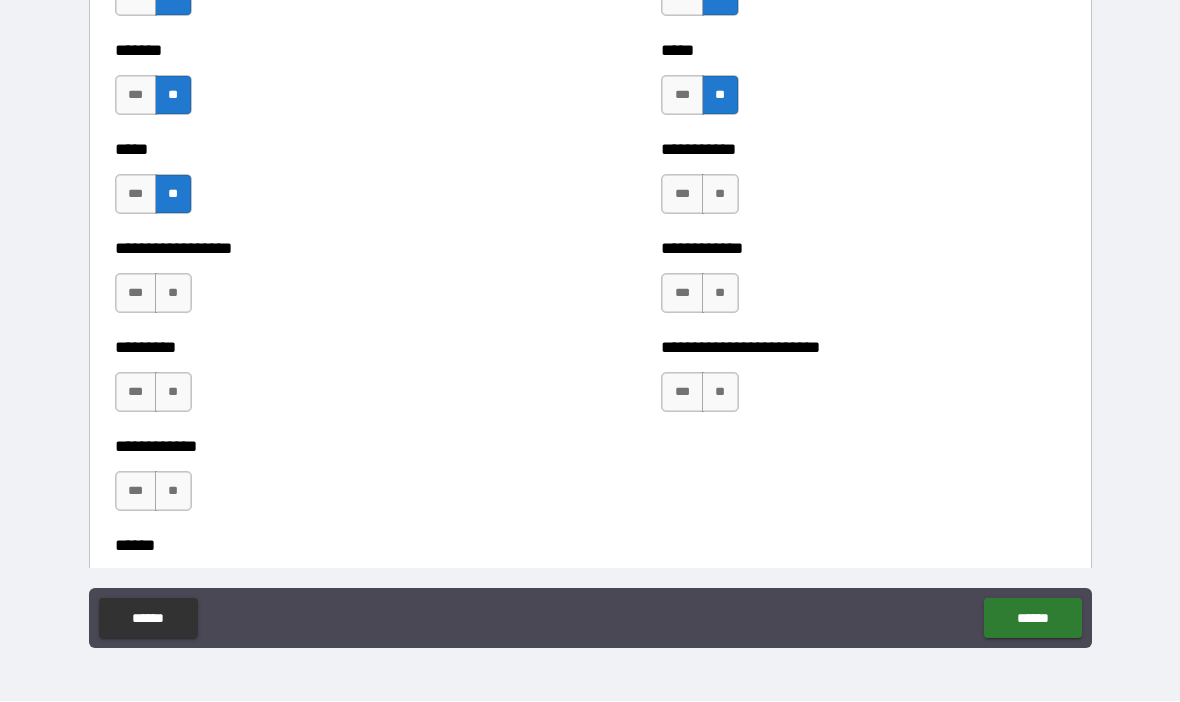 scroll, scrollTop: 2403, scrollLeft: 0, axis: vertical 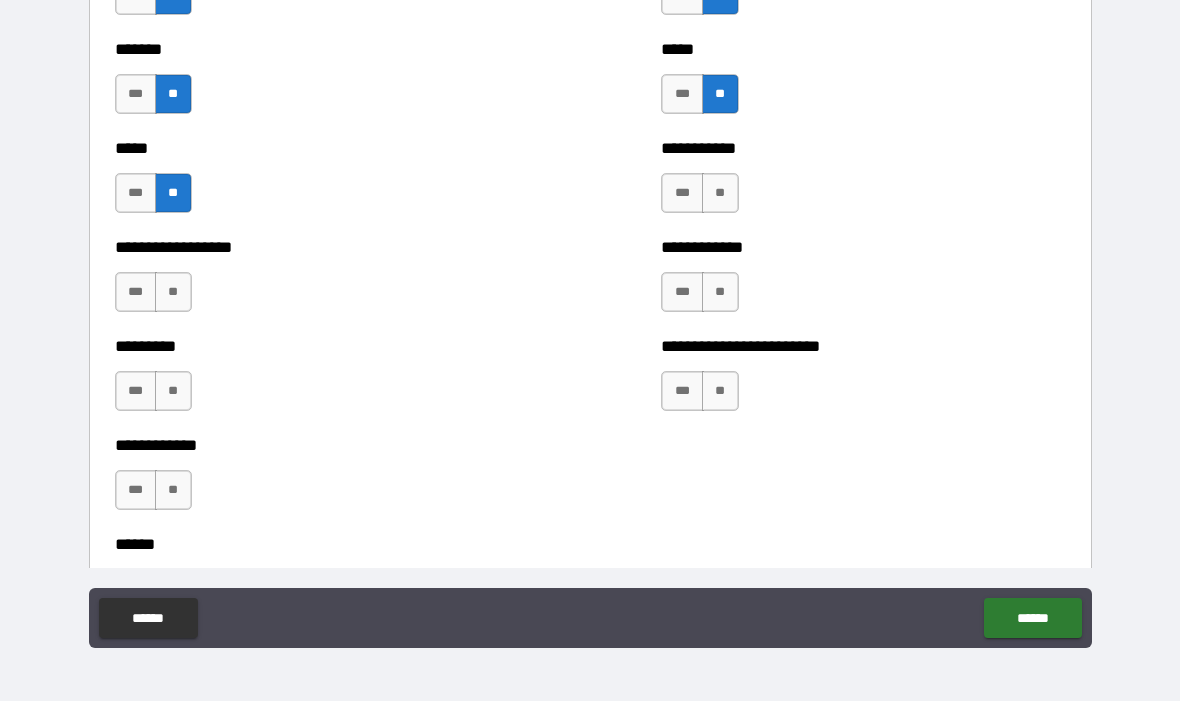 click on "**" at bounding box center (720, 194) 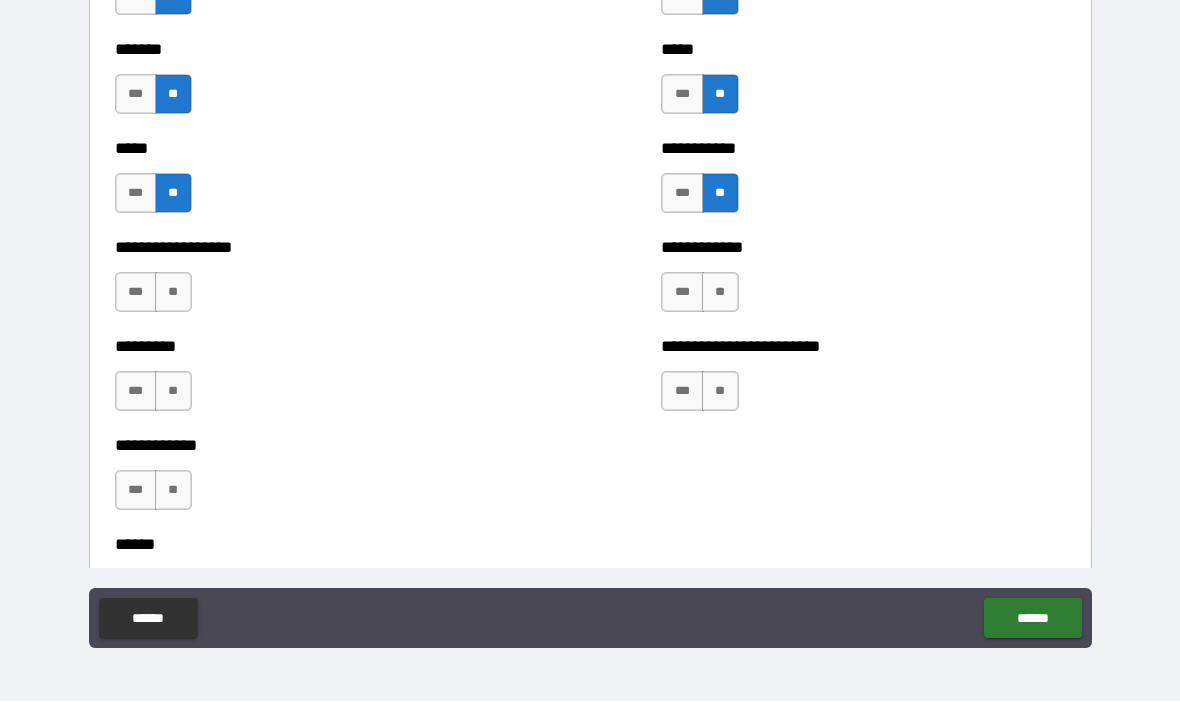 click on "**" at bounding box center (720, 293) 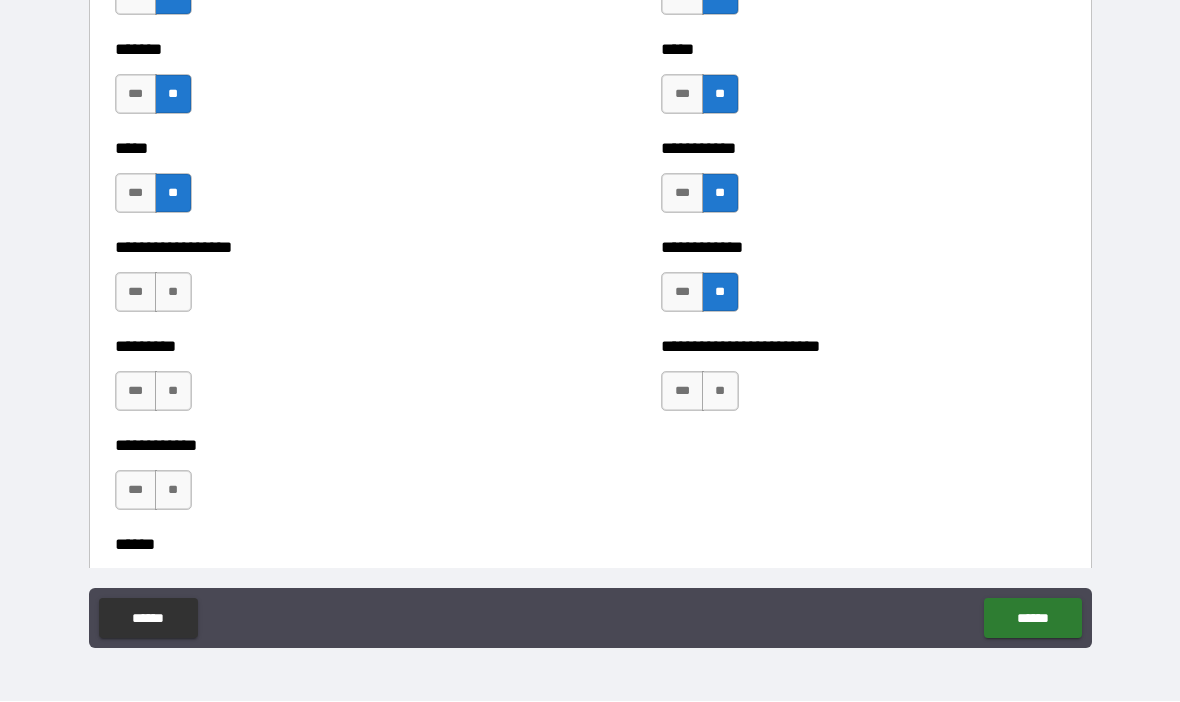 click on "**" at bounding box center [720, 392] 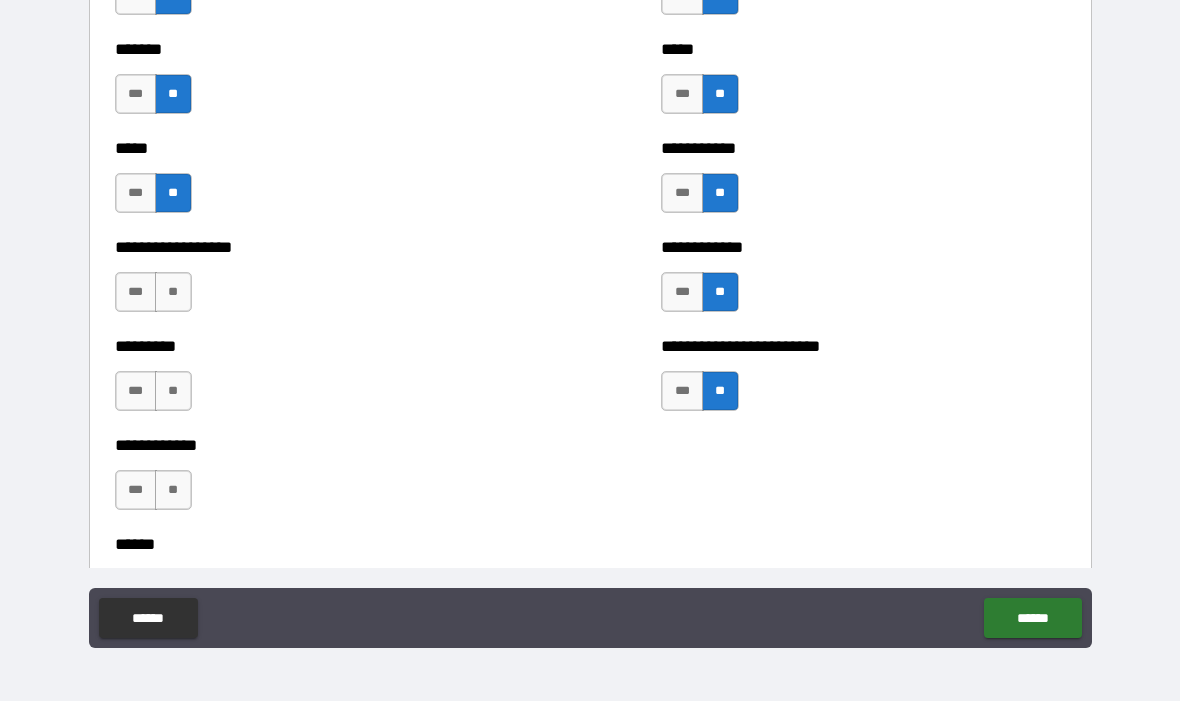click on "**" at bounding box center [173, 293] 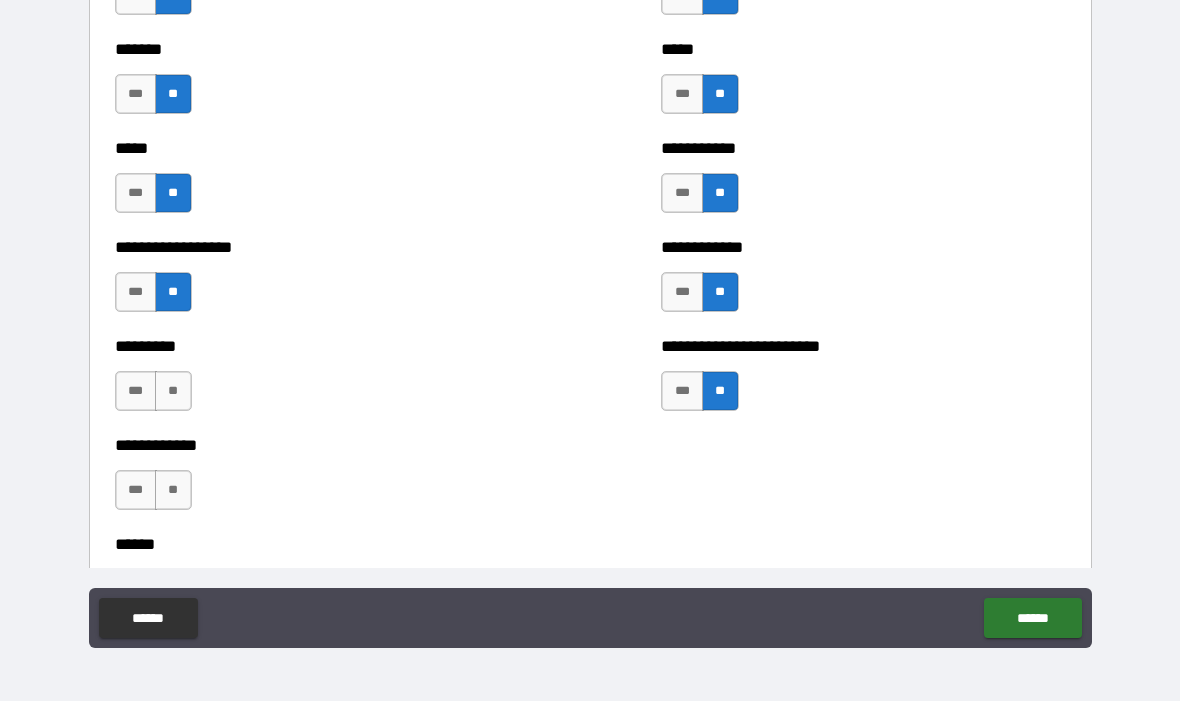 click on "**" at bounding box center [173, 392] 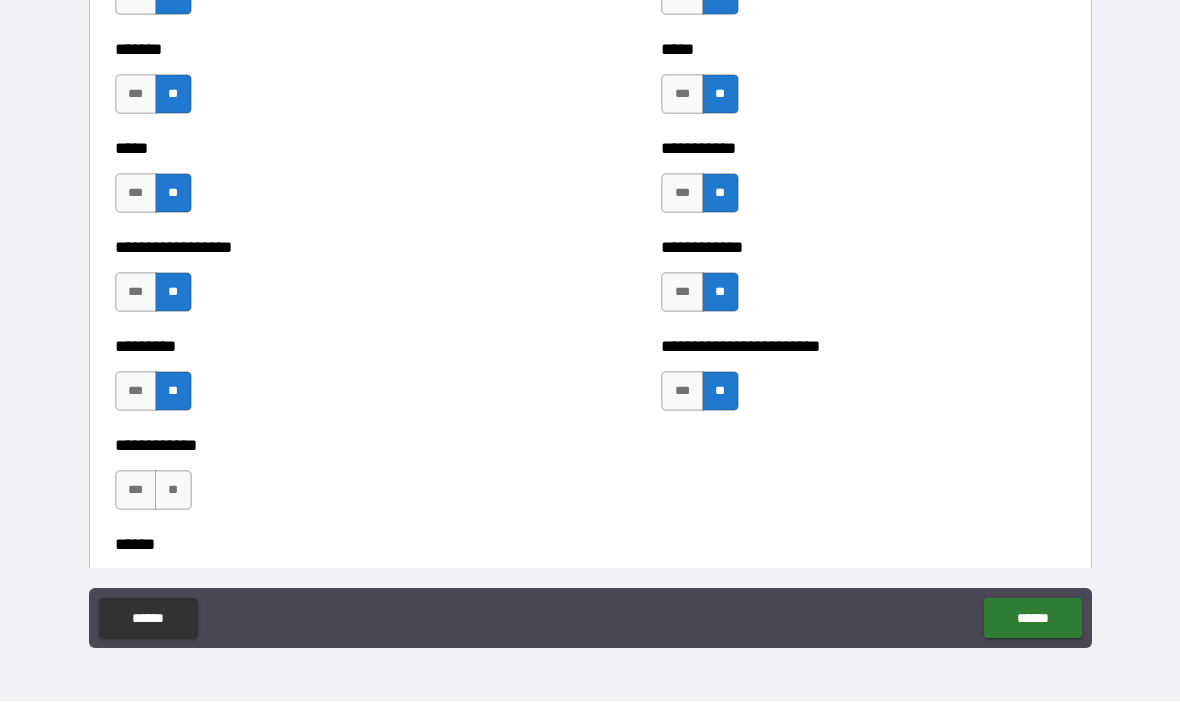 click on "**" at bounding box center (173, 491) 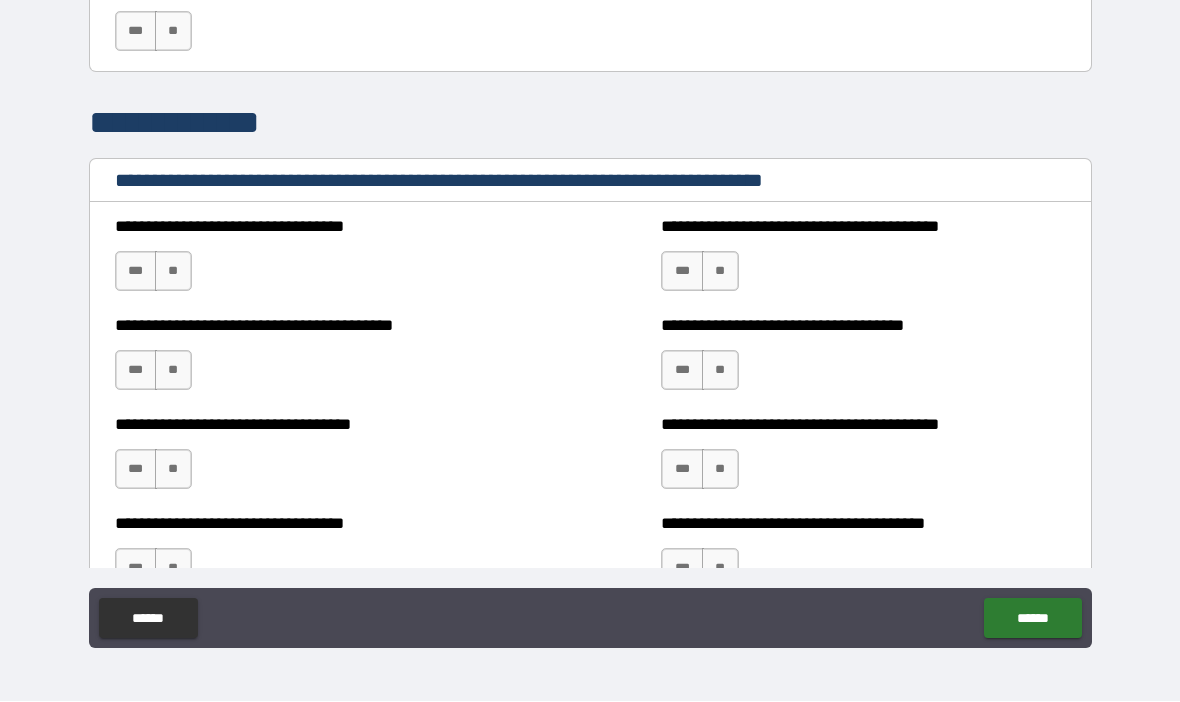 scroll, scrollTop: 2962, scrollLeft: 0, axis: vertical 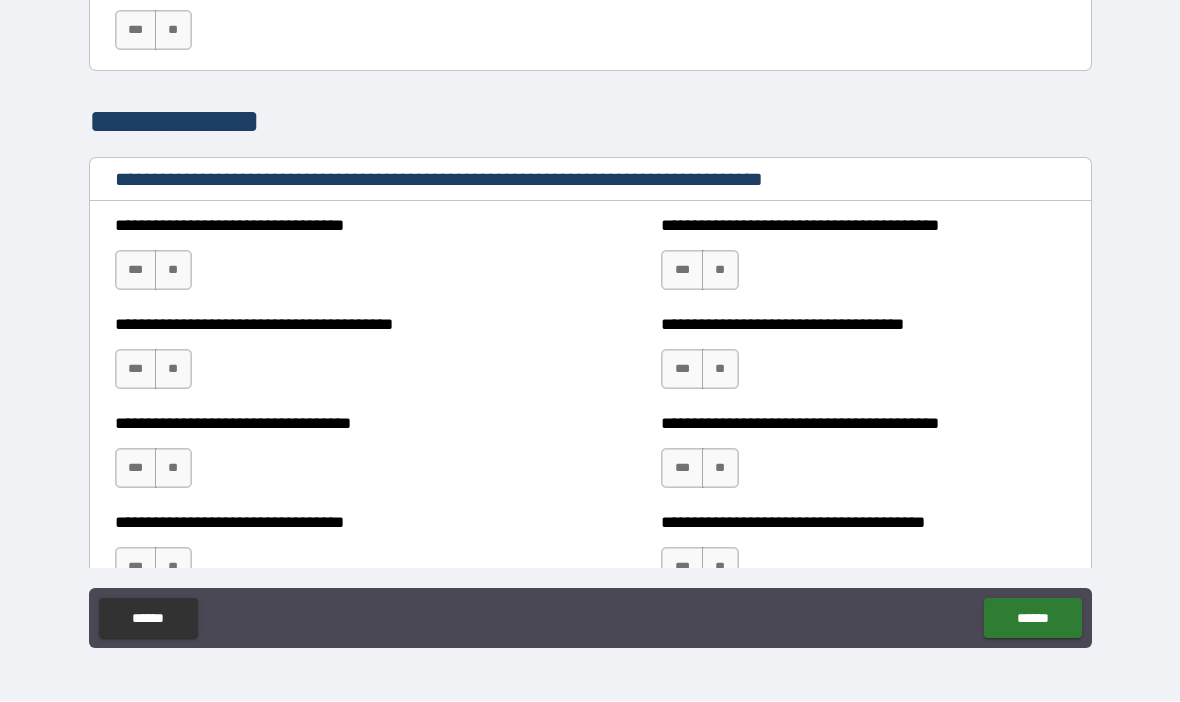 click on "**" at bounding box center [173, 271] 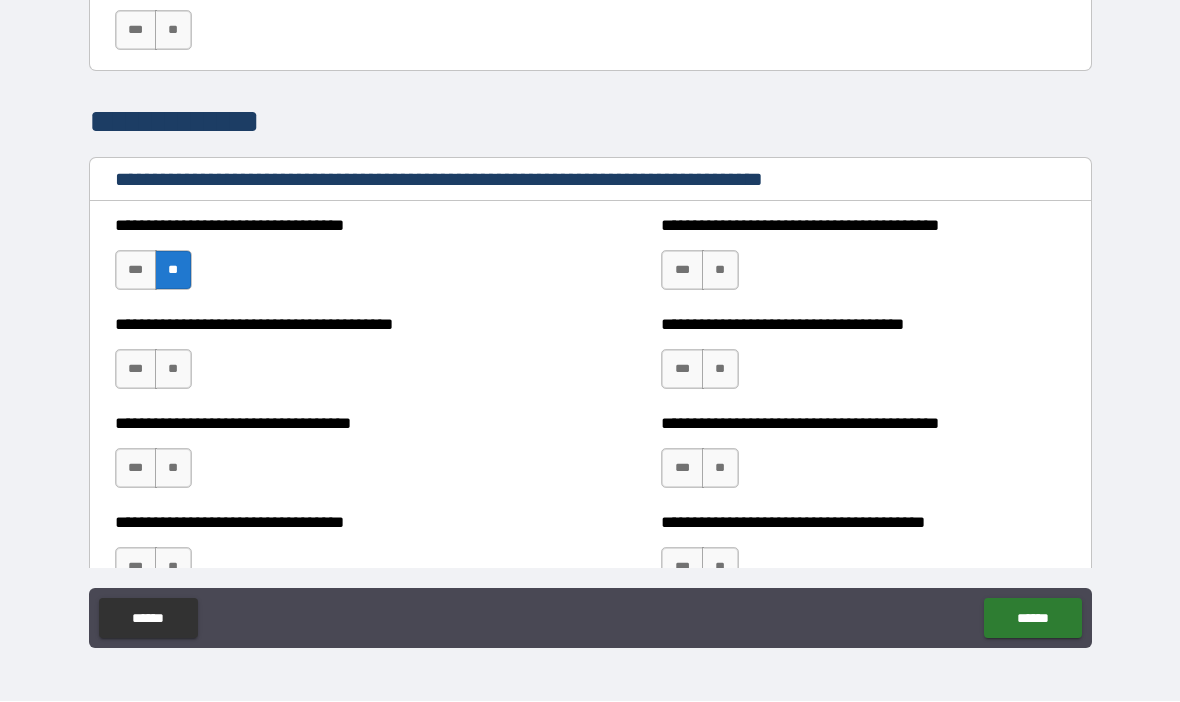 click on "**" at bounding box center [720, 271] 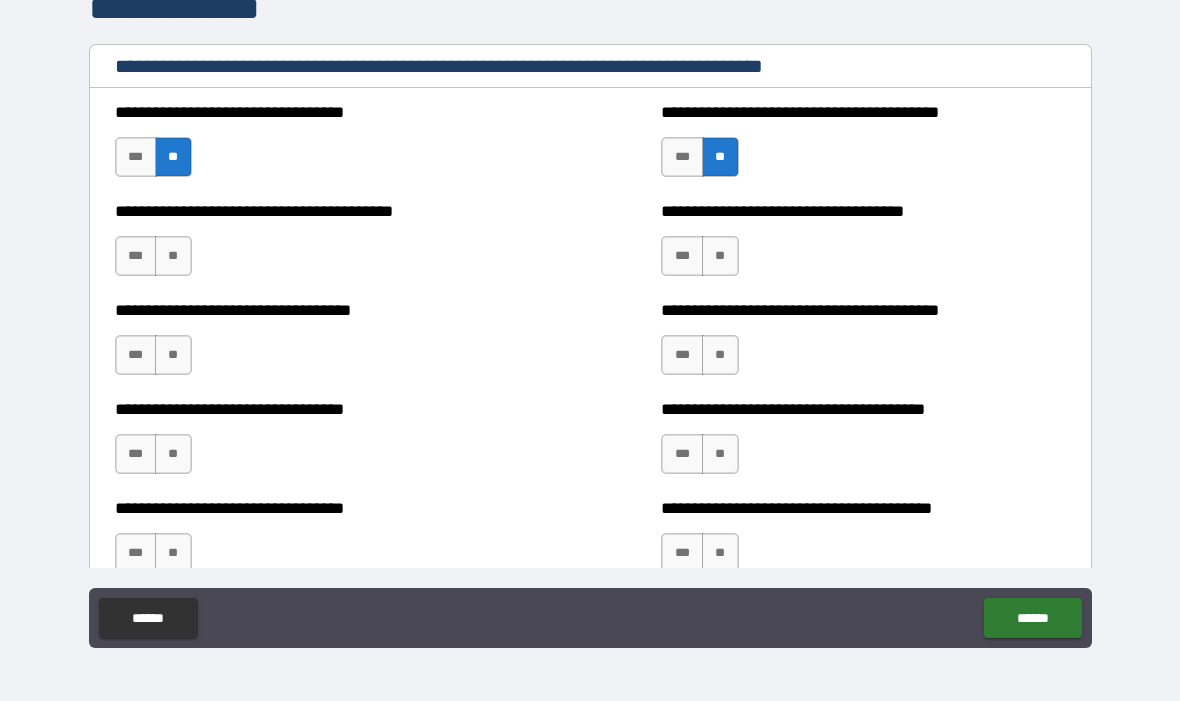 scroll, scrollTop: 3099, scrollLeft: 0, axis: vertical 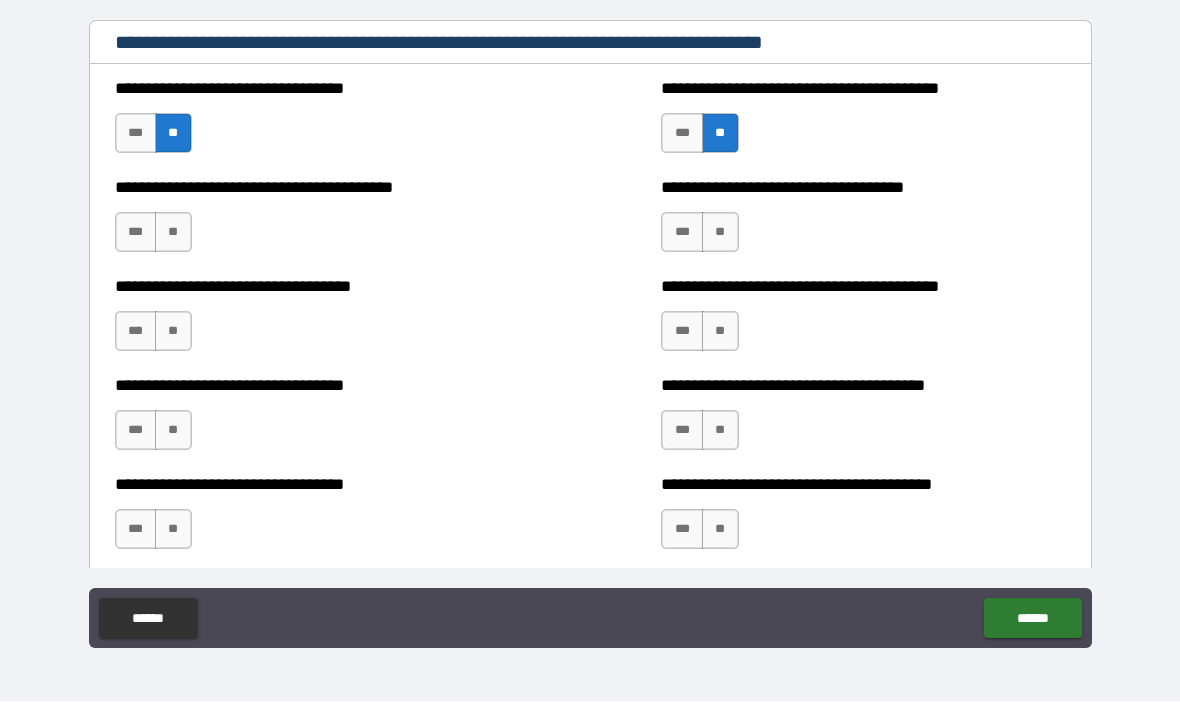 click on "**" at bounding box center [173, 233] 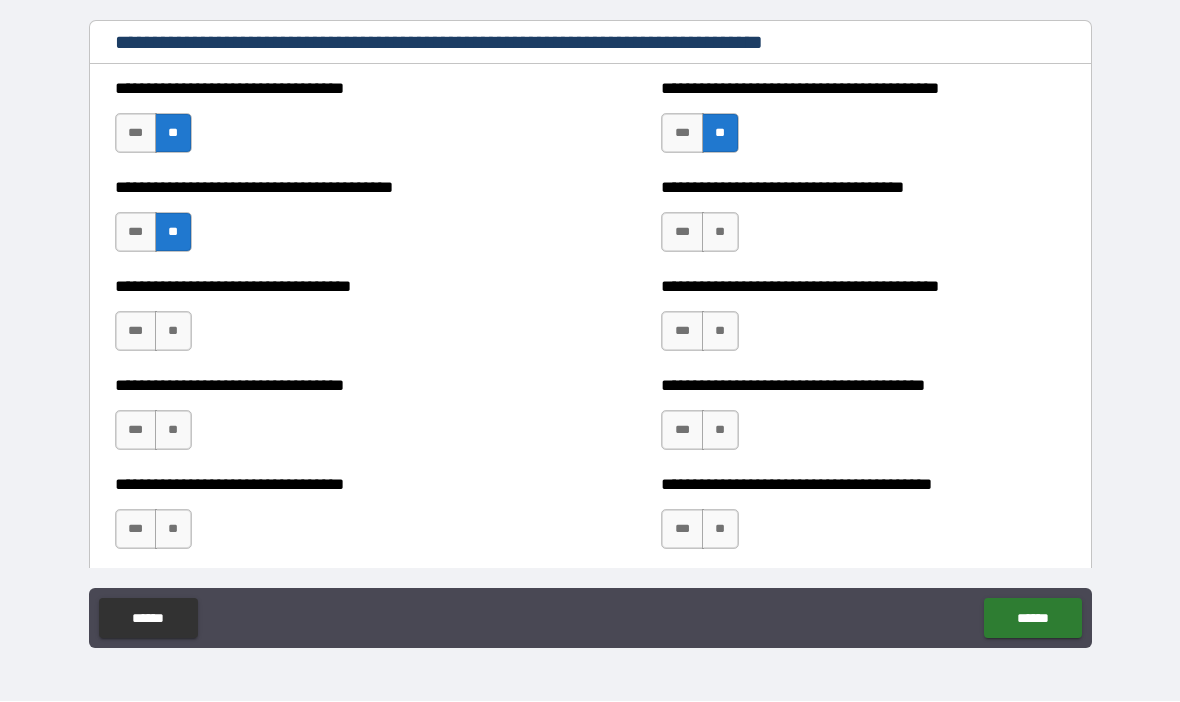 click on "**" at bounding box center (720, 233) 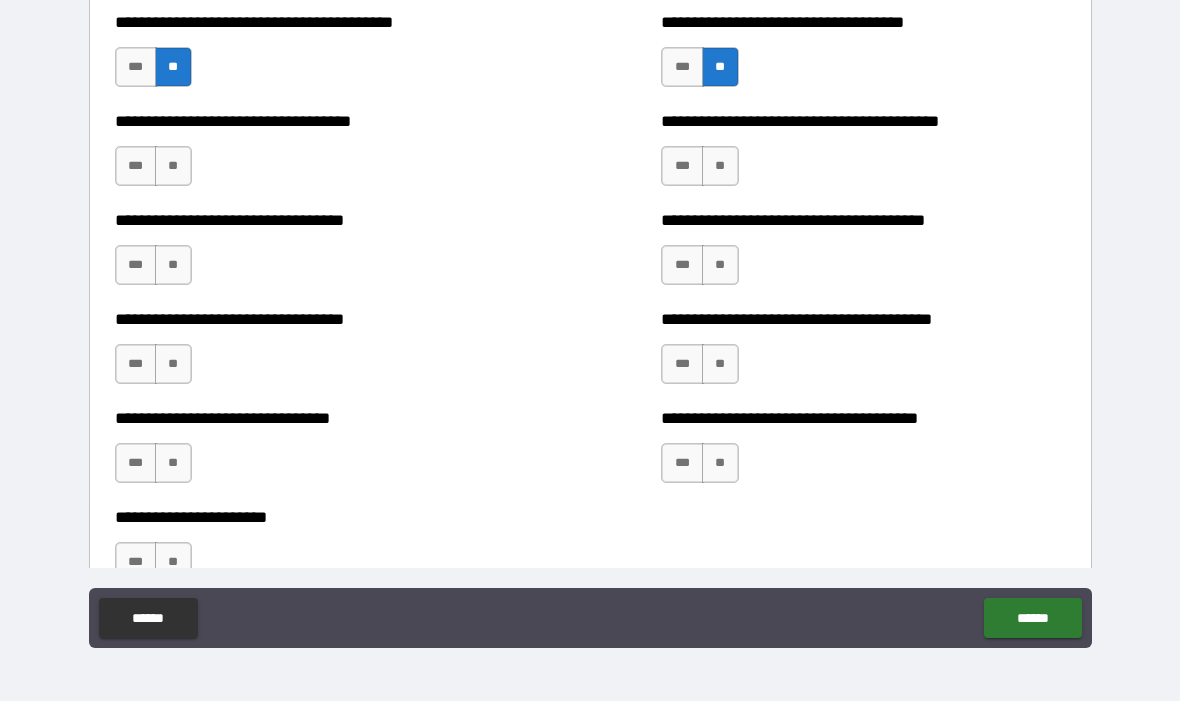 scroll, scrollTop: 3270, scrollLeft: 0, axis: vertical 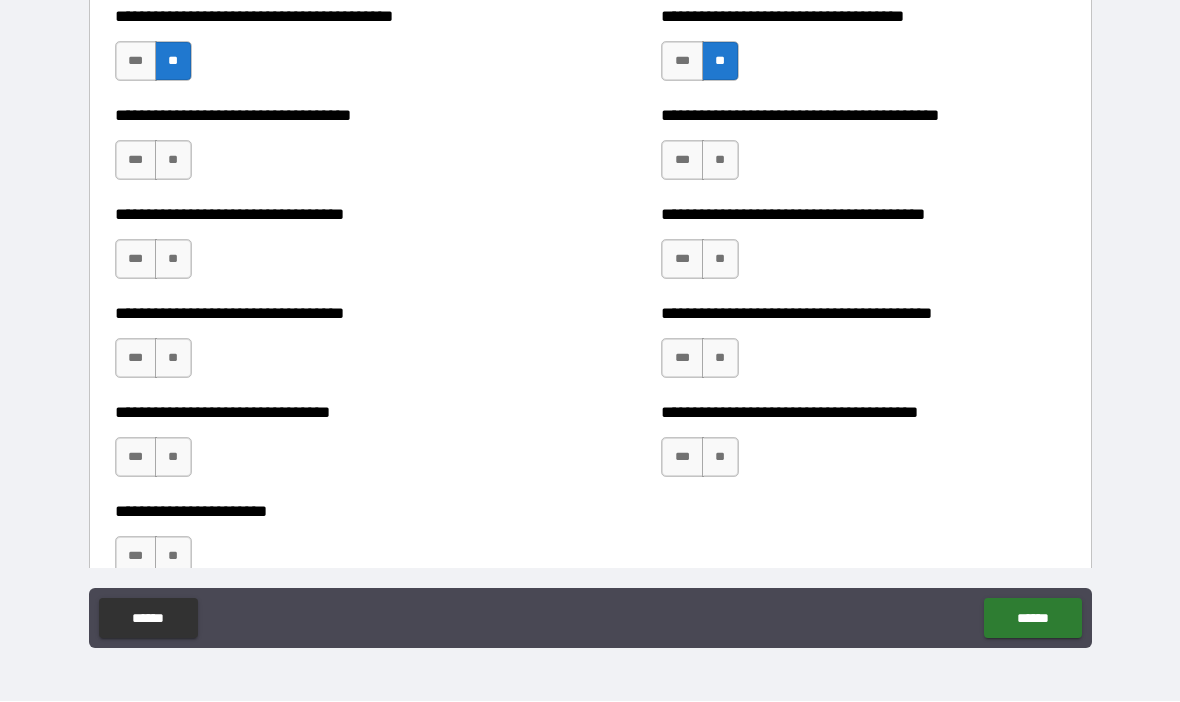click on "**" at bounding box center (173, 161) 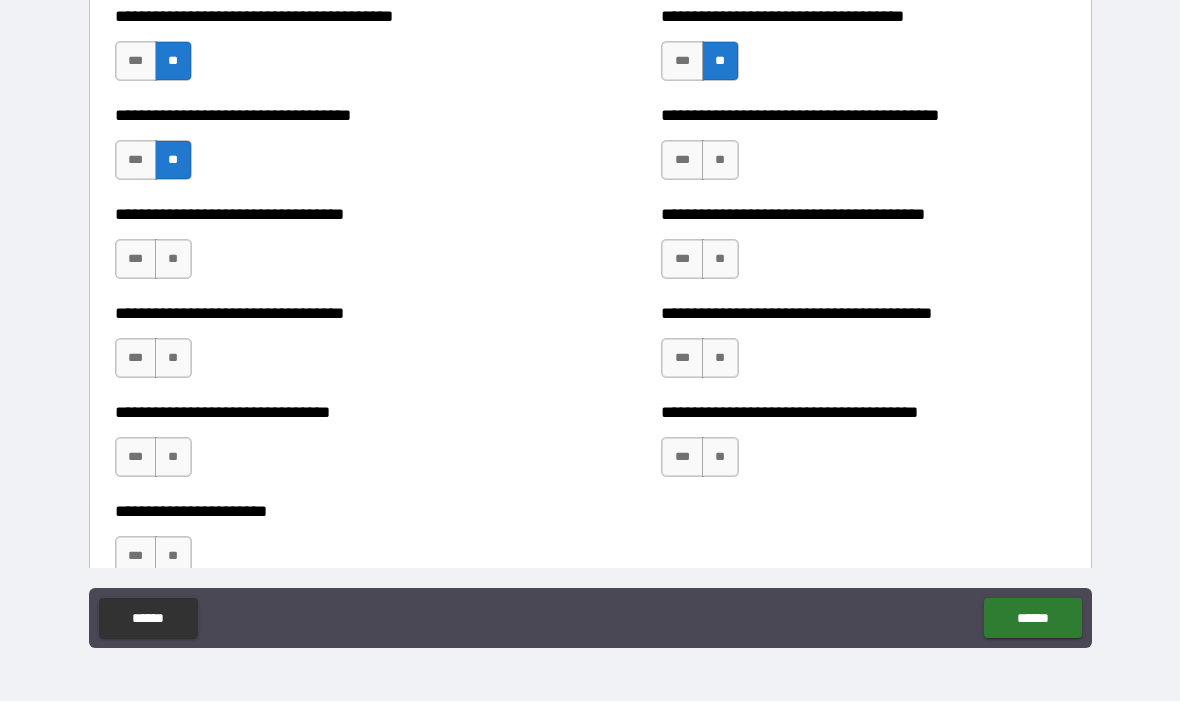 click on "**" at bounding box center (720, 161) 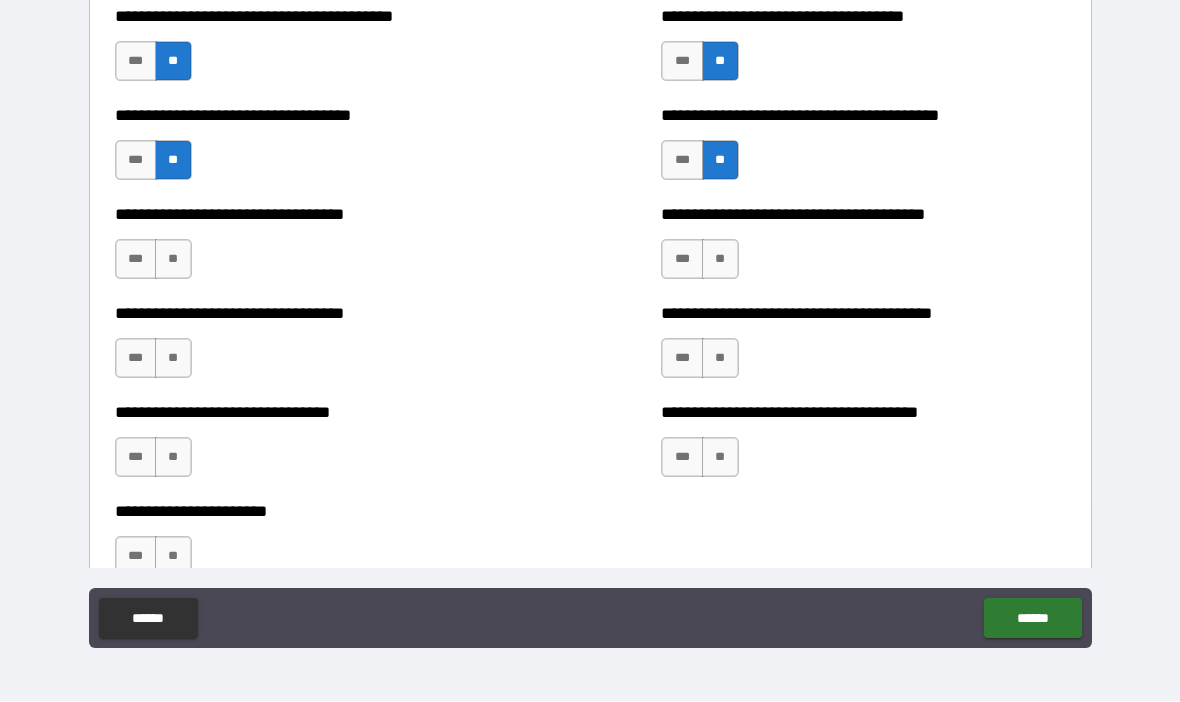 click on "**" at bounding box center [173, 260] 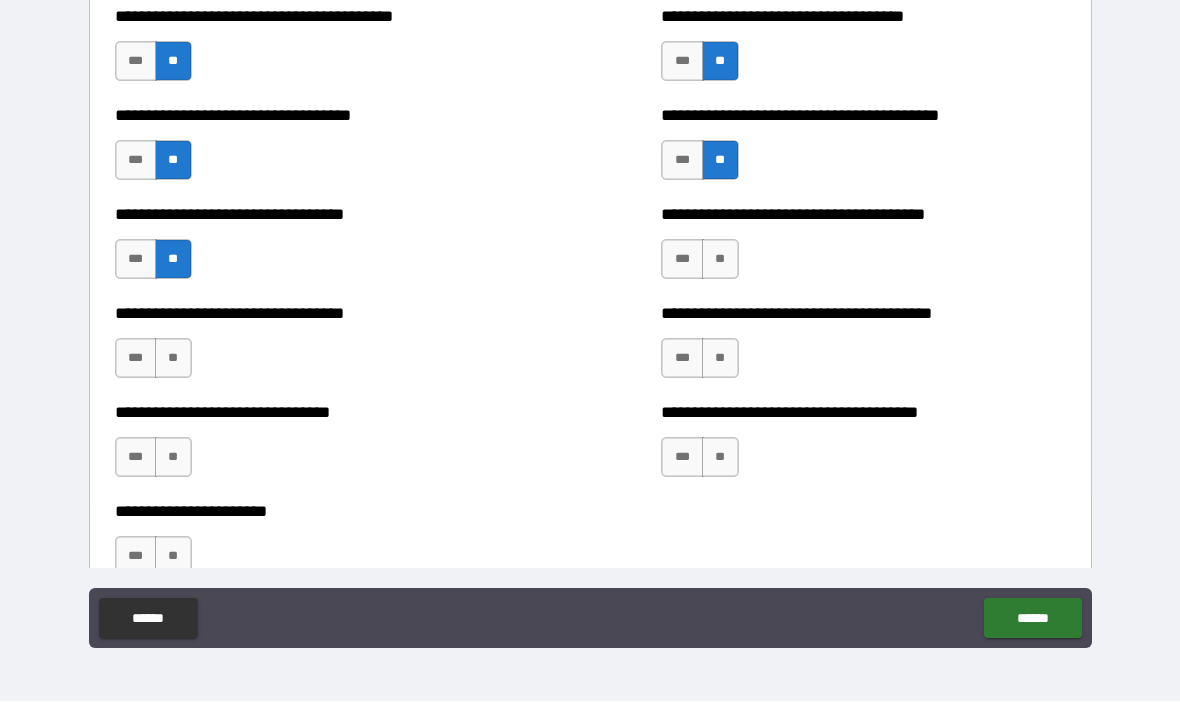 click on "**" at bounding box center (720, 260) 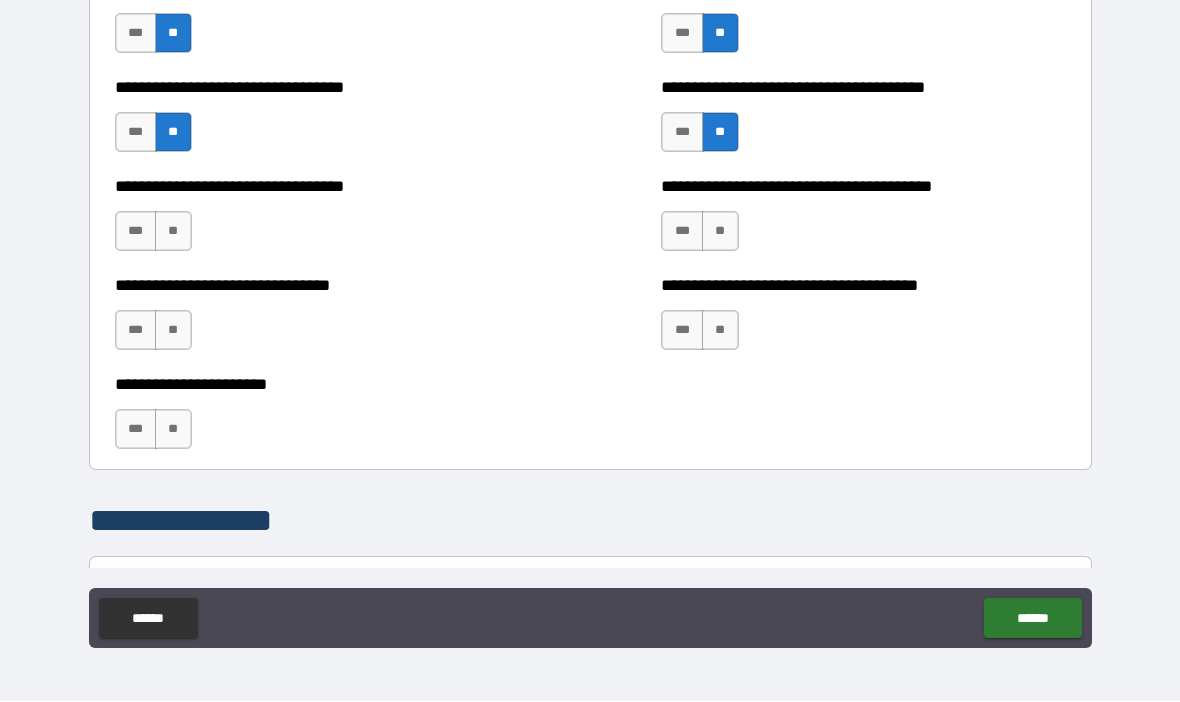scroll, scrollTop: 3411, scrollLeft: 0, axis: vertical 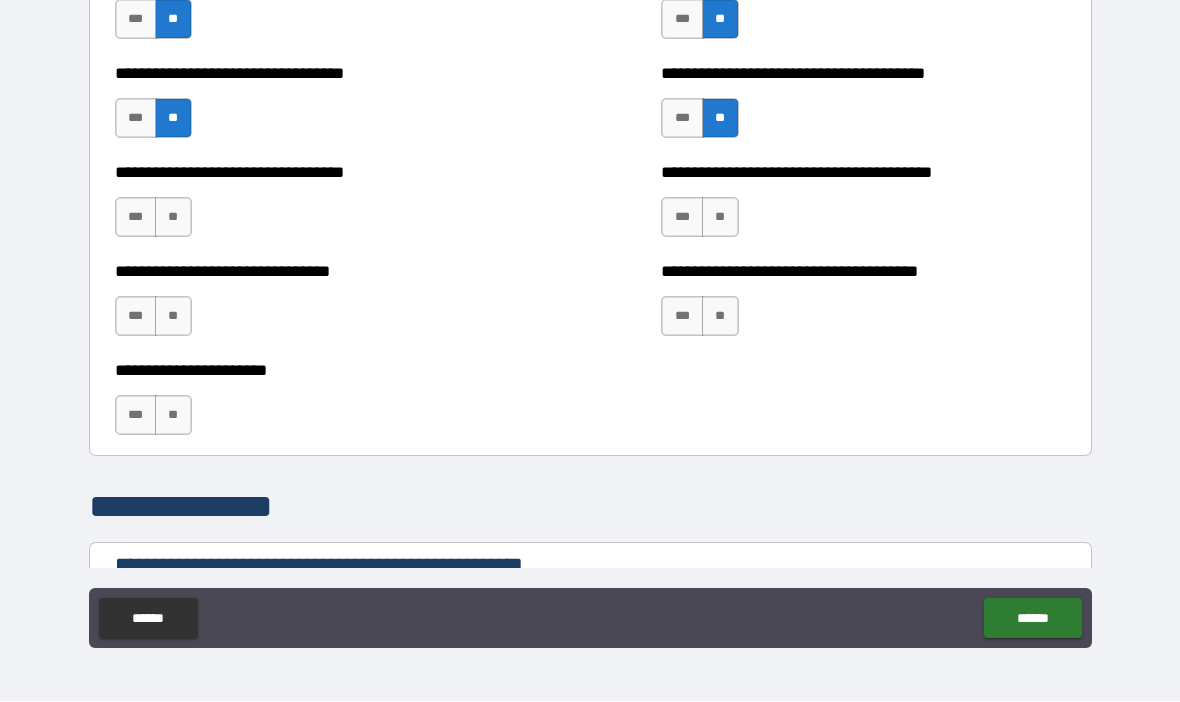 click on "**" at bounding box center [173, 218] 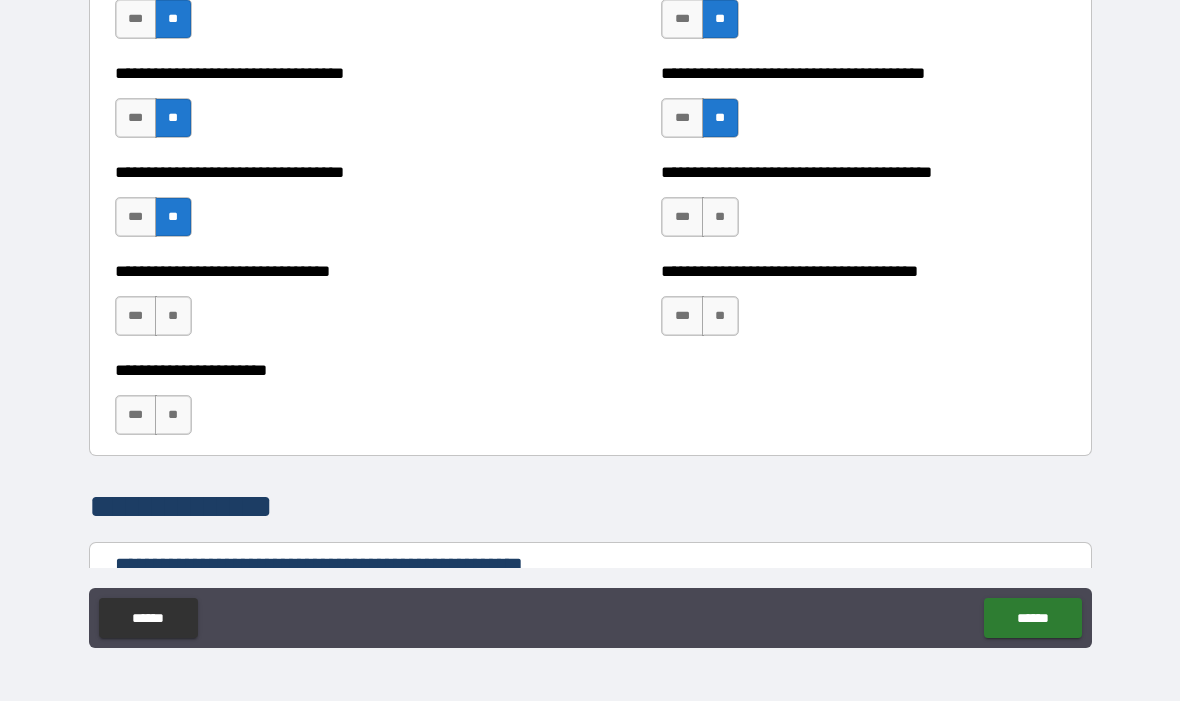 click on "**" at bounding box center (720, 218) 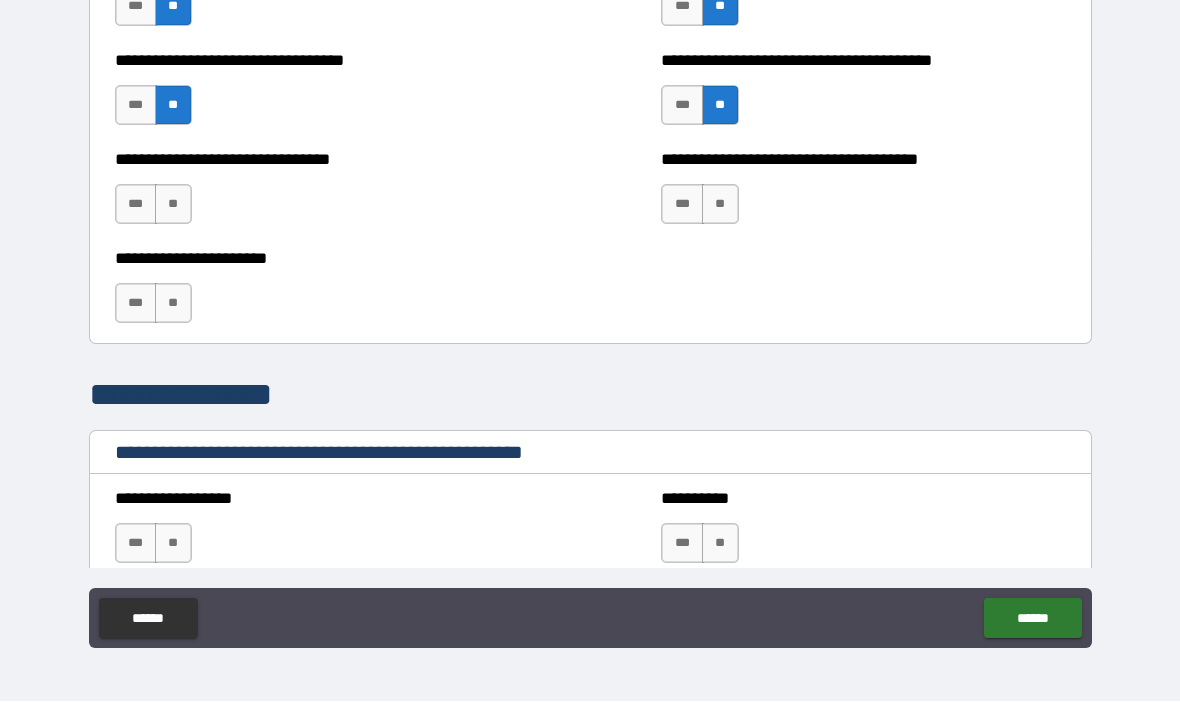 scroll, scrollTop: 3524, scrollLeft: 0, axis: vertical 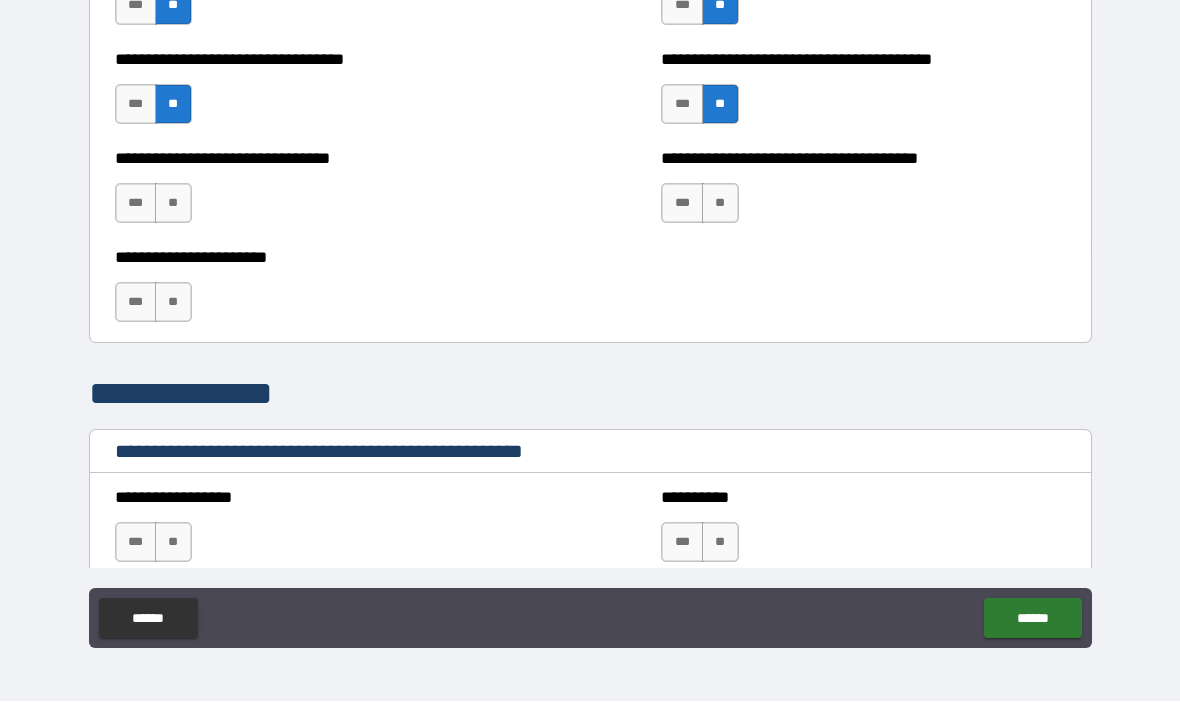 click on "**" at bounding box center (173, 204) 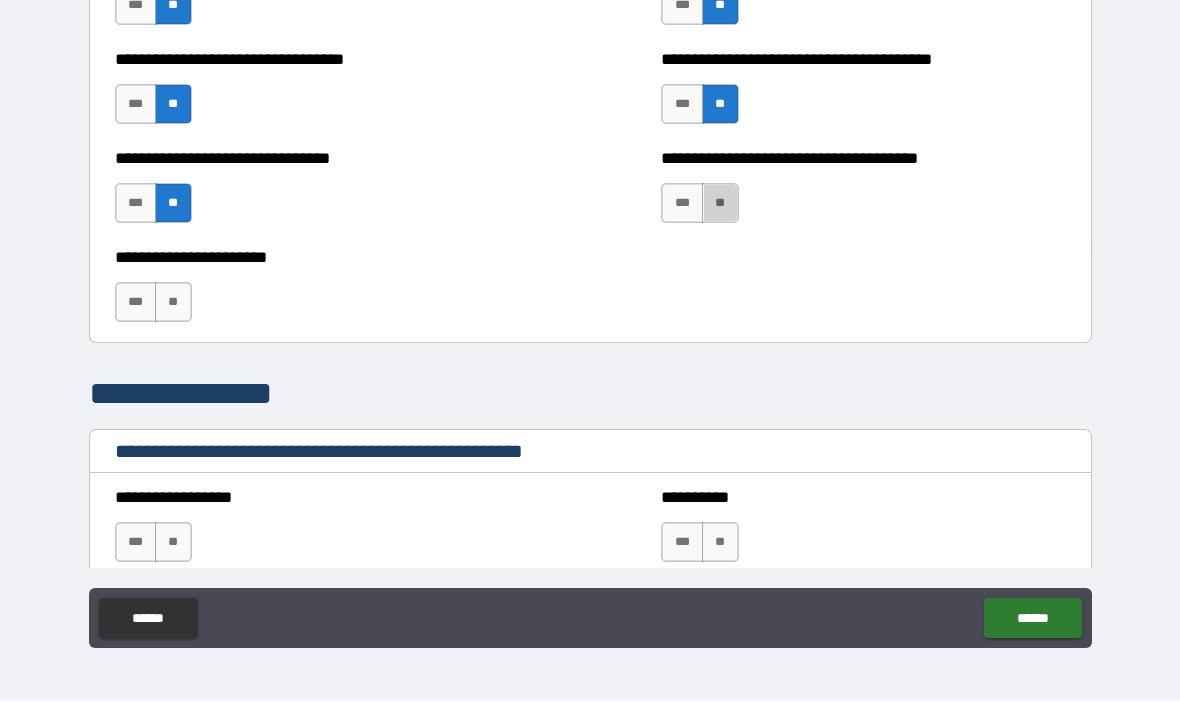 click on "**" at bounding box center [720, 204] 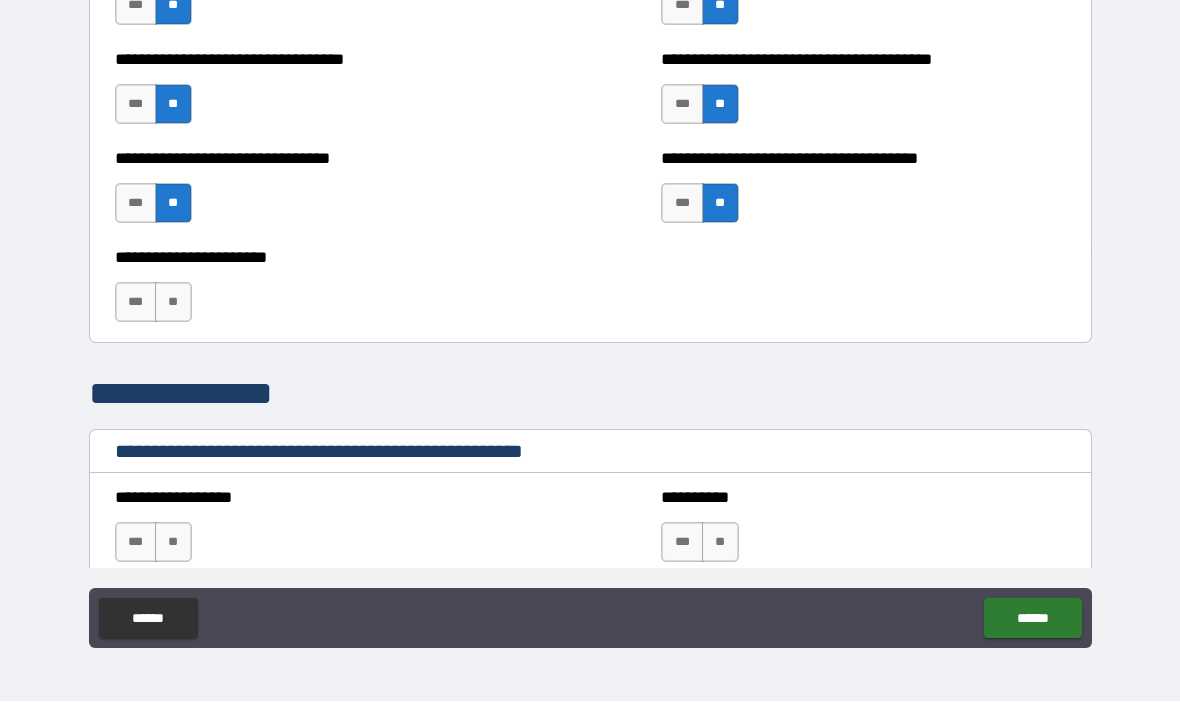 click on "**" at bounding box center [173, 303] 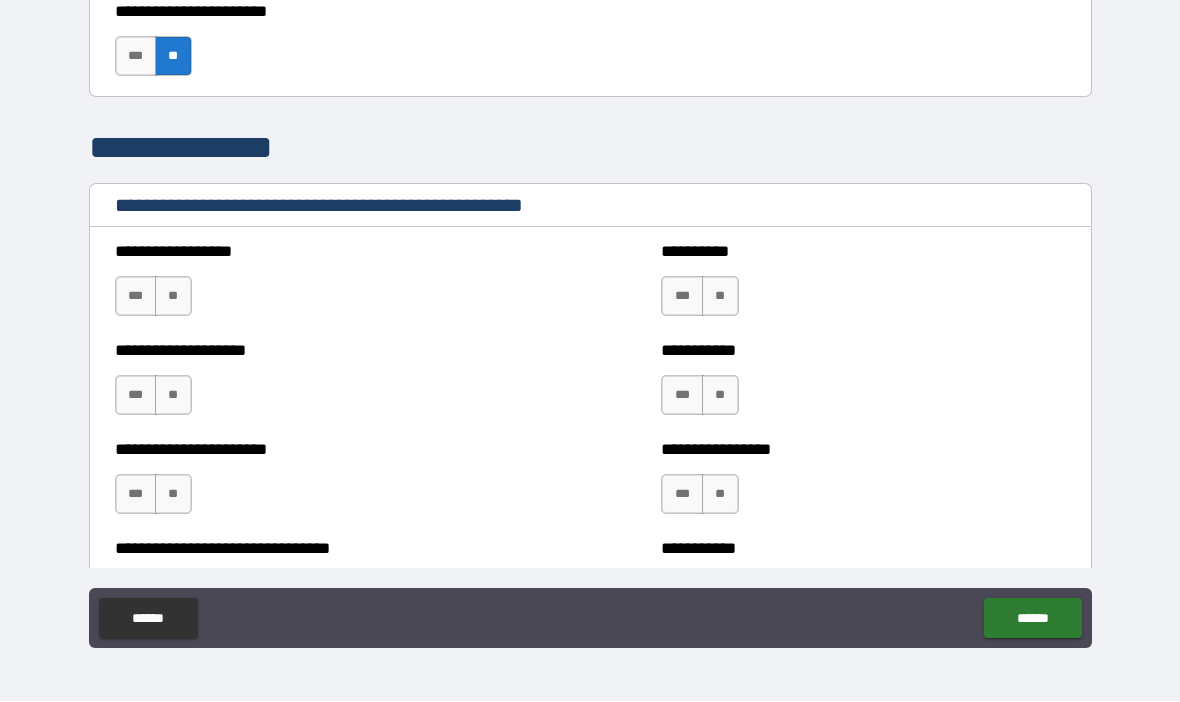 scroll, scrollTop: 3771, scrollLeft: 0, axis: vertical 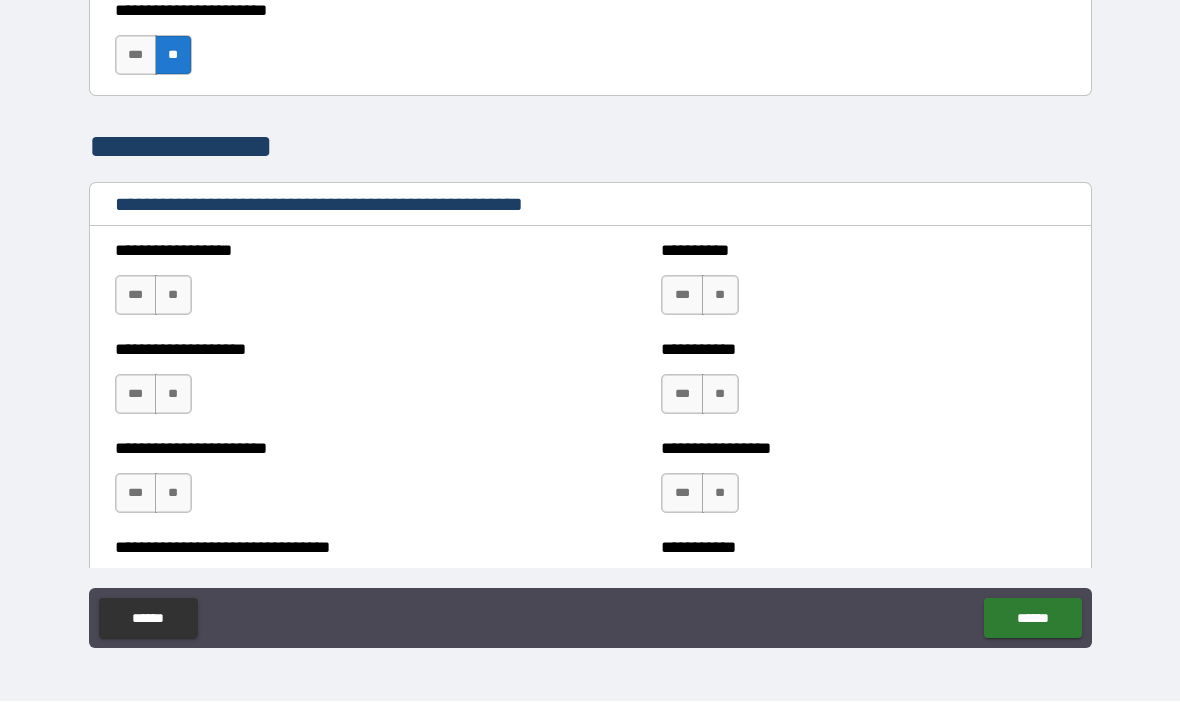 click on "**" at bounding box center (173, 296) 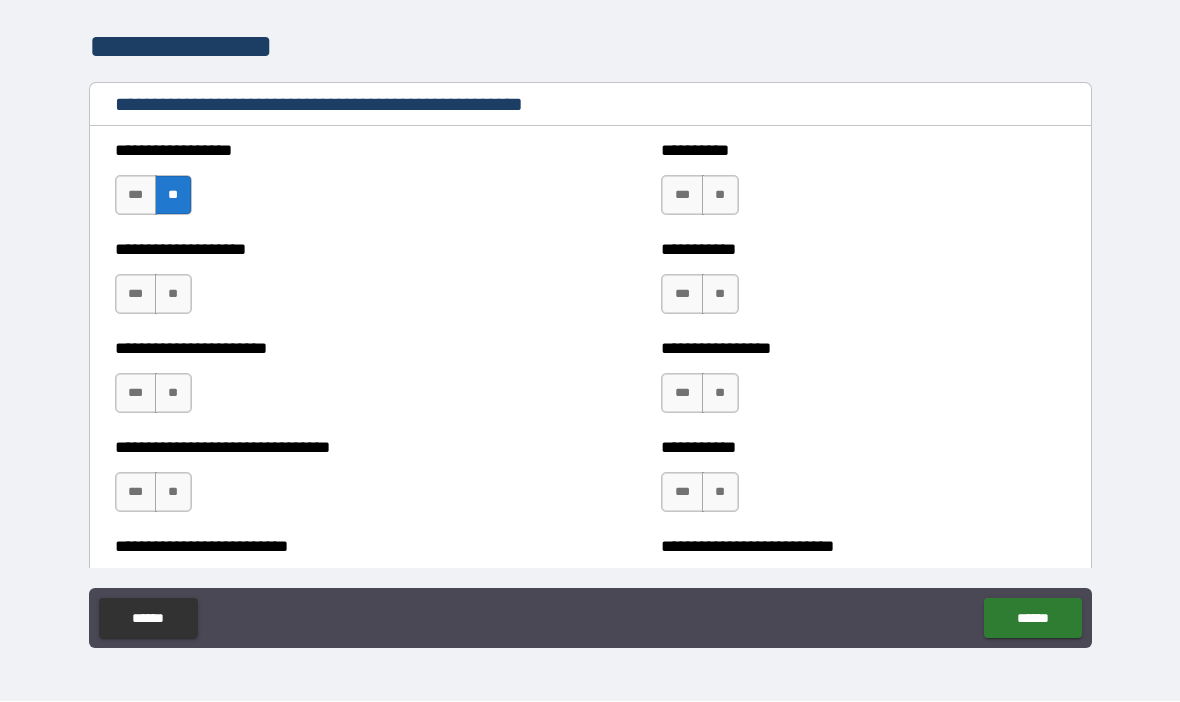 scroll, scrollTop: 3893, scrollLeft: 0, axis: vertical 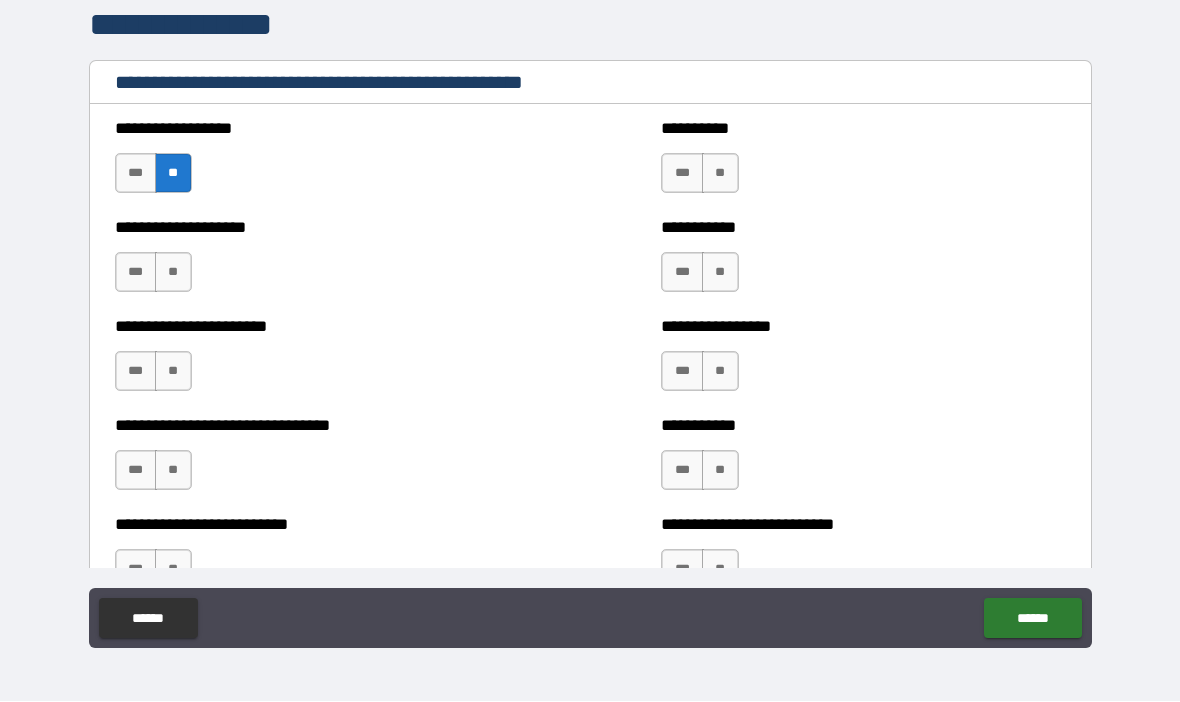 click on "**" at bounding box center (720, 174) 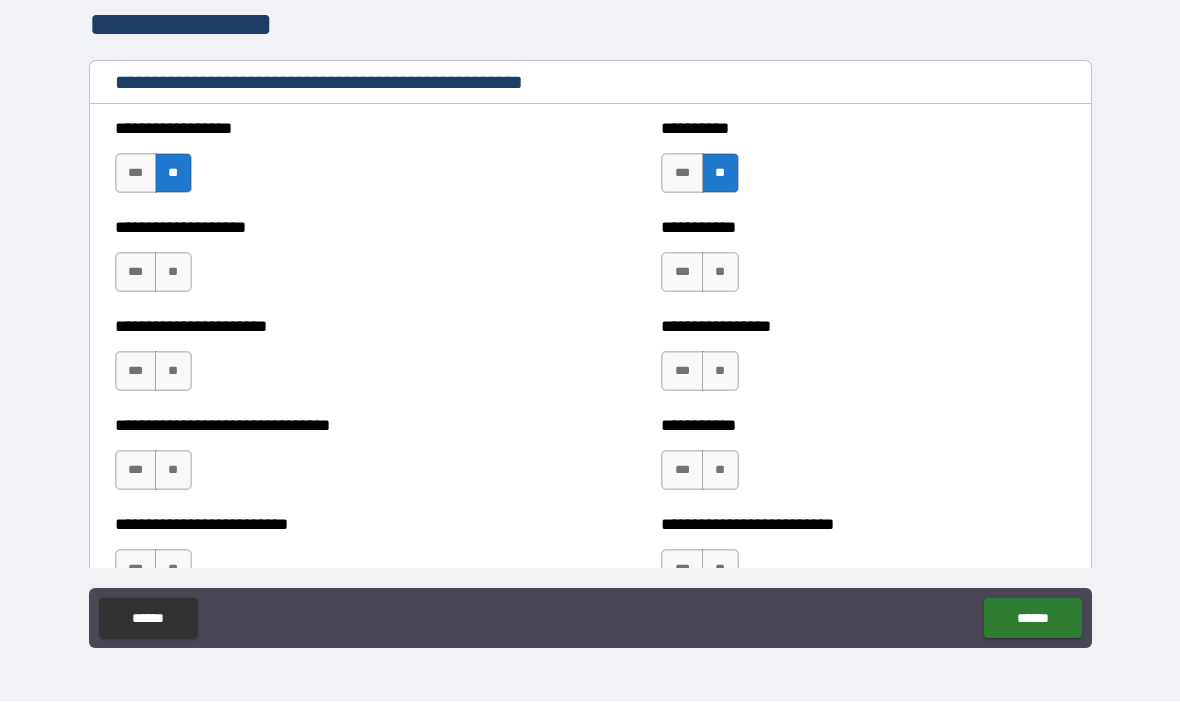 click on "**" at bounding box center (173, 273) 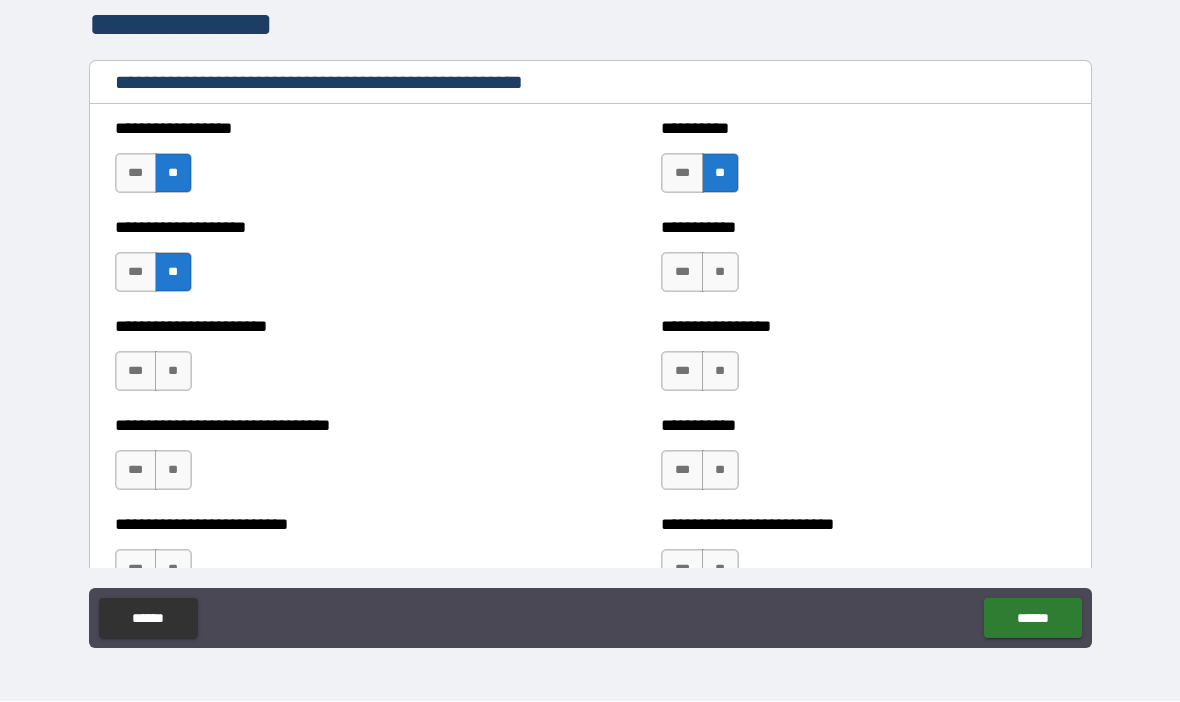 click on "**" at bounding box center (720, 273) 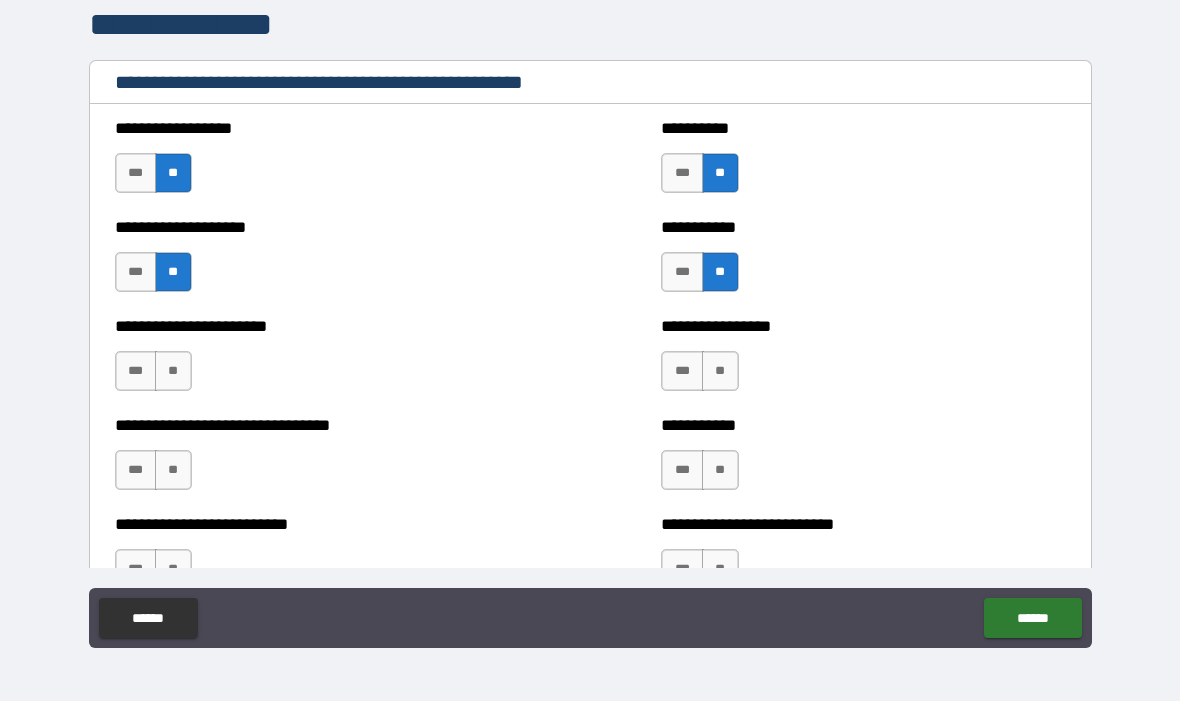click on "**" at bounding box center [173, 372] 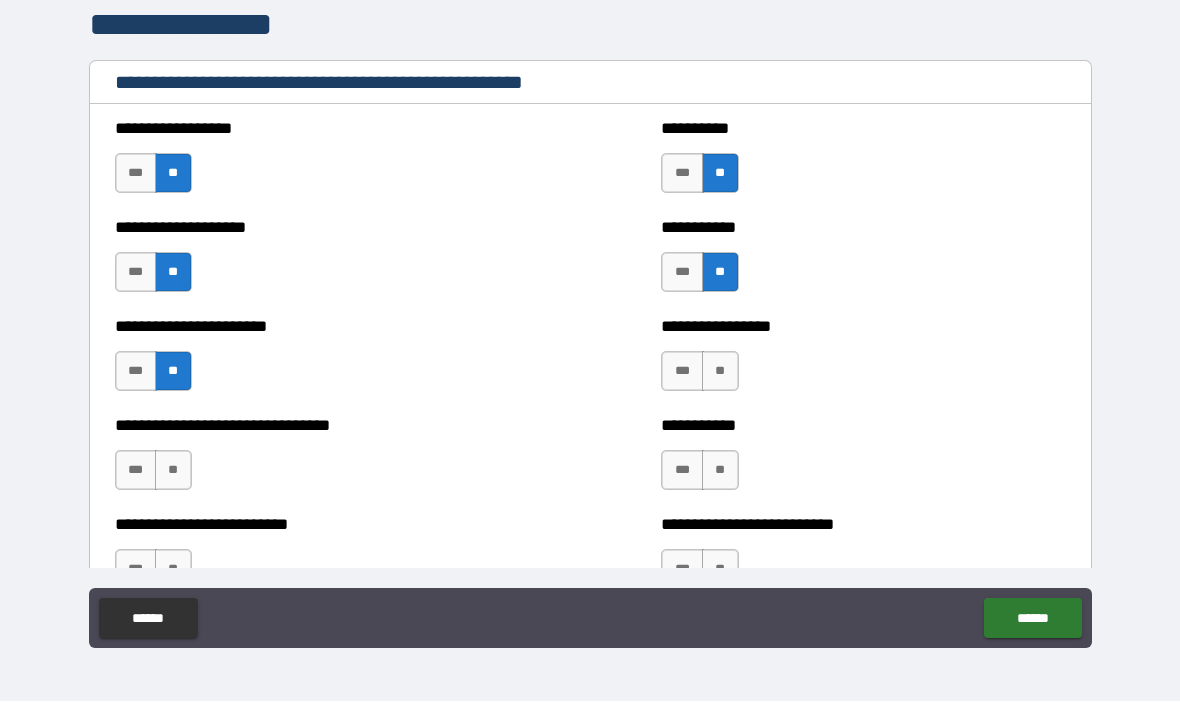 click on "**" at bounding box center (720, 372) 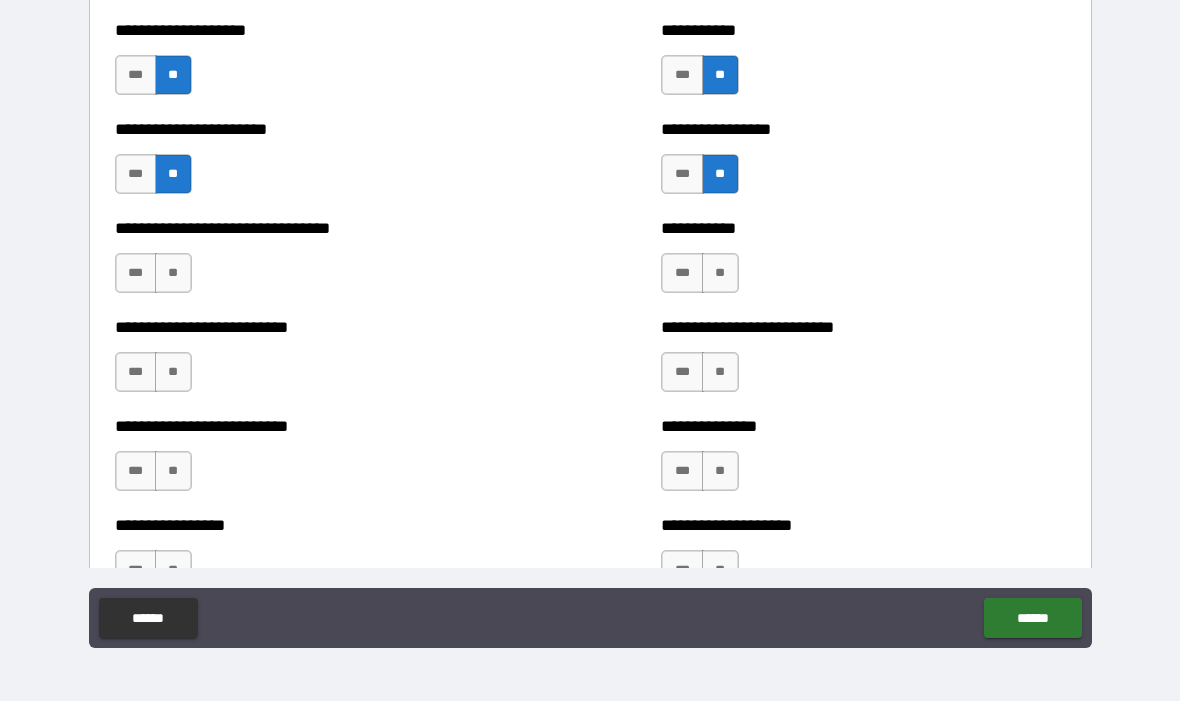 scroll, scrollTop: 4095, scrollLeft: 0, axis: vertical 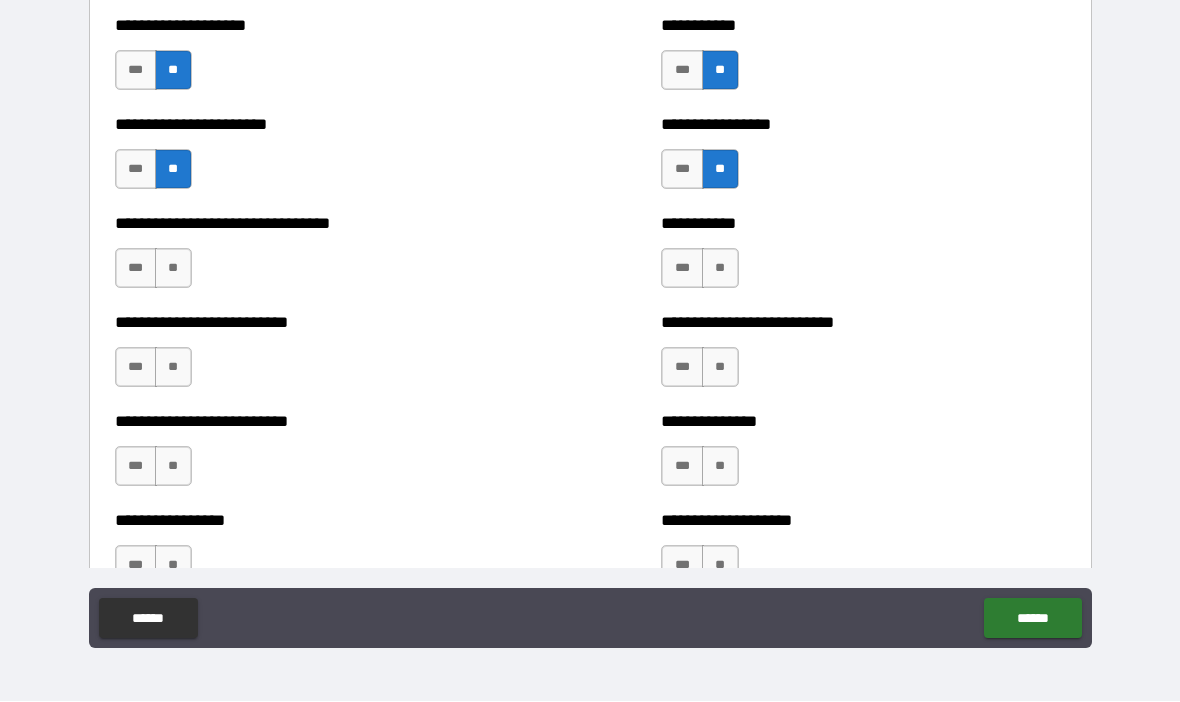 click on "**" at bounding box center (173, 269) 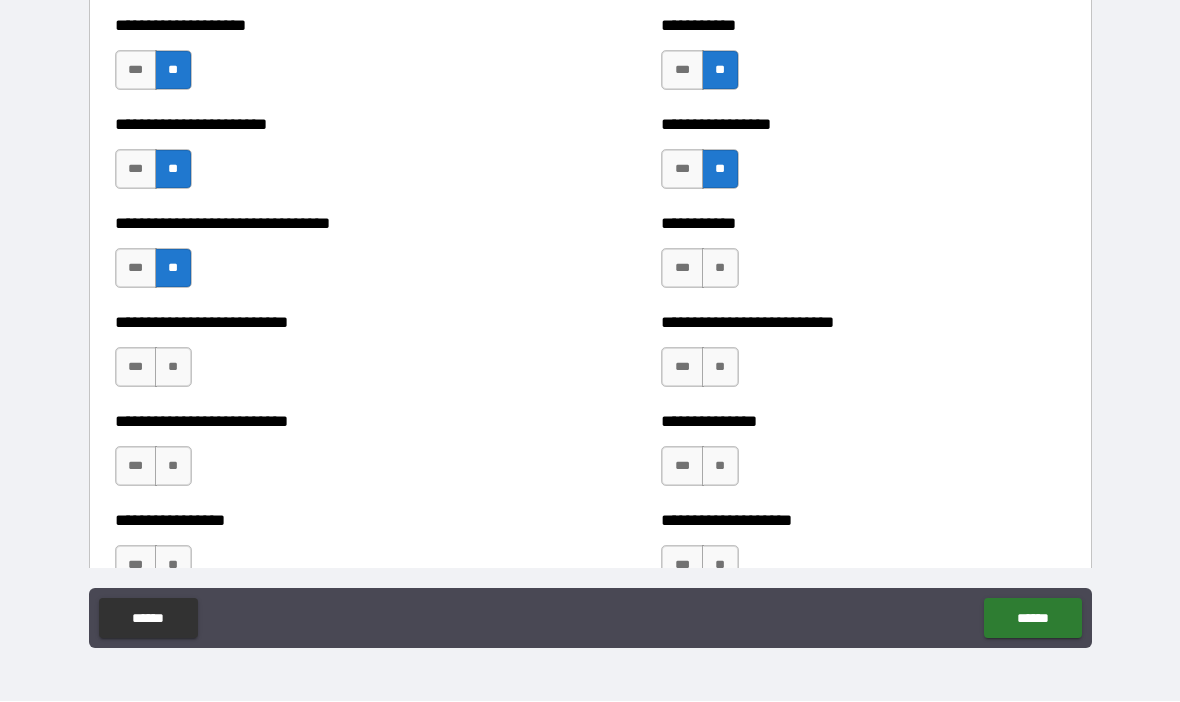 click on "**" at bounding box center (720, 269) 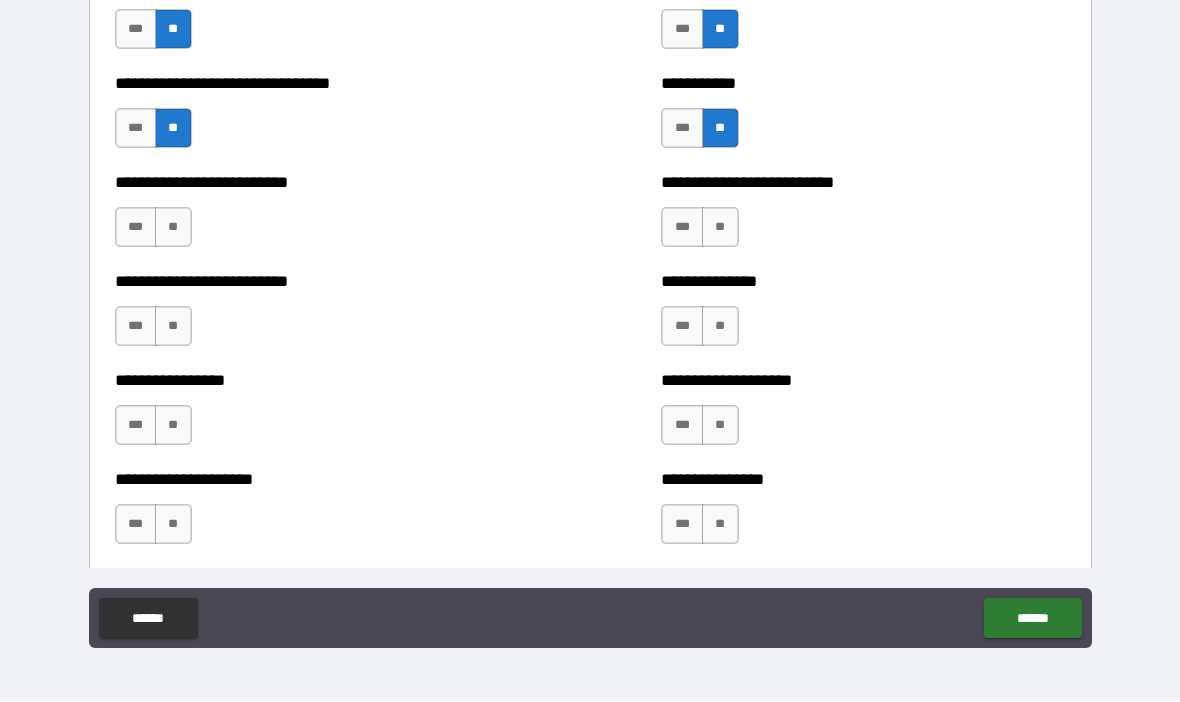 scroll, scrollTop: 4242, scrollLeft: 0, axis: vertical 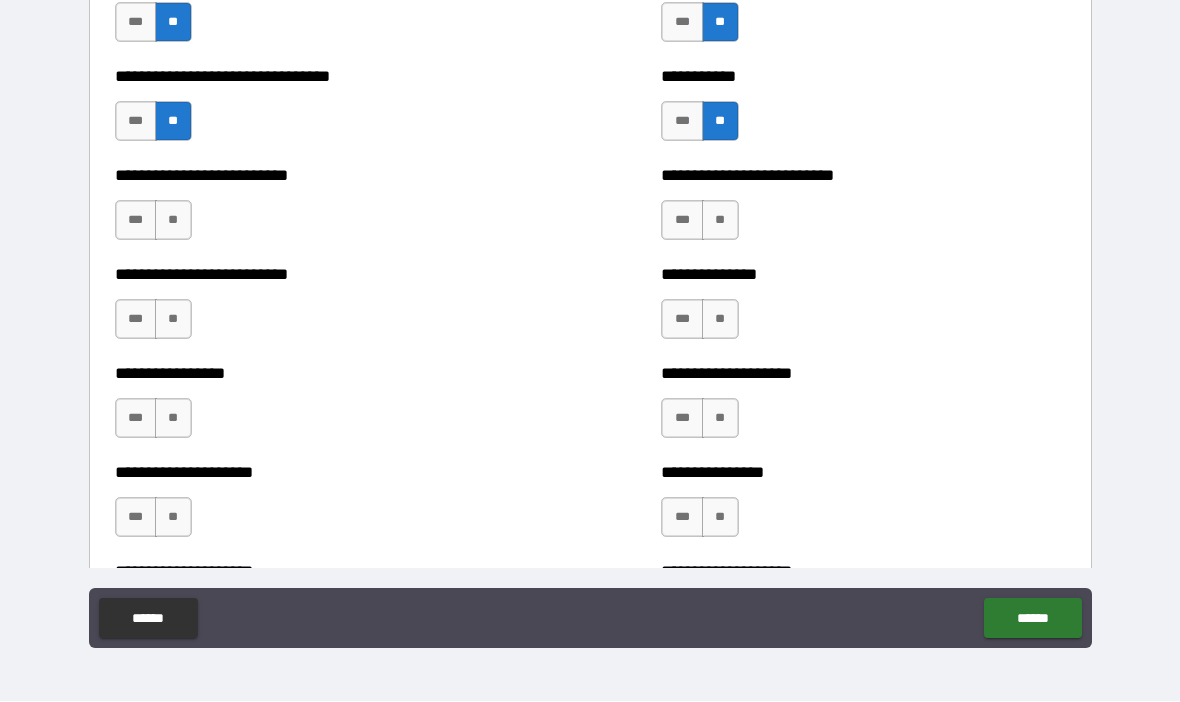 click on "**" at bounding box center (173, 221) 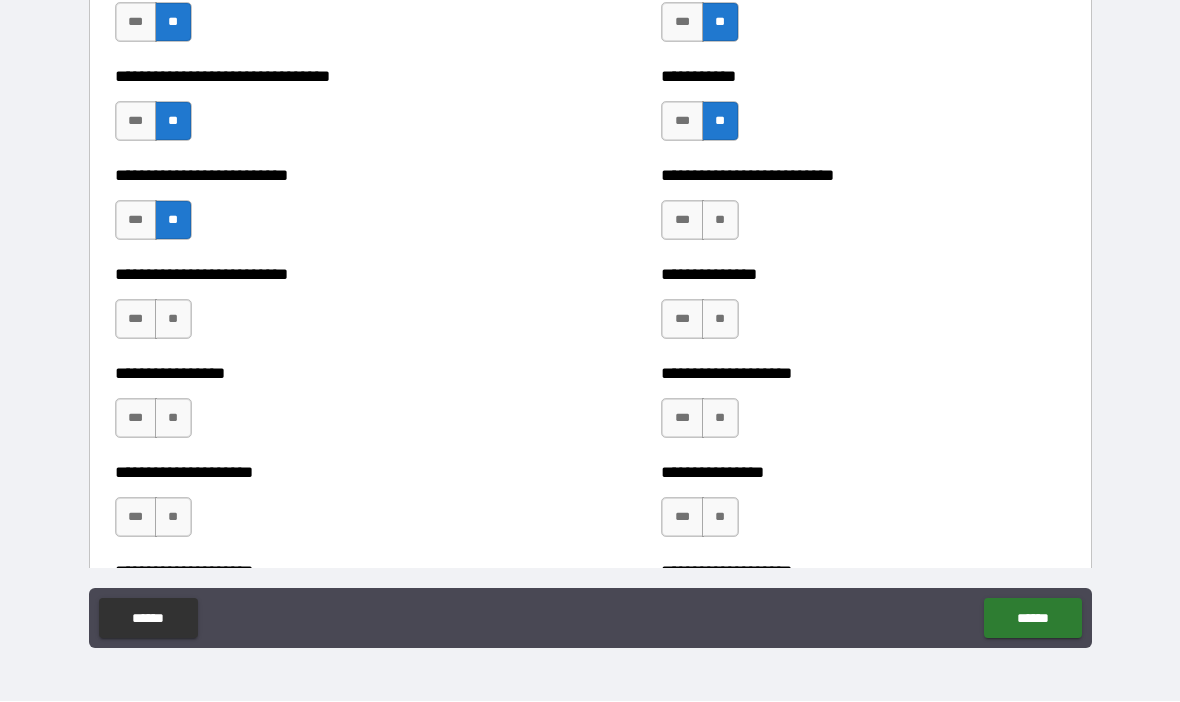 click on "**" at bounding box center [720, 221] 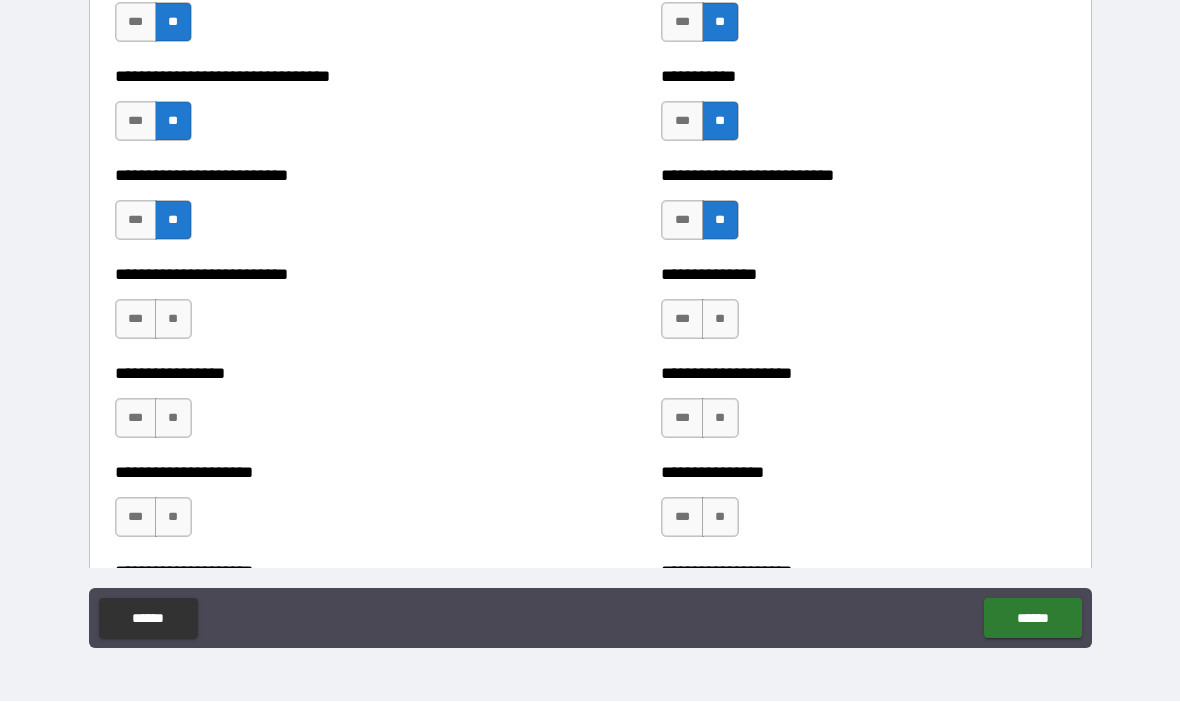 click on "**" at bounding box center (173, 320) 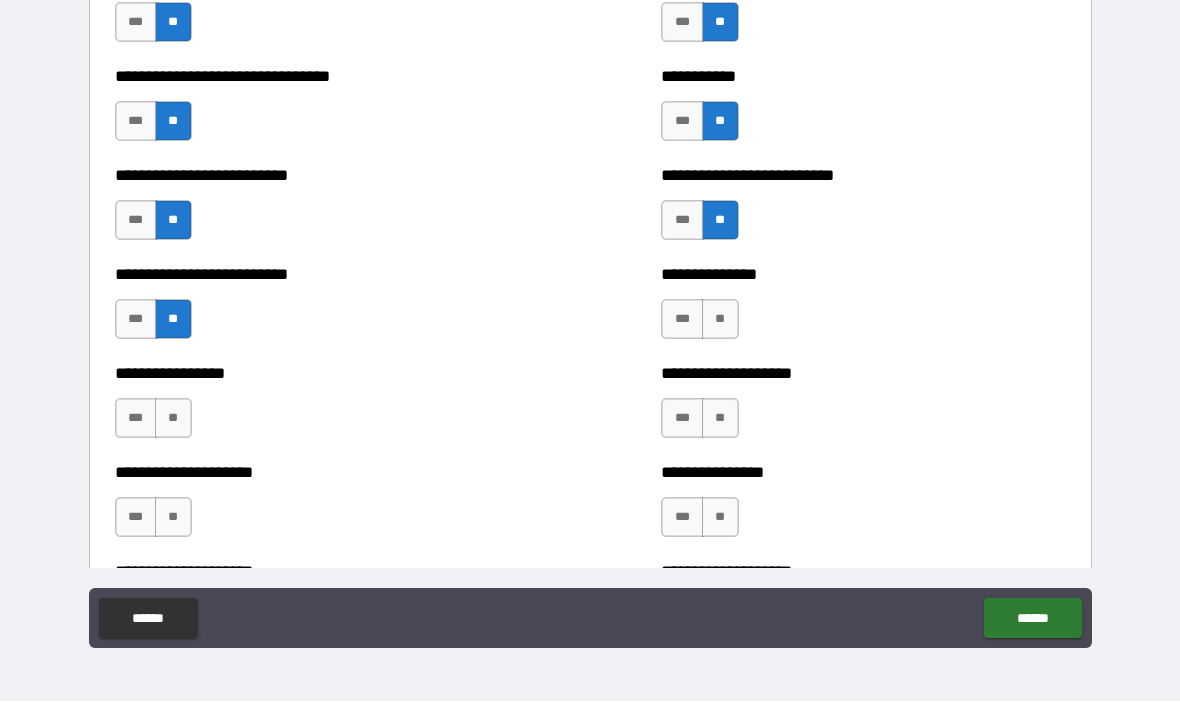 click on "**" at bounding box center (720, 320) 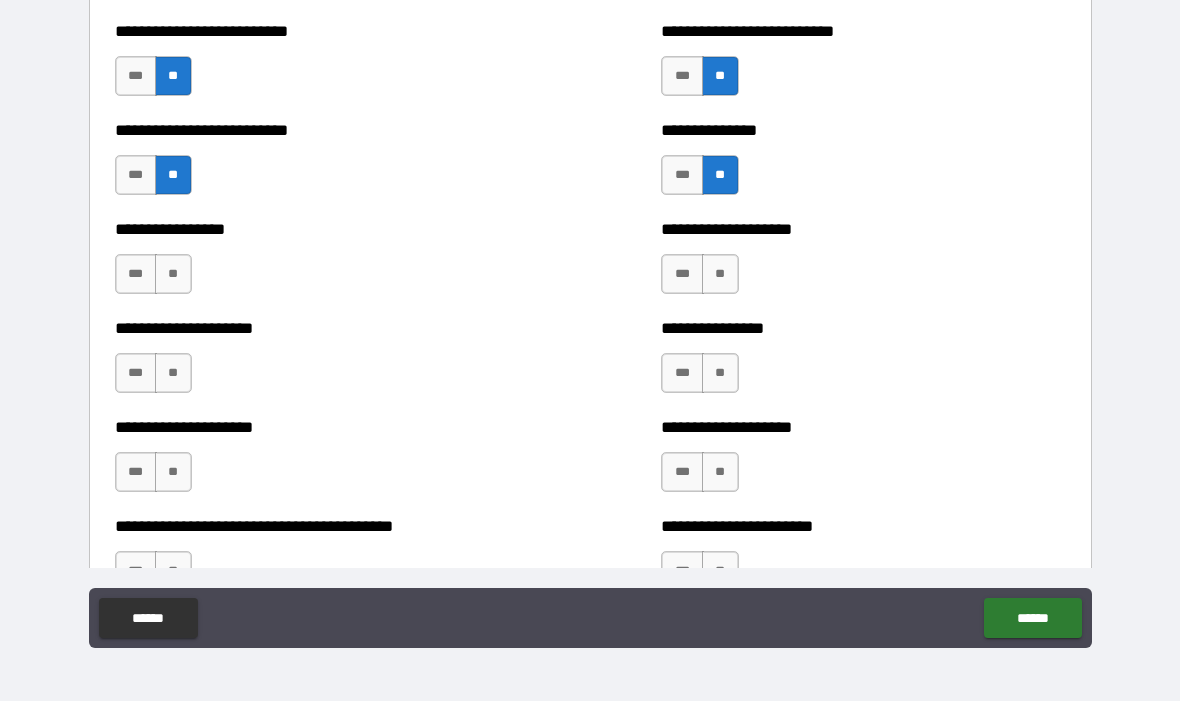 scroll, scrollTop: 4394, scrollLeft: 0, axis: vertical 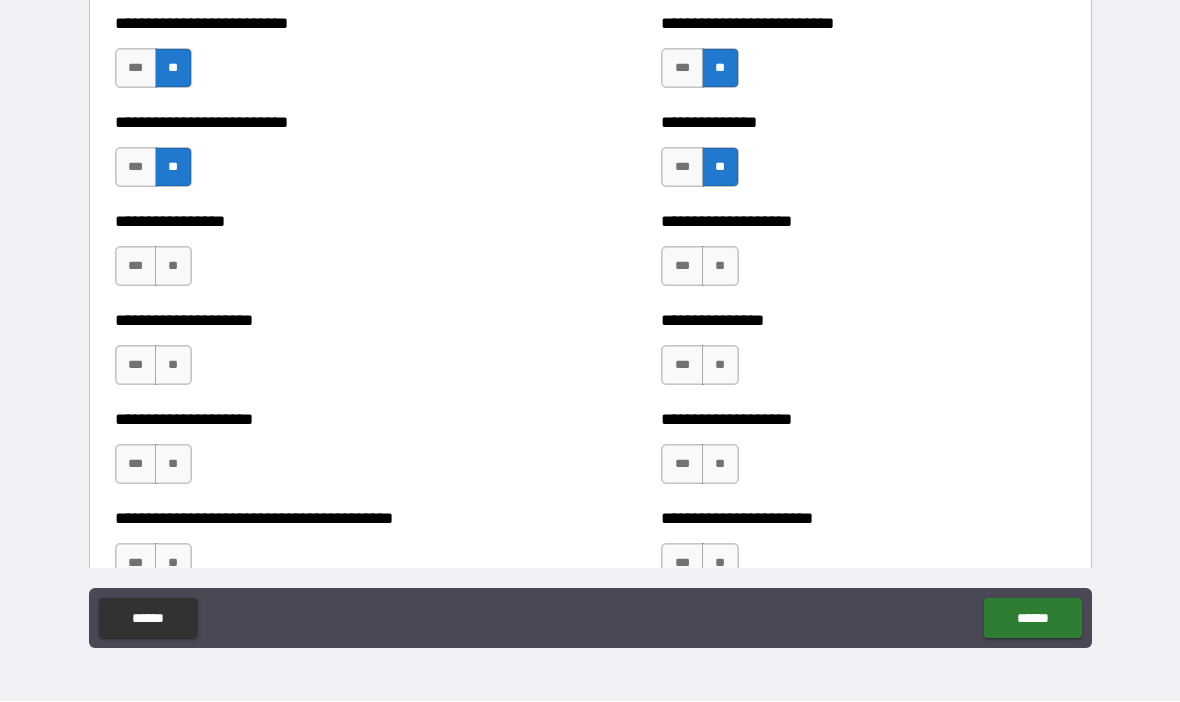 click on "**" at bounding box center [173, 267] 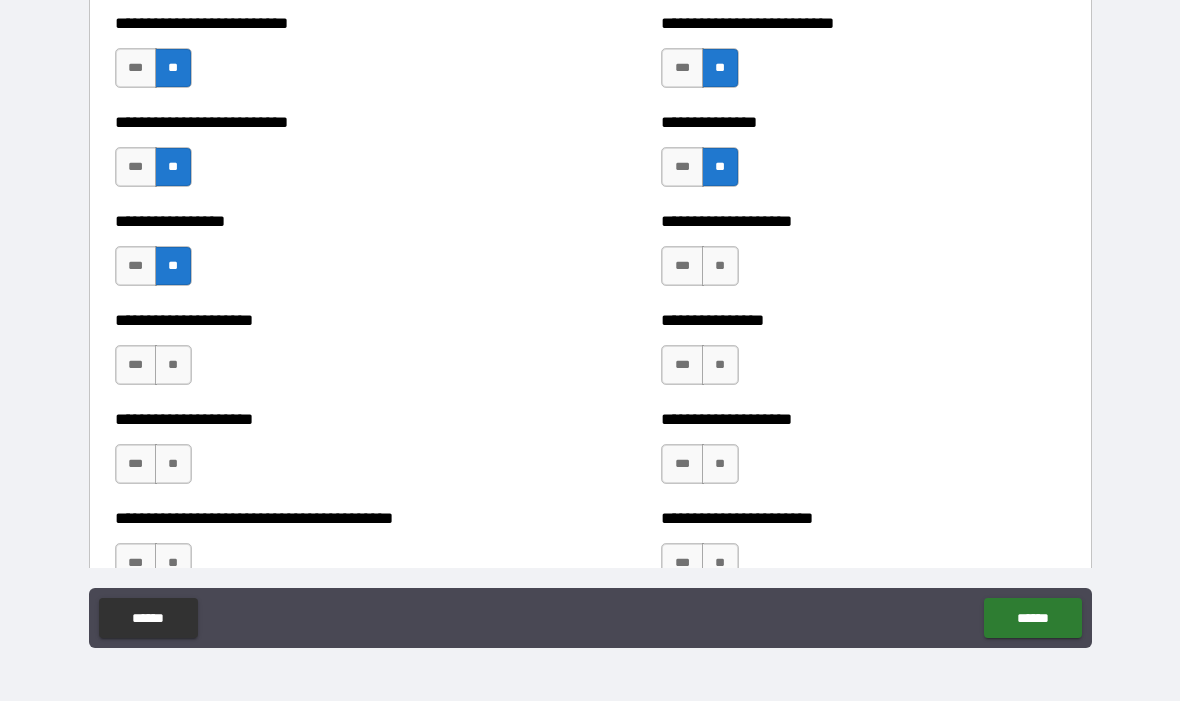 click on "**" at bounding box center [720, 267] 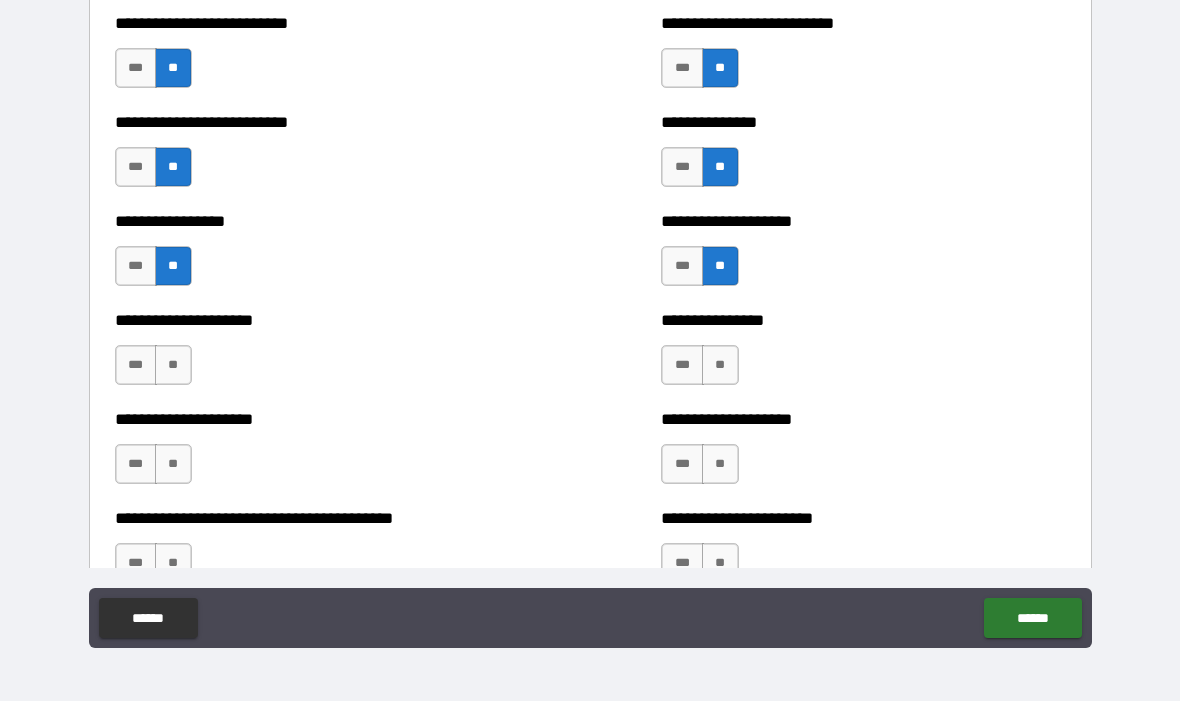 click on "**" at bounding box center (173, 366) 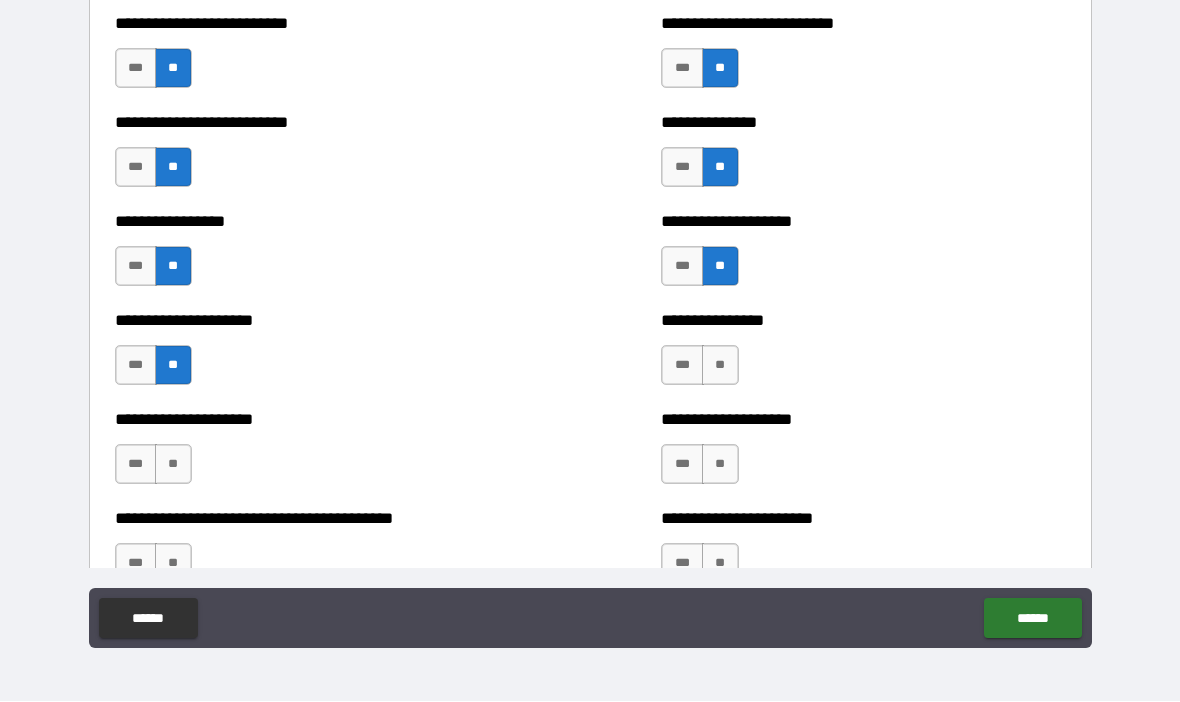 click on "**" at bounding box center [720, 366] 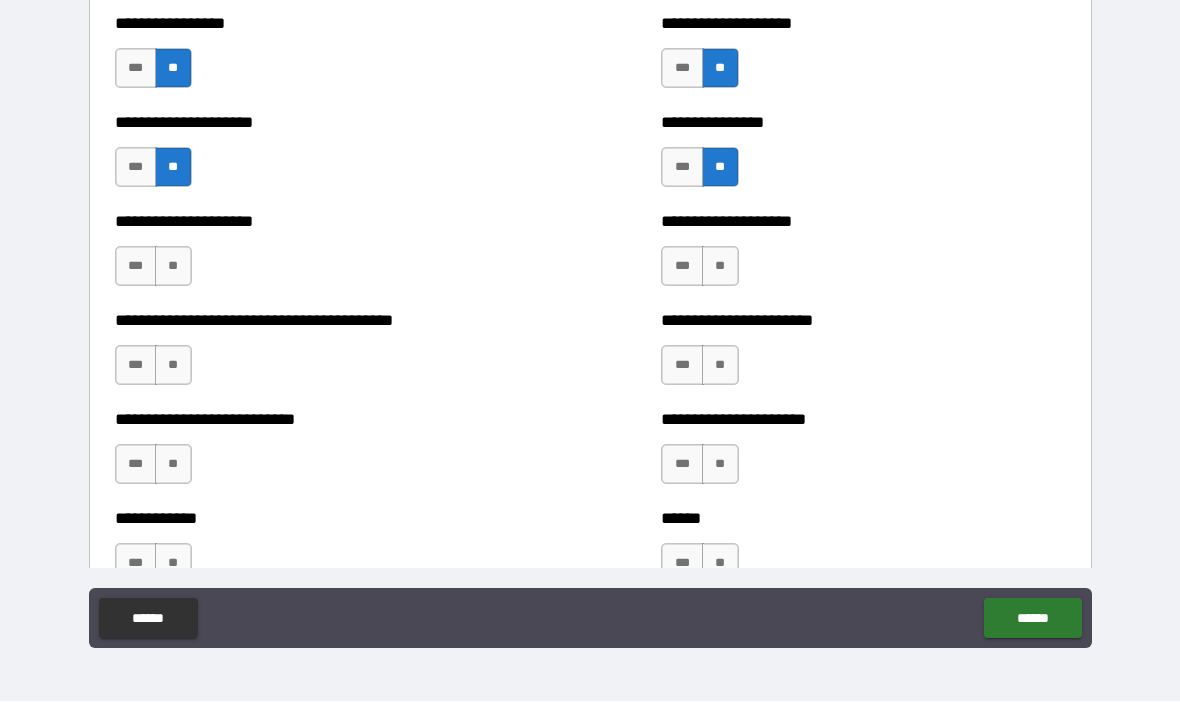 scroll, scrollTop: 4598, scrollLeft: 0, axis: vertical 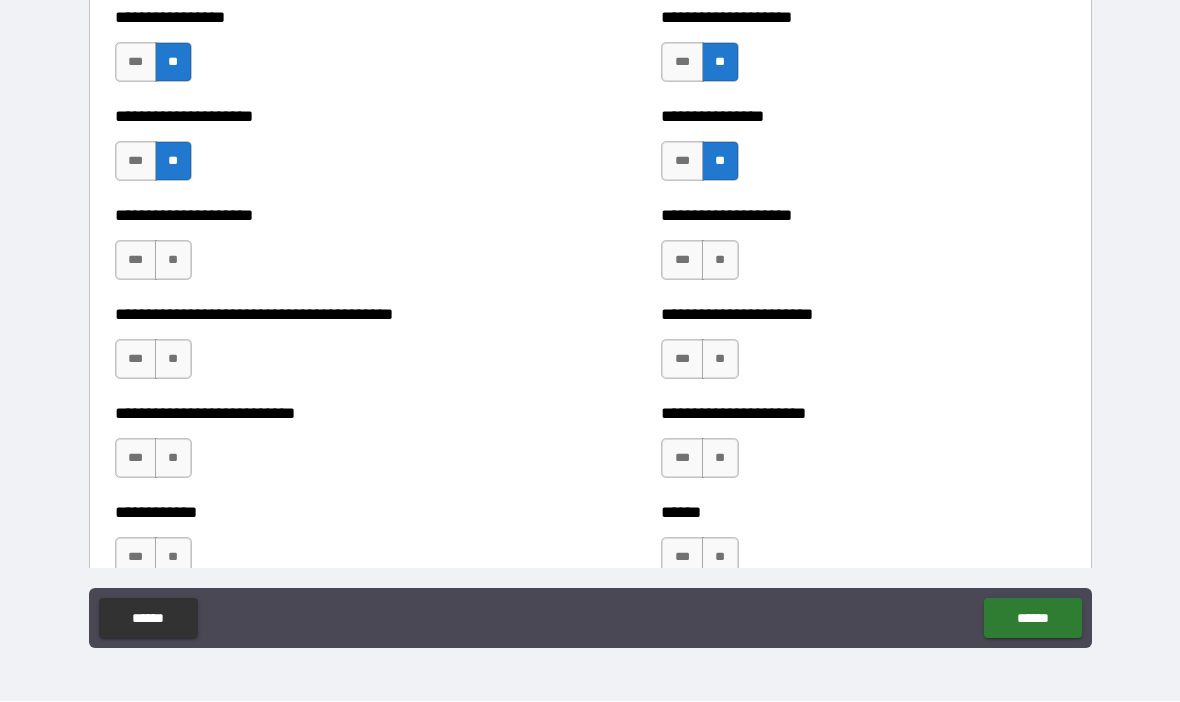 click on "**" at bounding box center (173, 261) 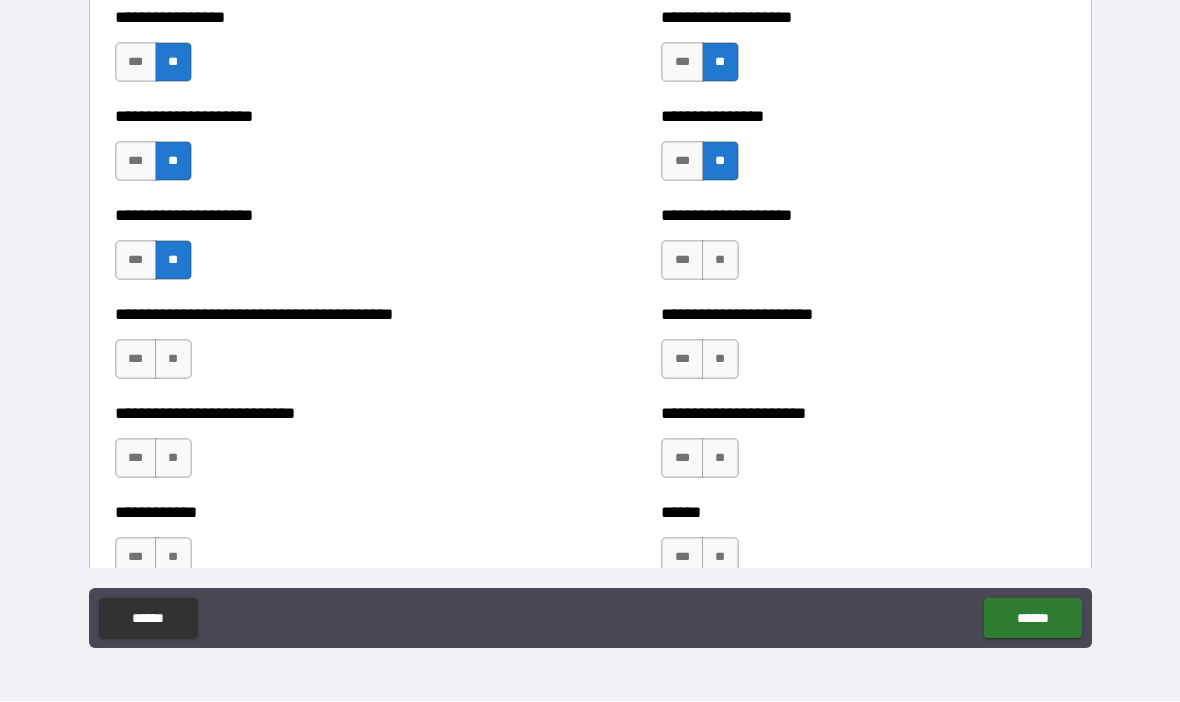 click on "**" at bounding box center (720, 261) 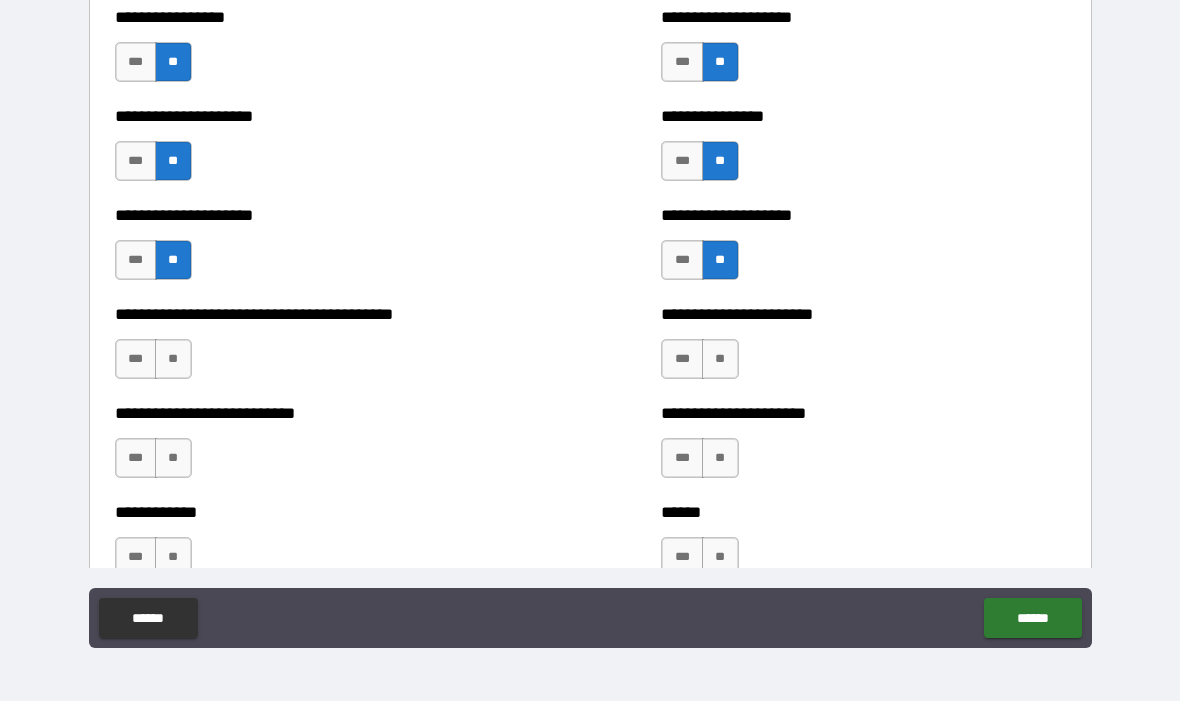 click on "**" at bounding box center (173, 360) 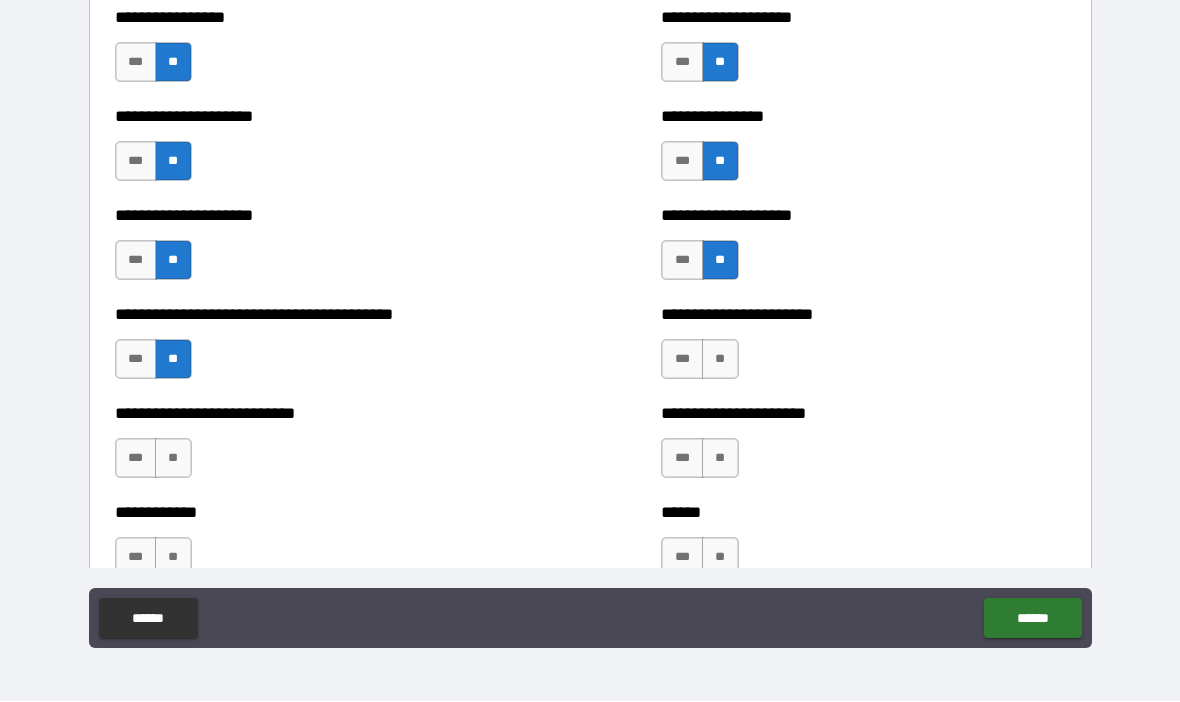 click on "**" at bounding box center [720, 360] 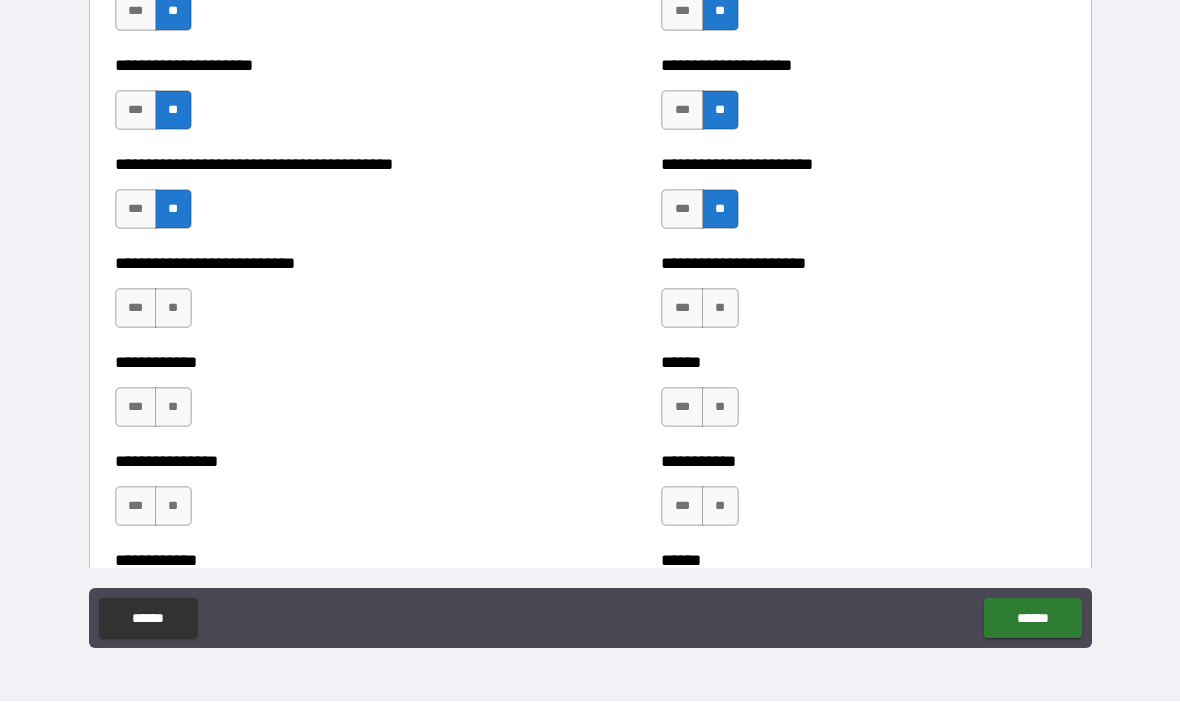 scroll, scrollTop: 4765, scrollLeft: 0, axis: vertical 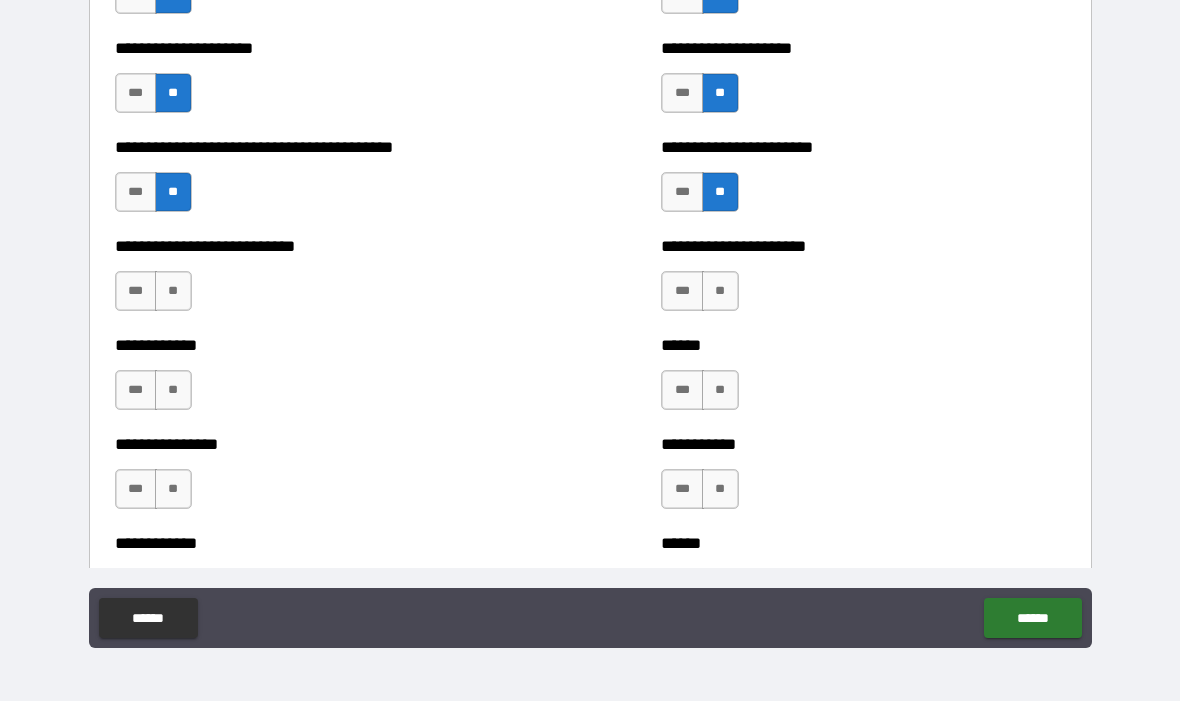 click on "**" at bounding box center (173, 292) 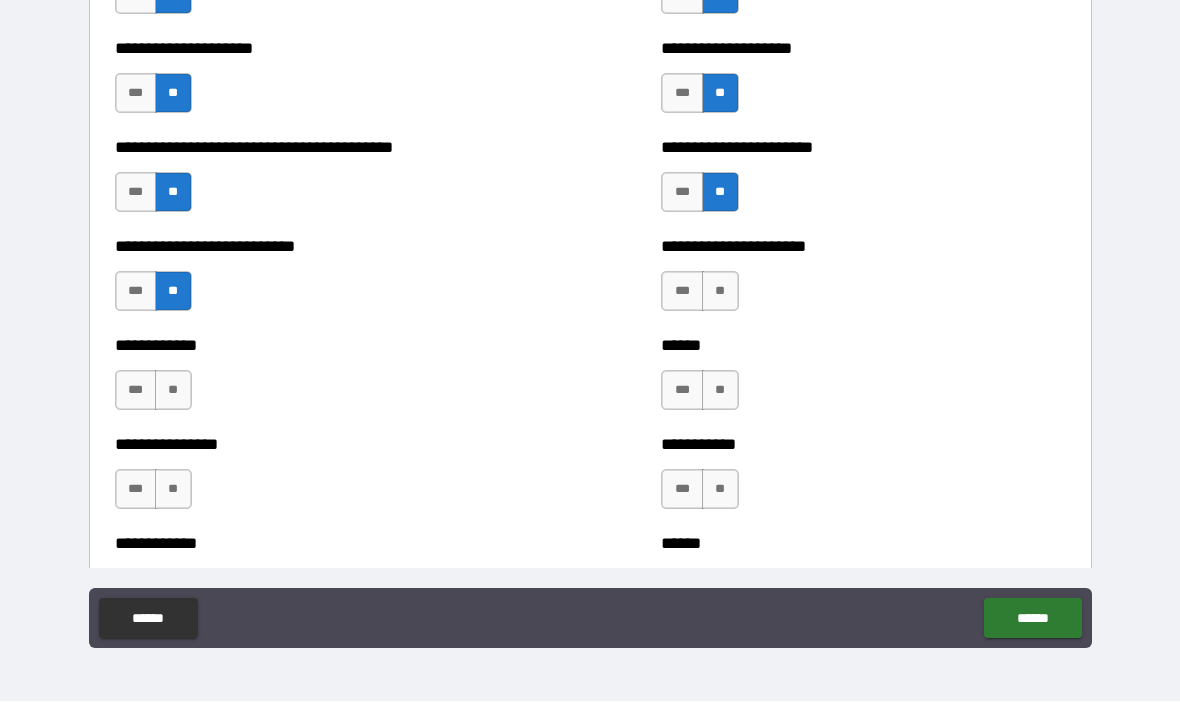 click on "**" at bounding box center [720, 292] 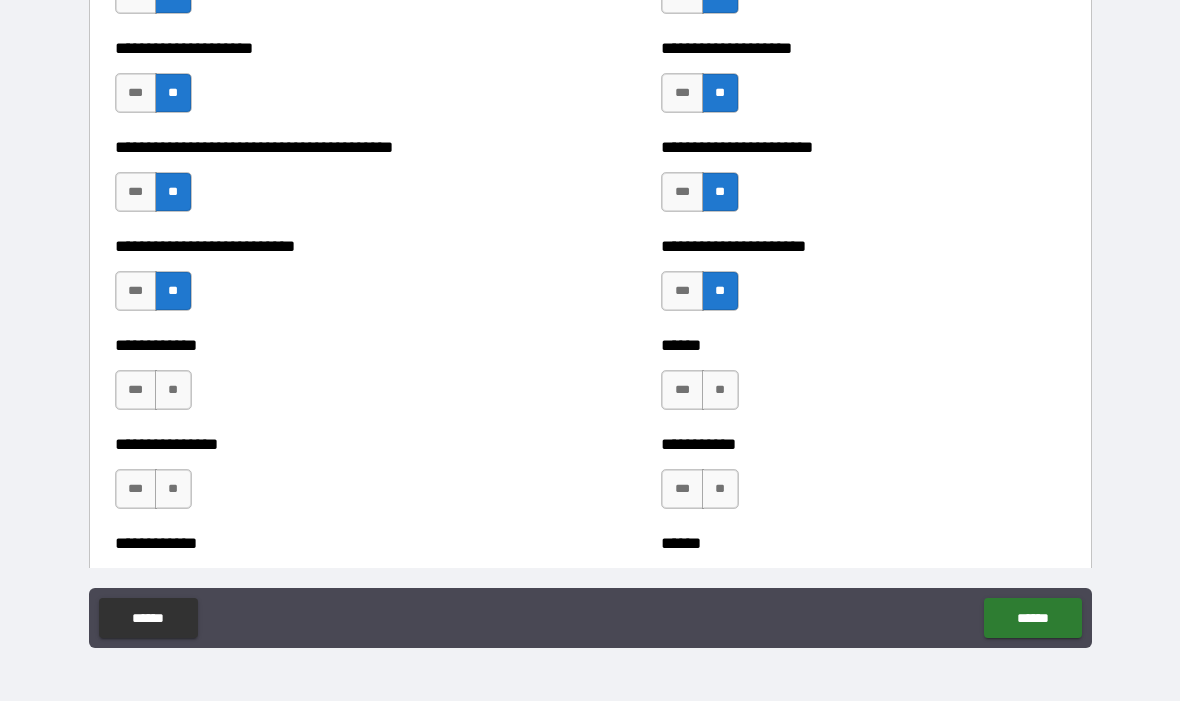 click on "**" at bounding box center [173, 391] 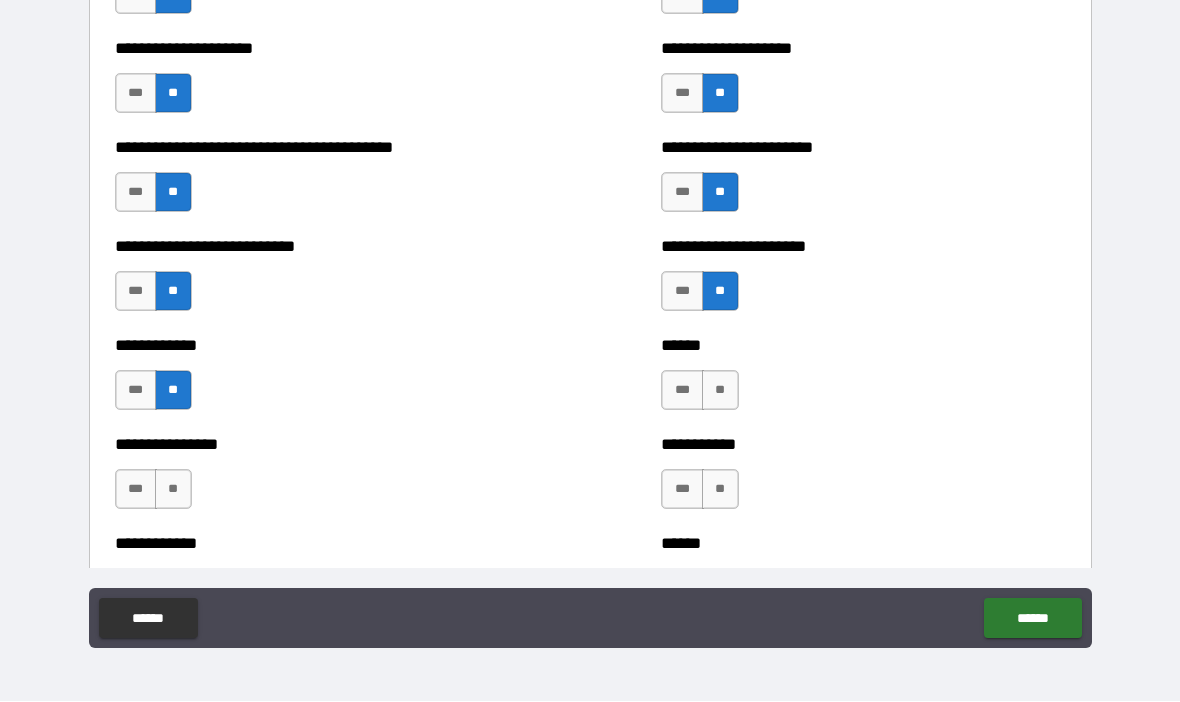click on "**" at bounding box center (720, 391) 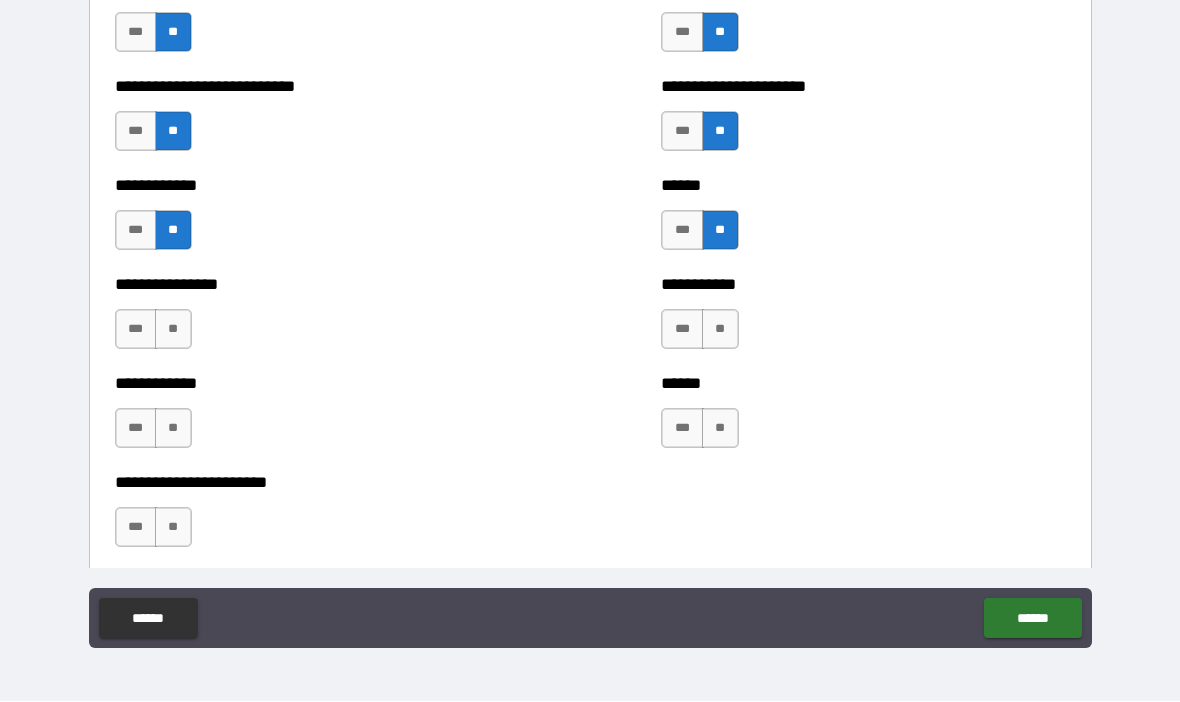 scroll, scrollTop: 4946, scrollLeft: 0, axis: vertical 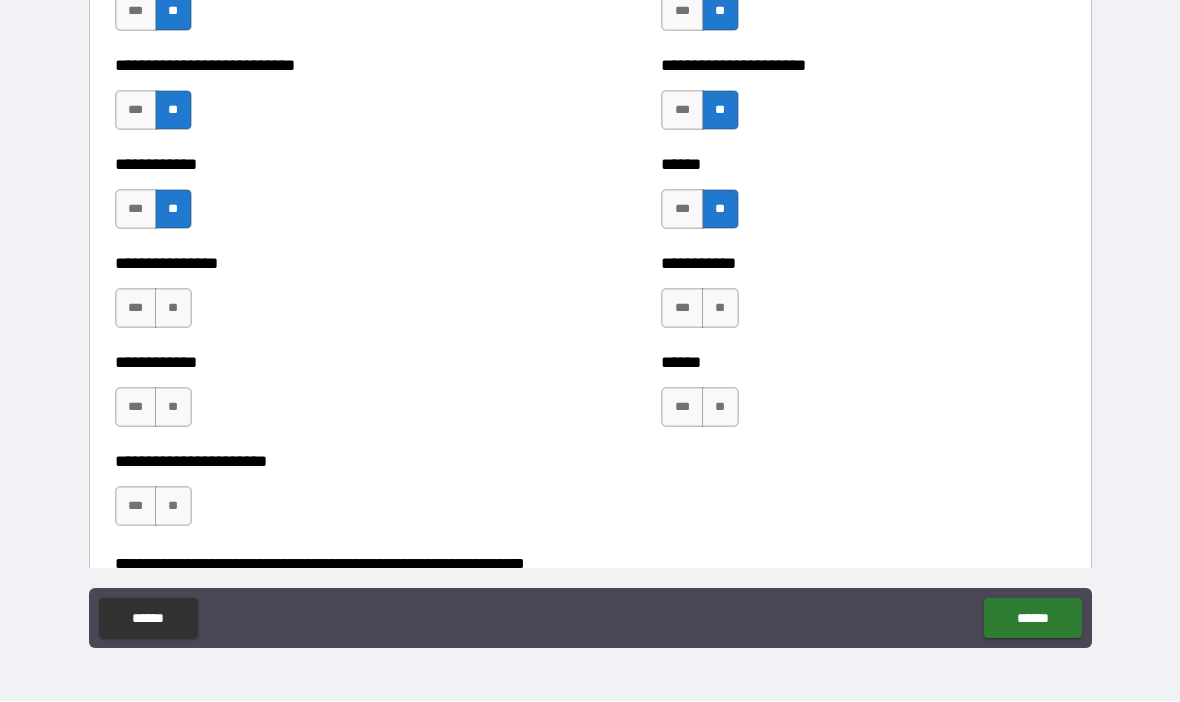 click on "**" at bounding box center (173, 309) 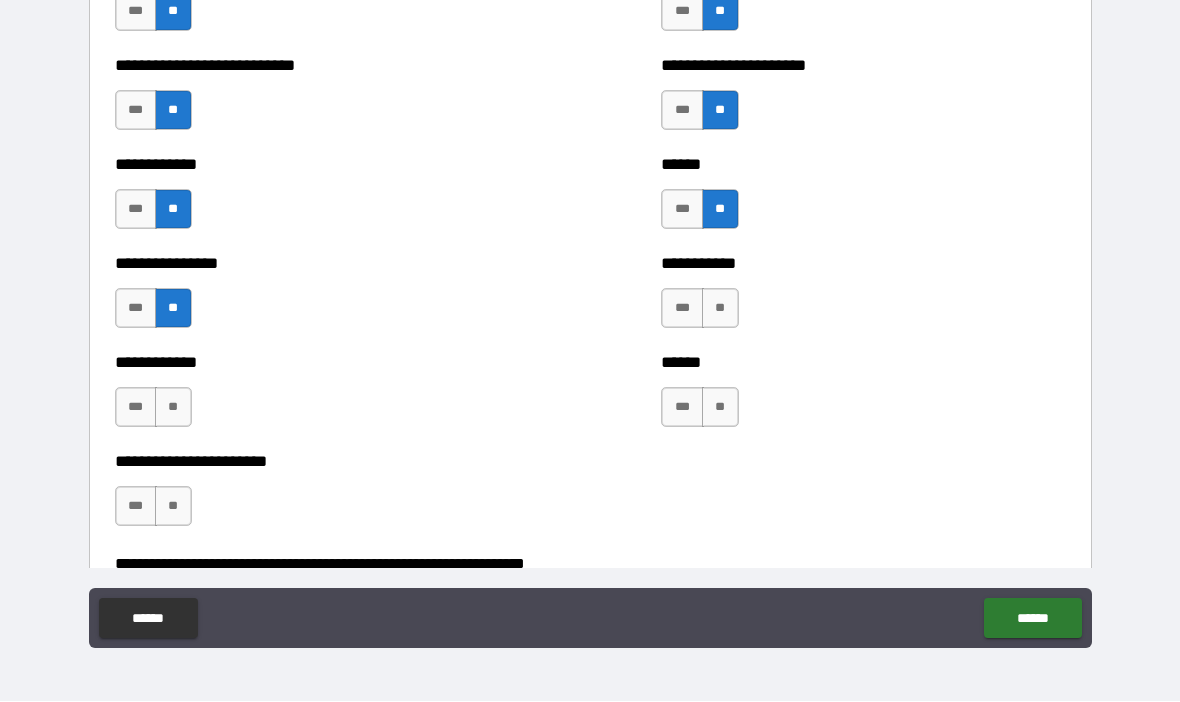click on "**" at bounding box center [720, 309] 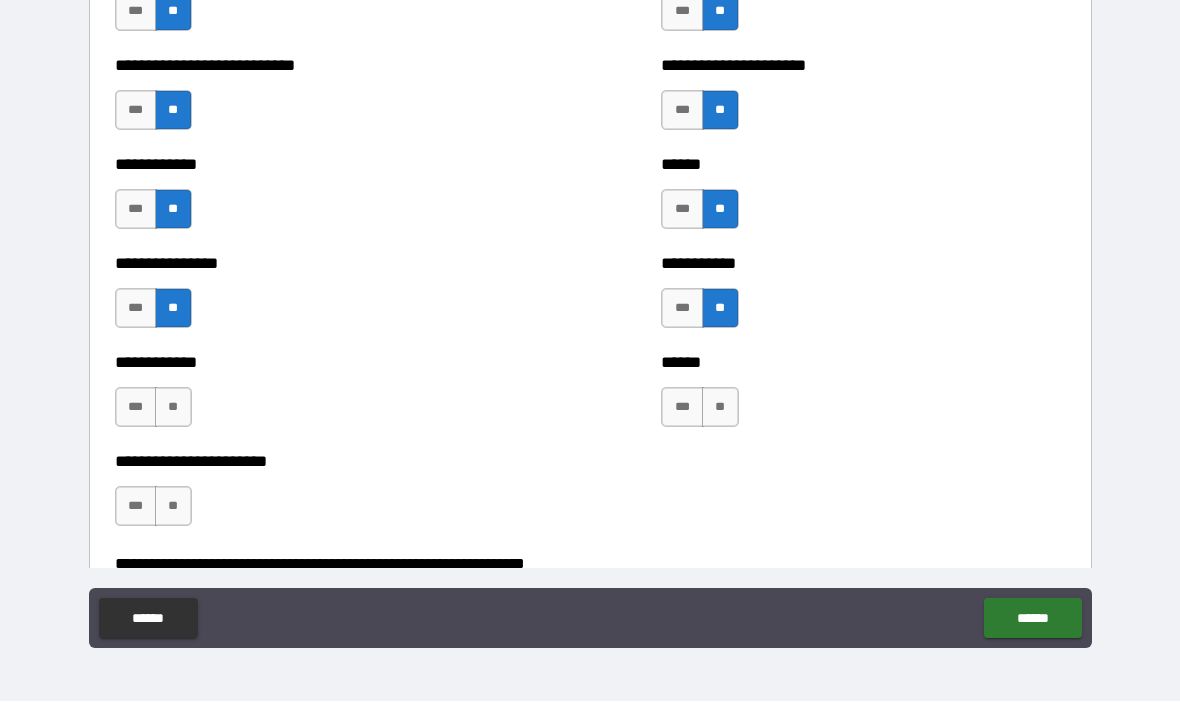click on "**" at bounding box center [173, 408] 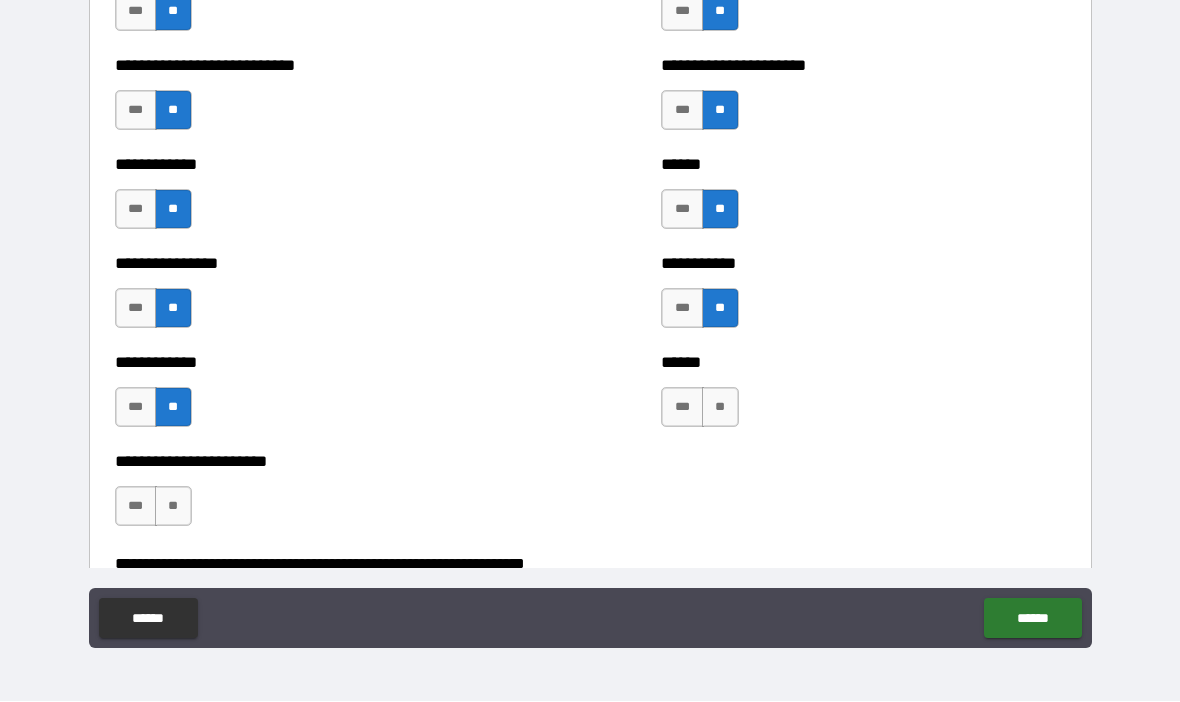 click on "**" at bounding box center (720, 408) 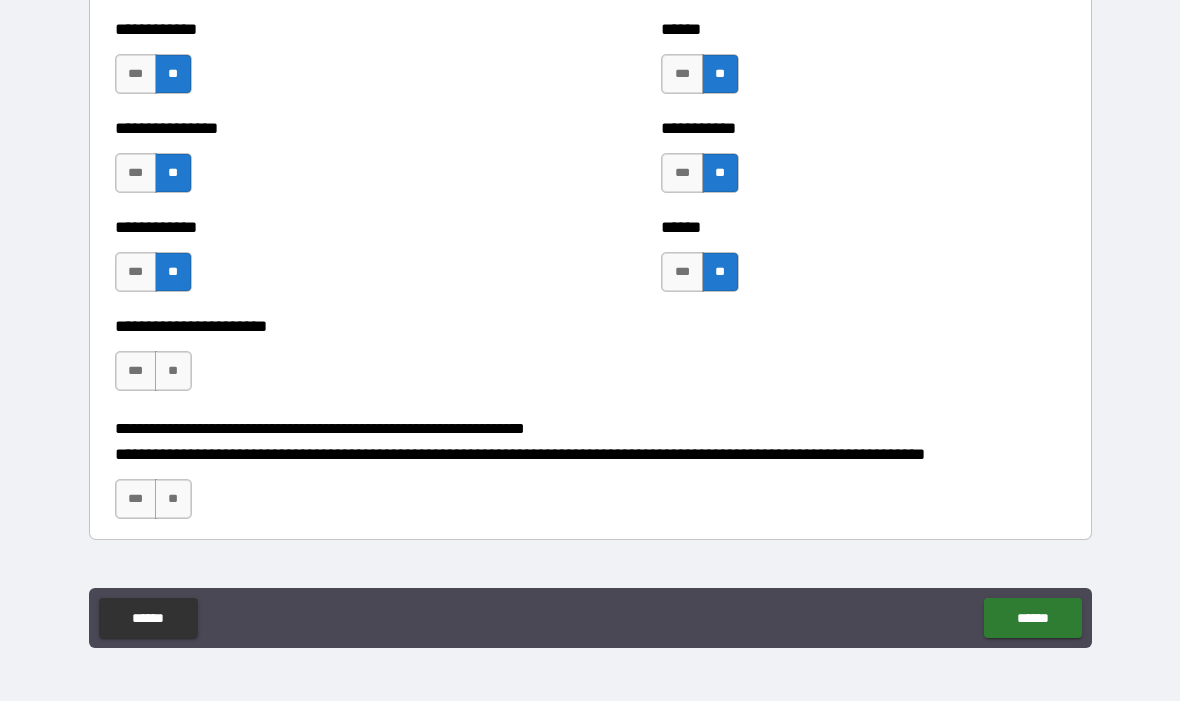 scroll, scrollTop: 5105, scrollLeft: 0, axis: vertical 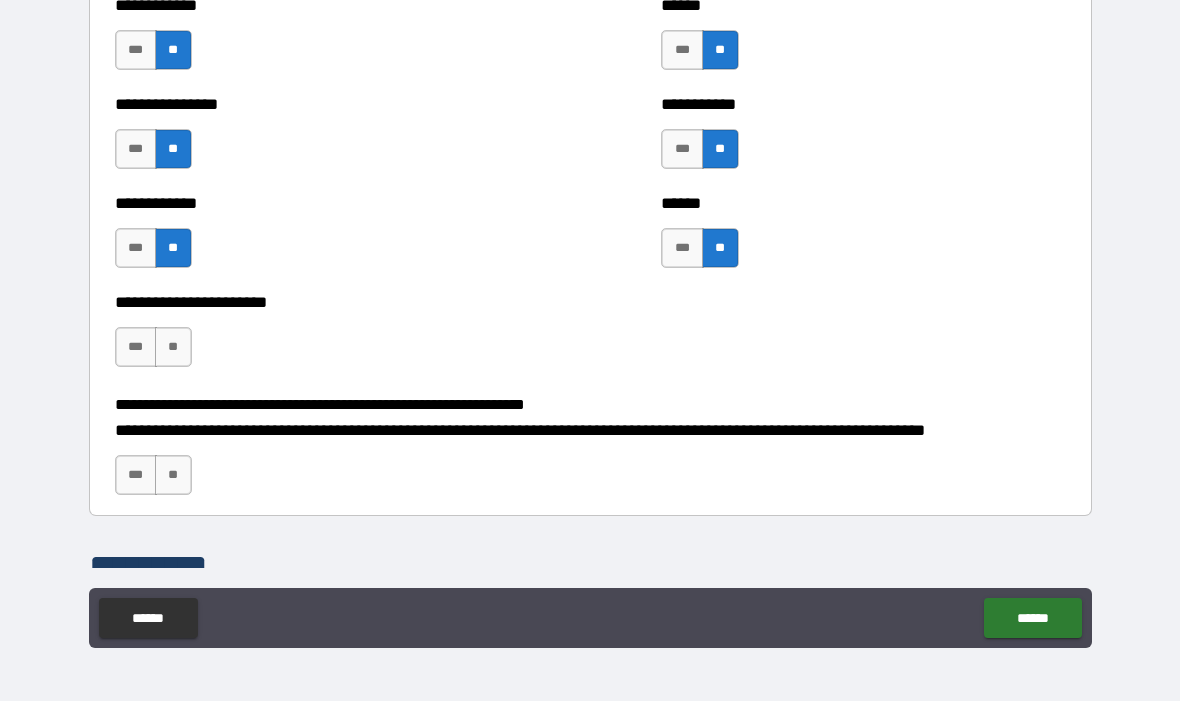 click on "**" at bounding box center (173, 348) 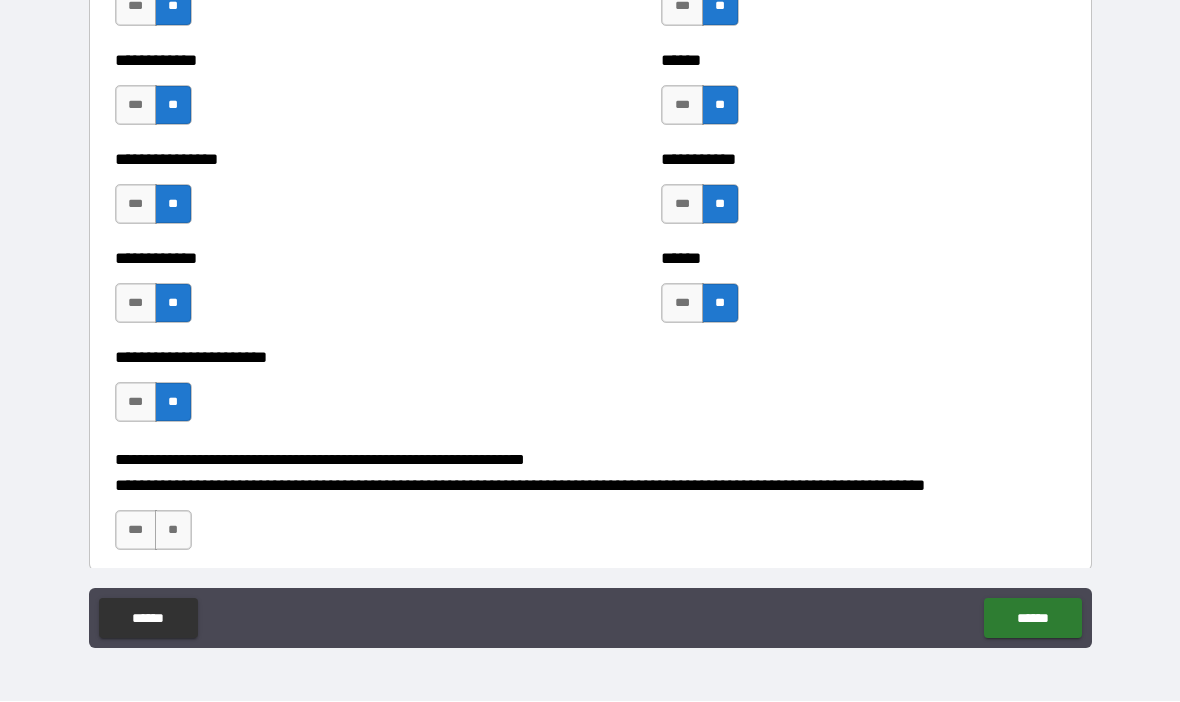 scroll, scrollTop: 5166, scrollLeft: 0, axis: vertical 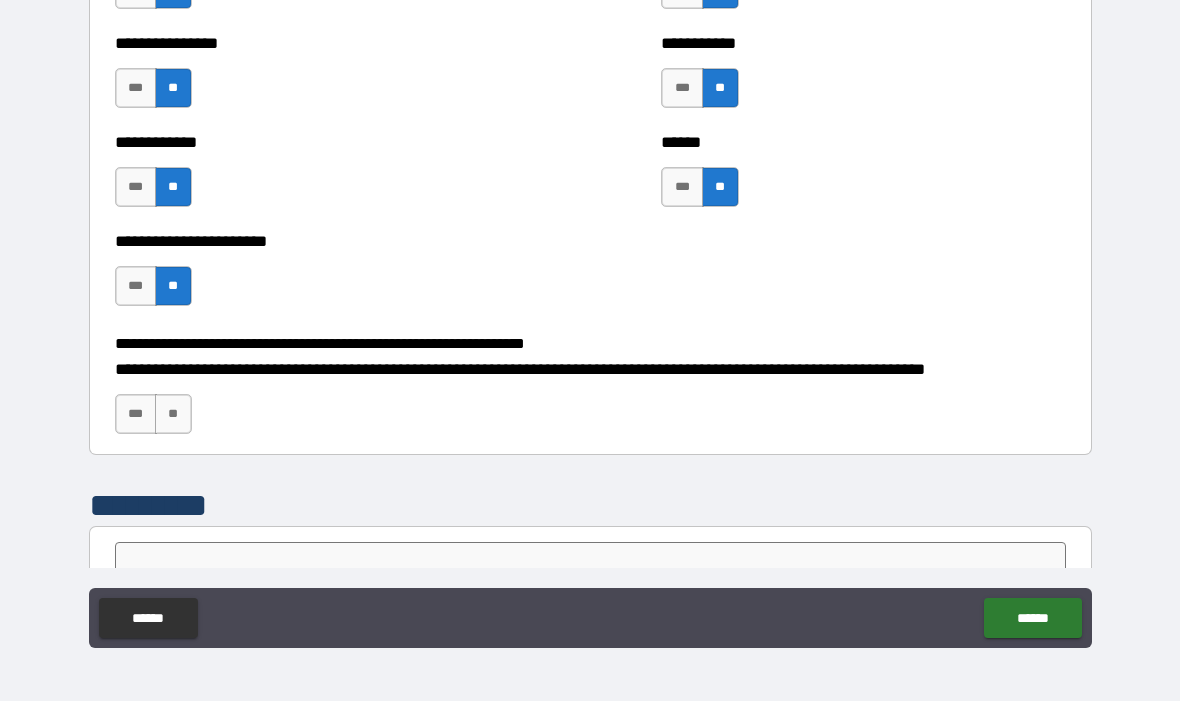 click on "**" at bounding box center [173, 415] 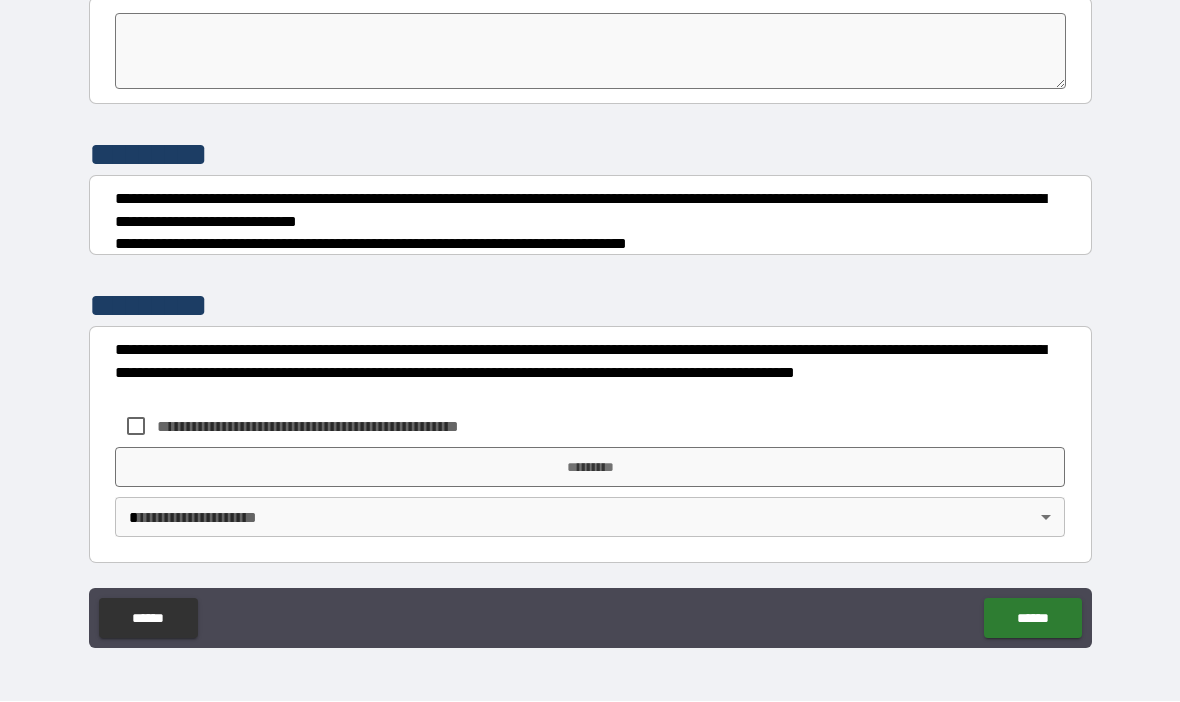 scroll, scrollTop: 5695, scrollLeft: 0, axis: vertical 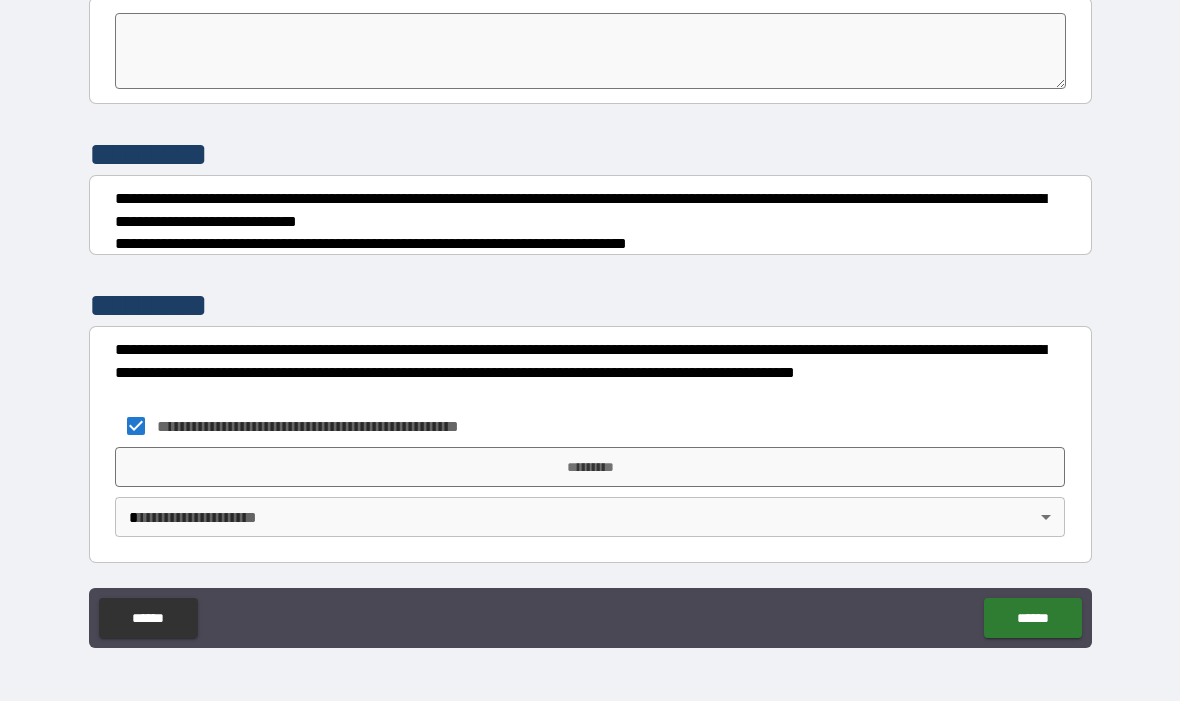click on "*********" at bounding box center [590, 468] 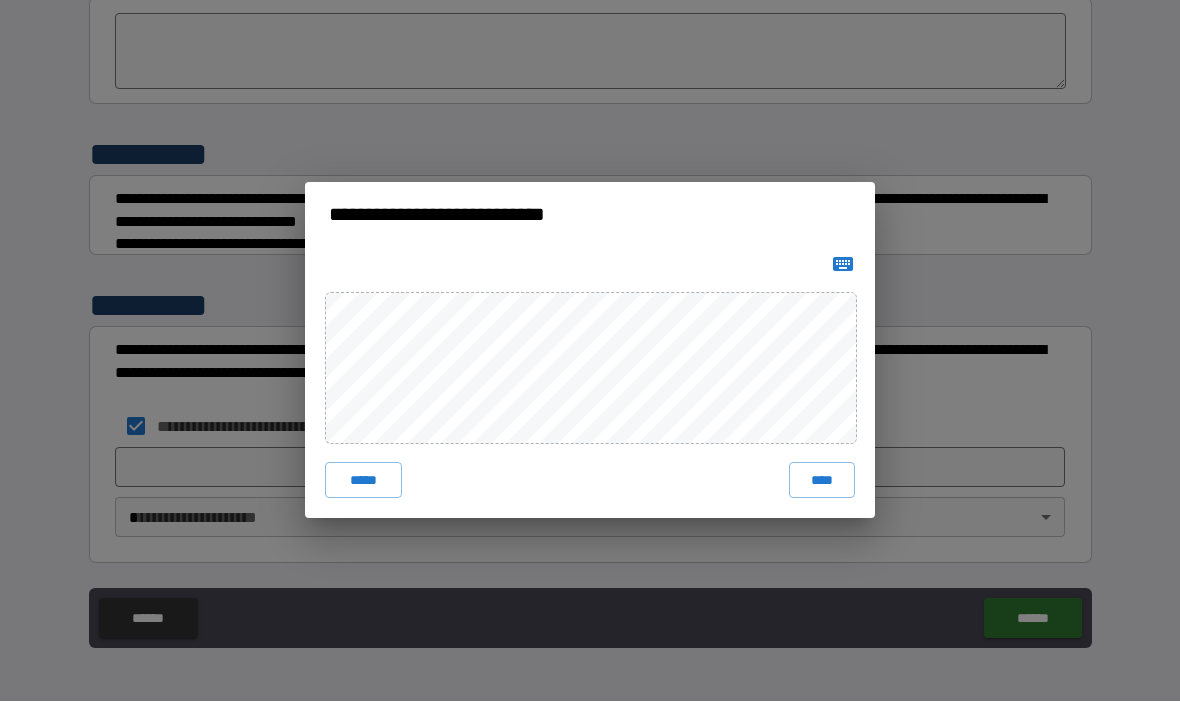 click on "****" at bounding box center [822, 481] 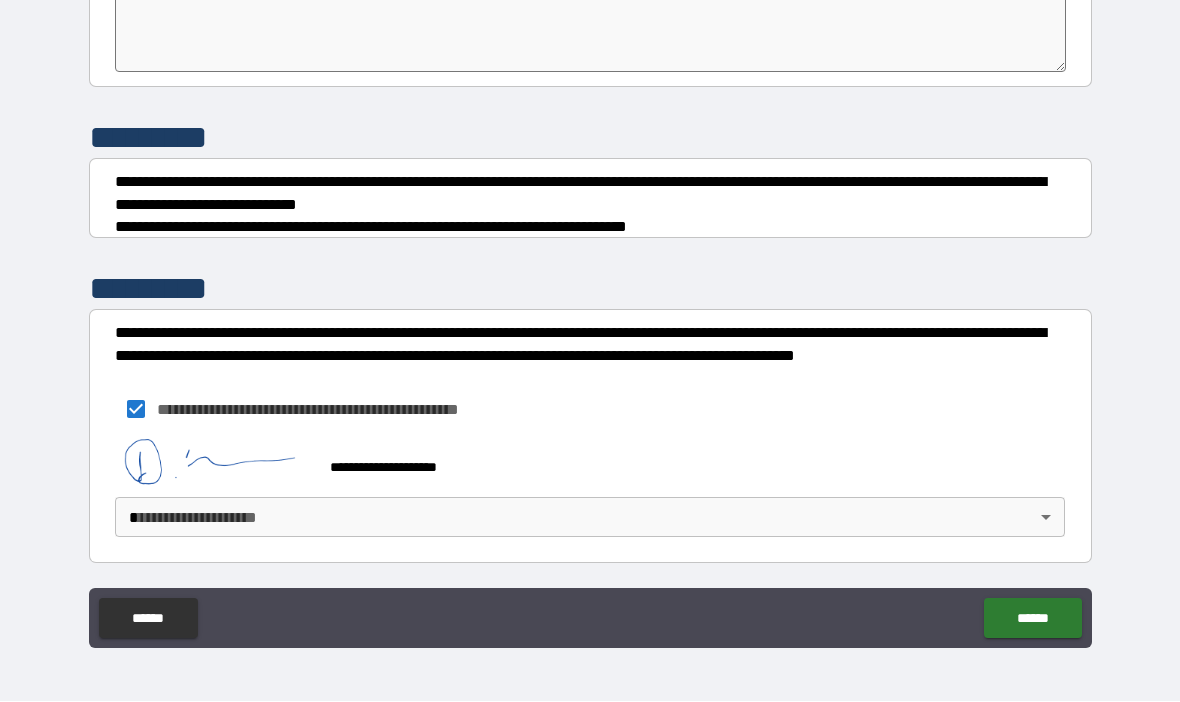 scroll, scrollTop: 5712, scrollLeft: 0, axis: vertical 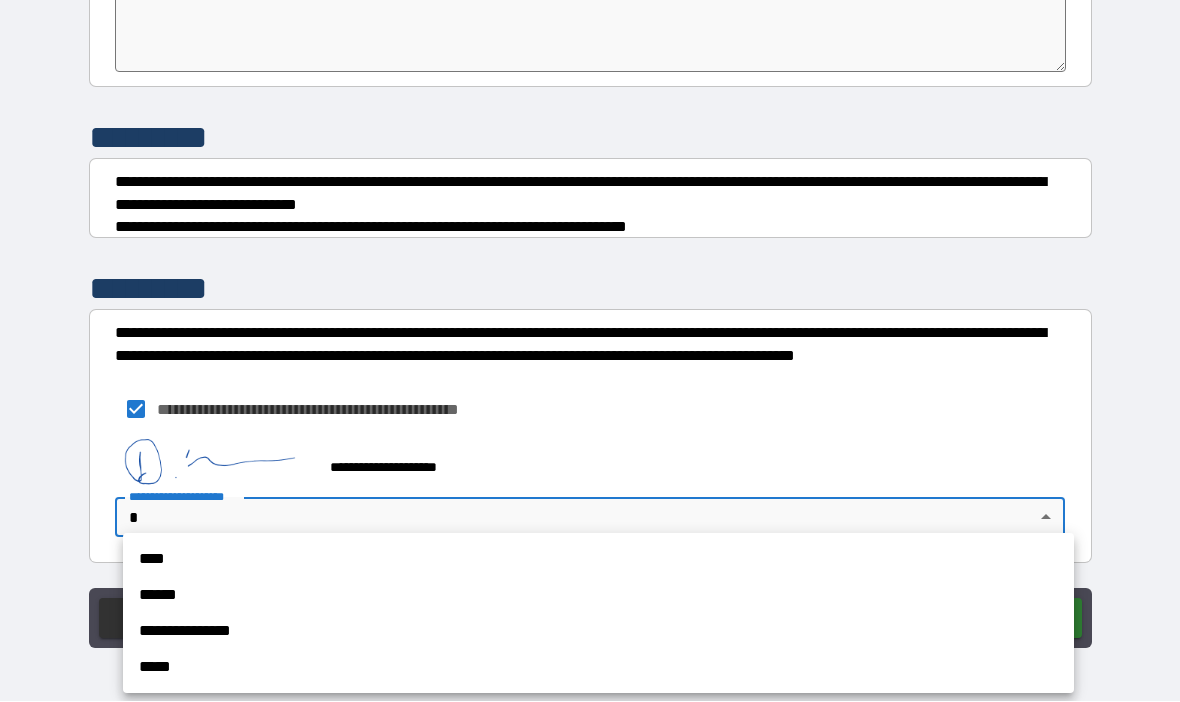 click on "****" at bounding box center (598, 560) 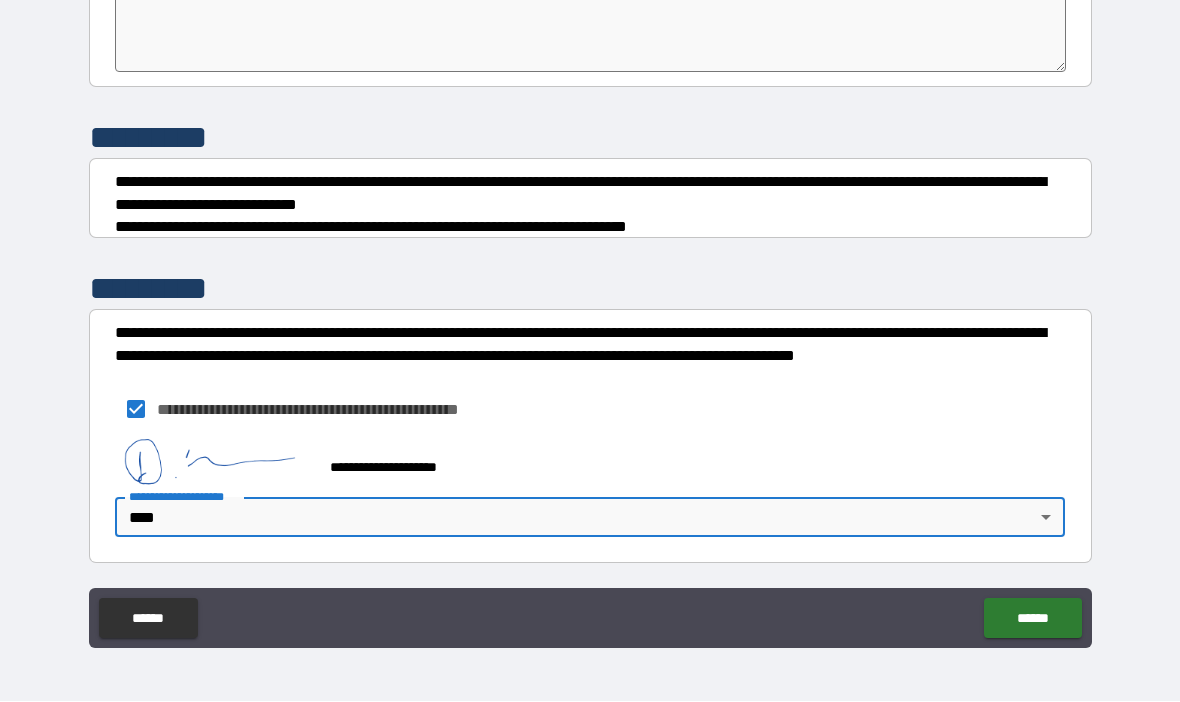 click on "******" at bounding box center [1032, 619] 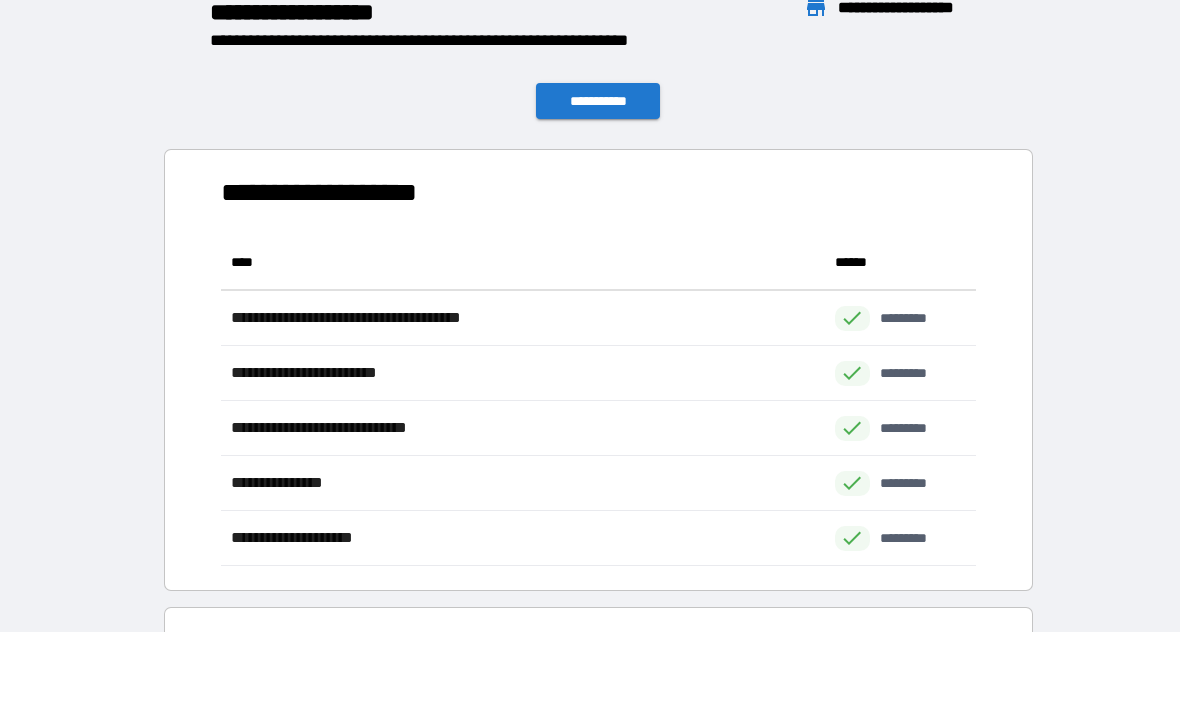 scroll, scrollTop: 1, scrollLeft: 1, axis: both 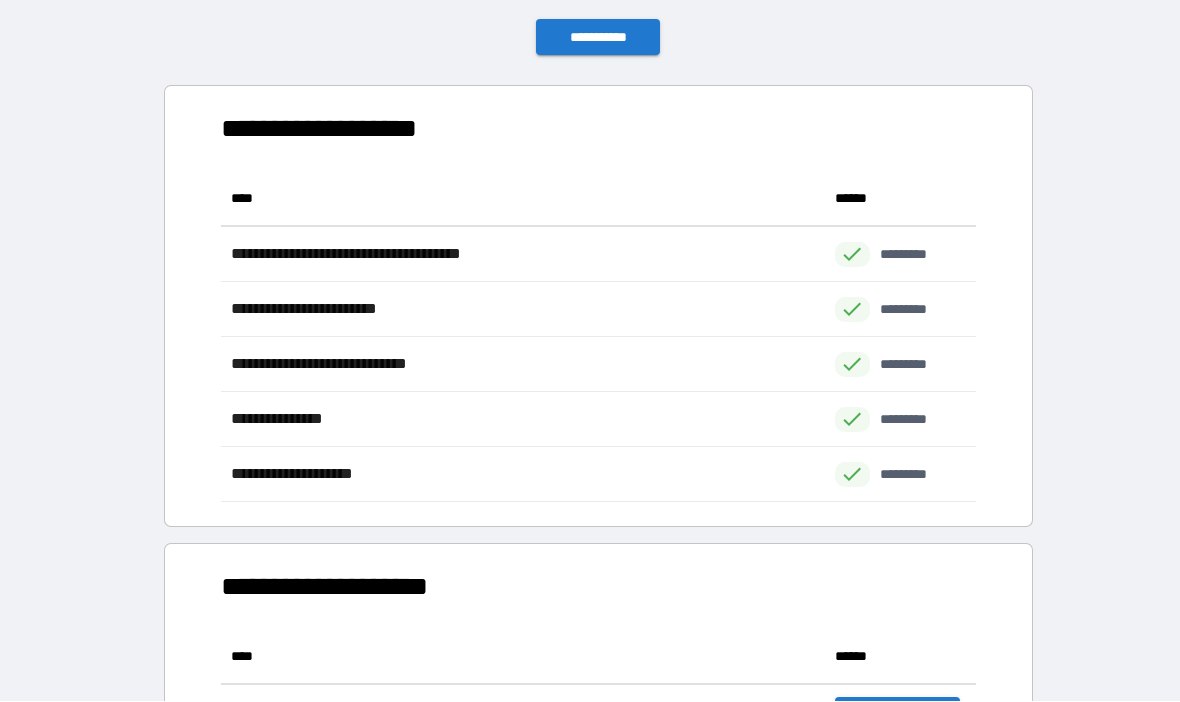 click on "**********" at bounding box center [598, 38] 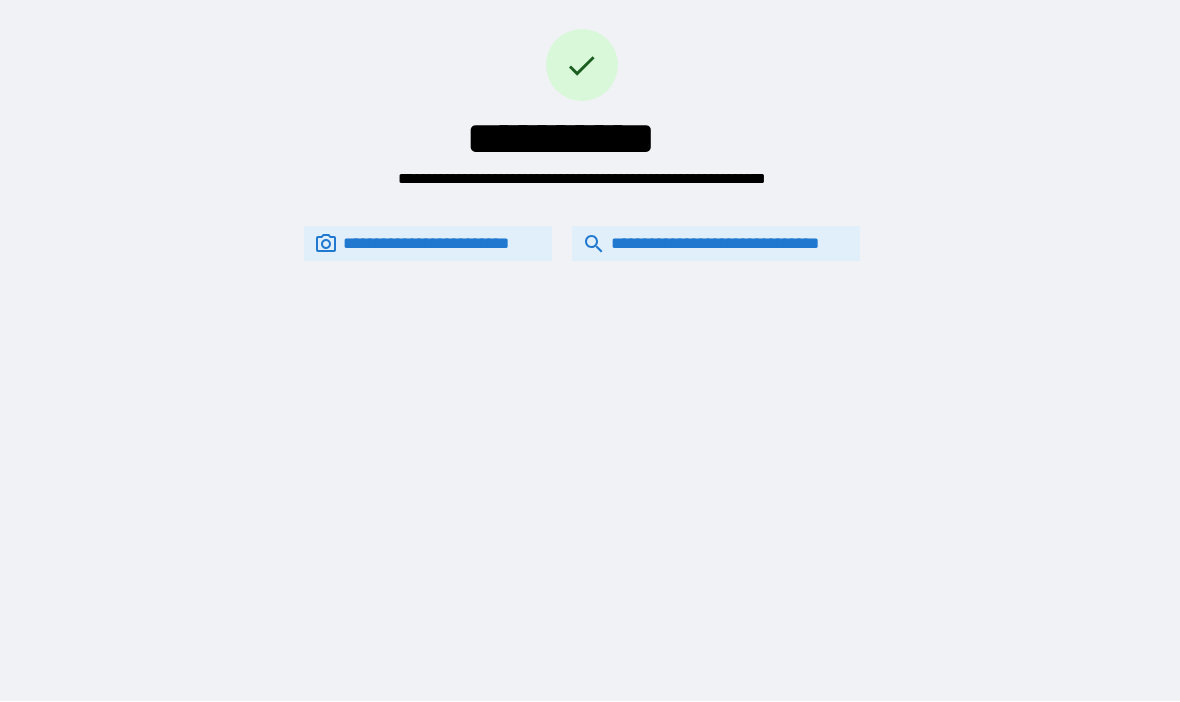 scroll, scrollTop: 0, scrollLeft: 0, axis: both 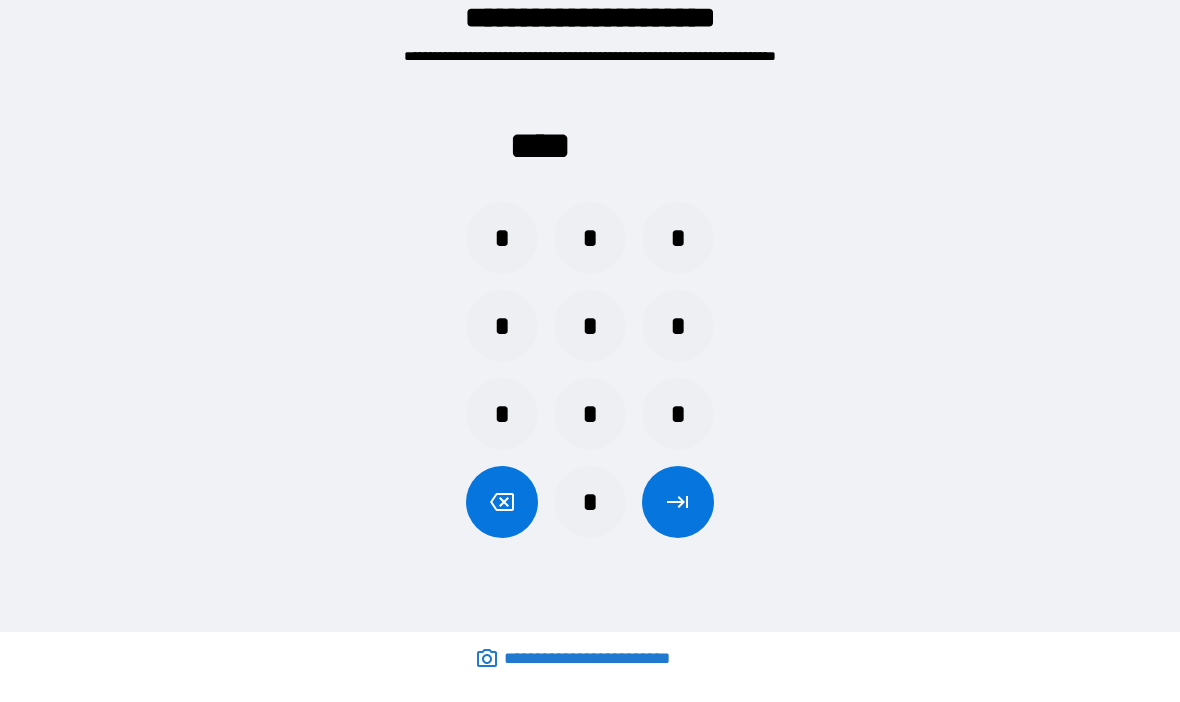 click on "*" at bounding box center [678, 415] 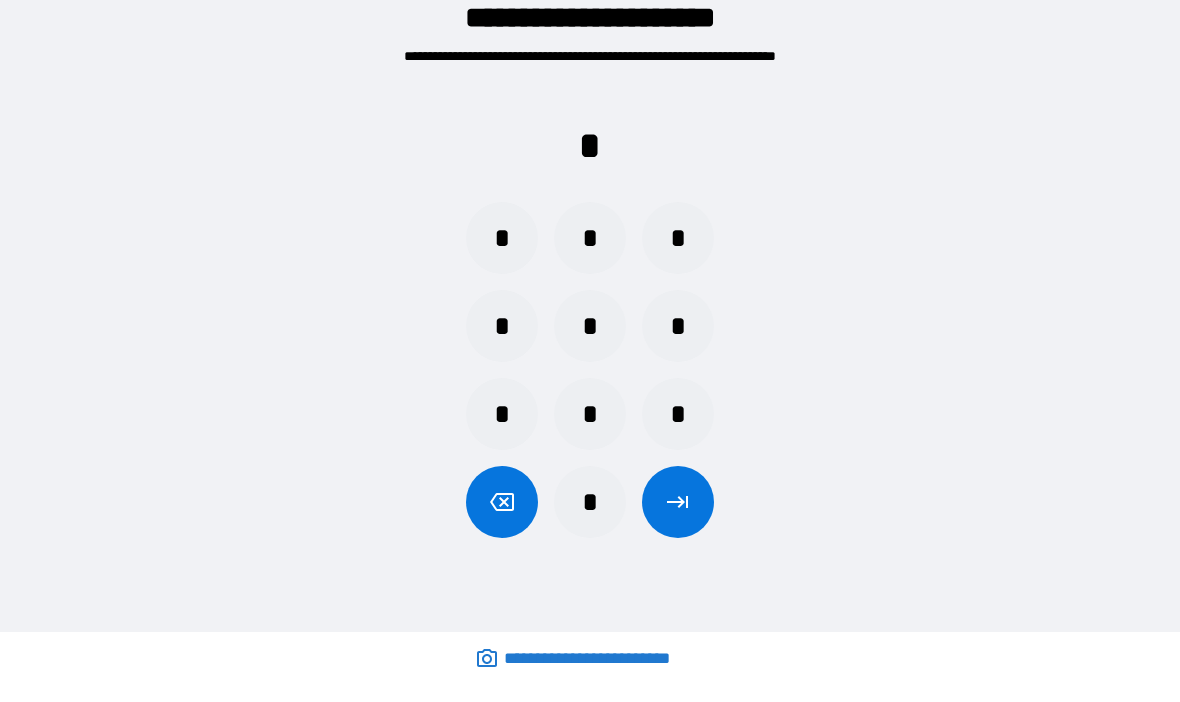 click on "*" at bounding box center [502, 327] 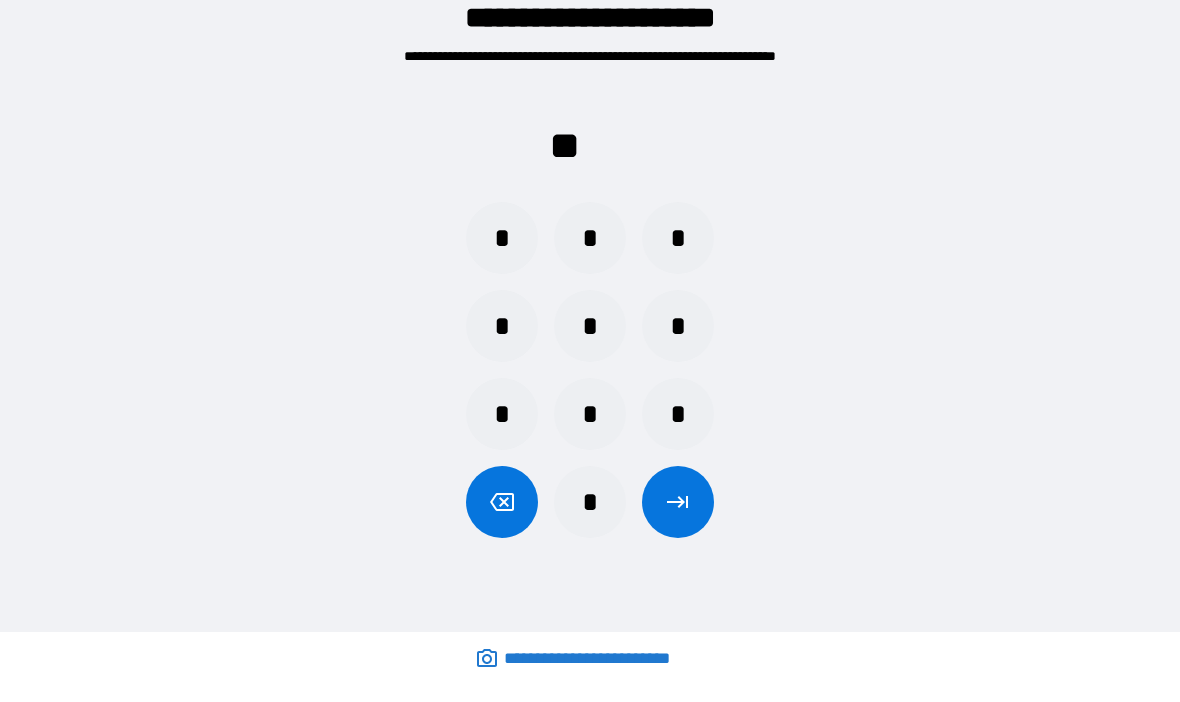 click on "*" at bounding box center [502, 415] 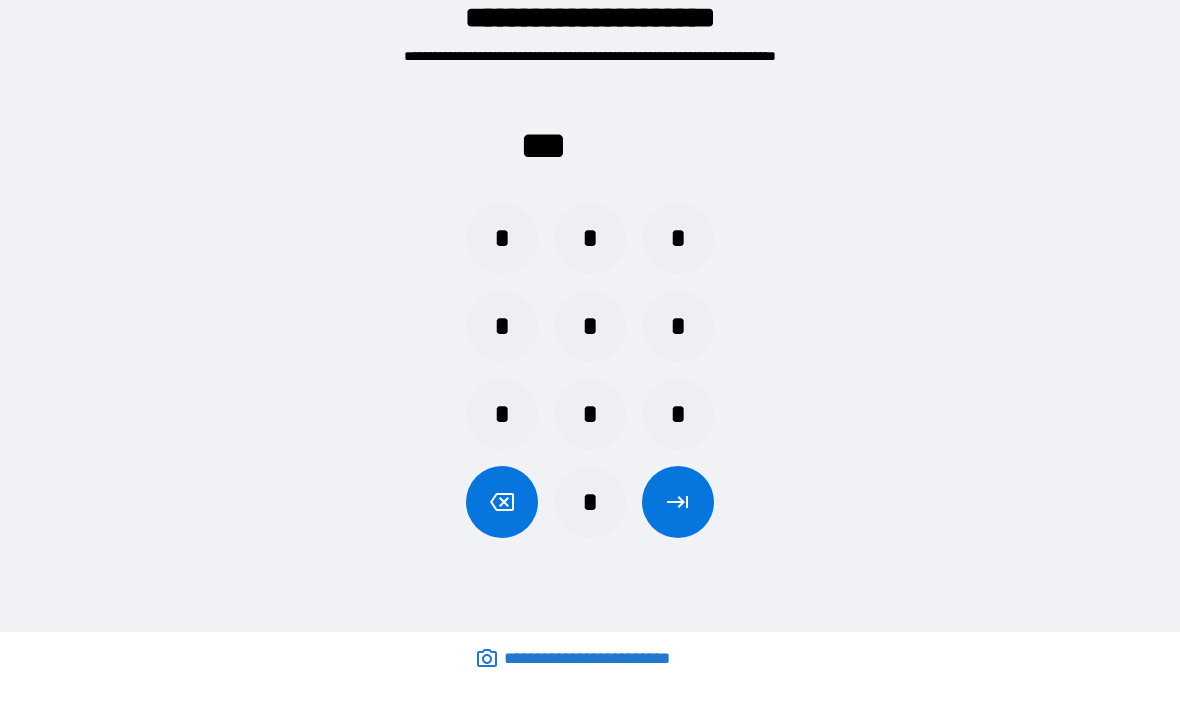 click on "*" at bounding box center [502, 239] 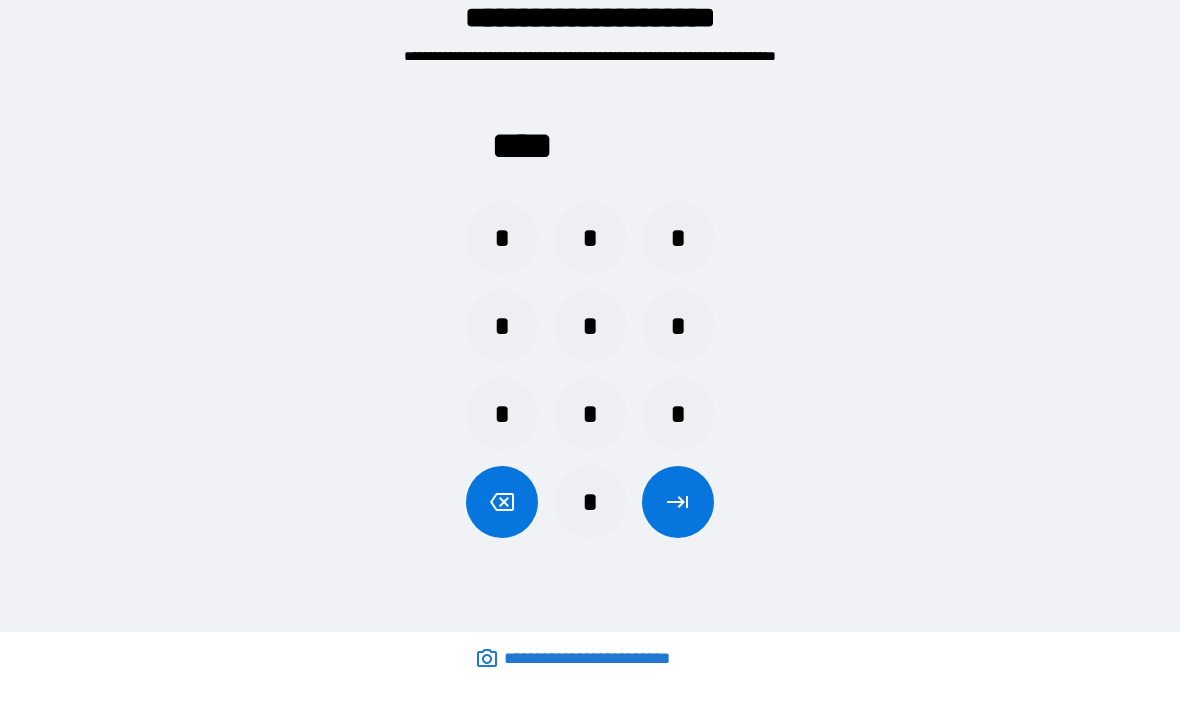click 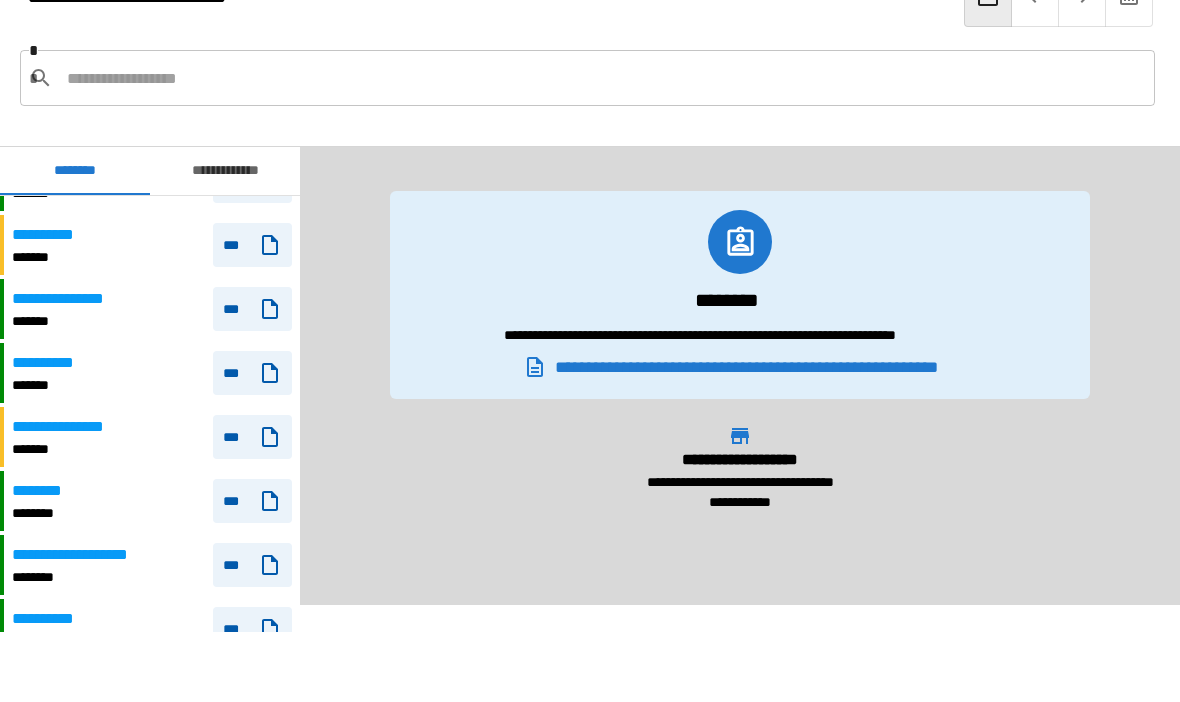 scroll, scrollTop: 2026, scrollLeft: 0, axis: vertical 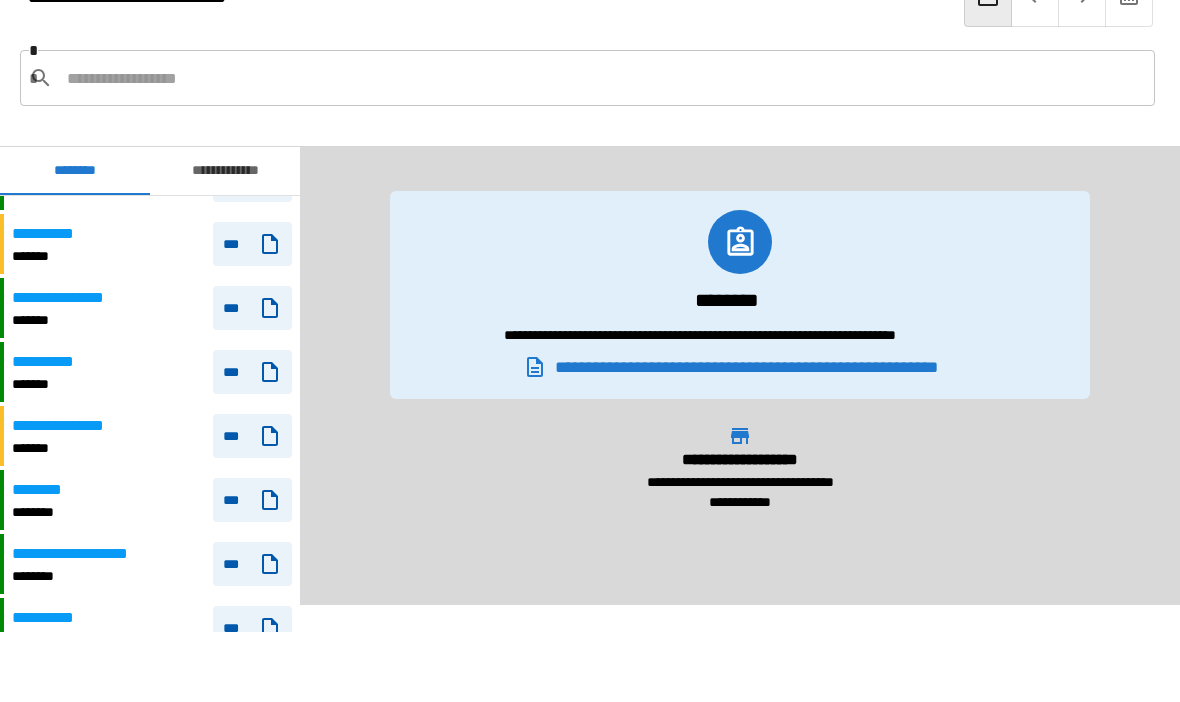 click on "******** ******** ***" at bounding box center [152, 501] 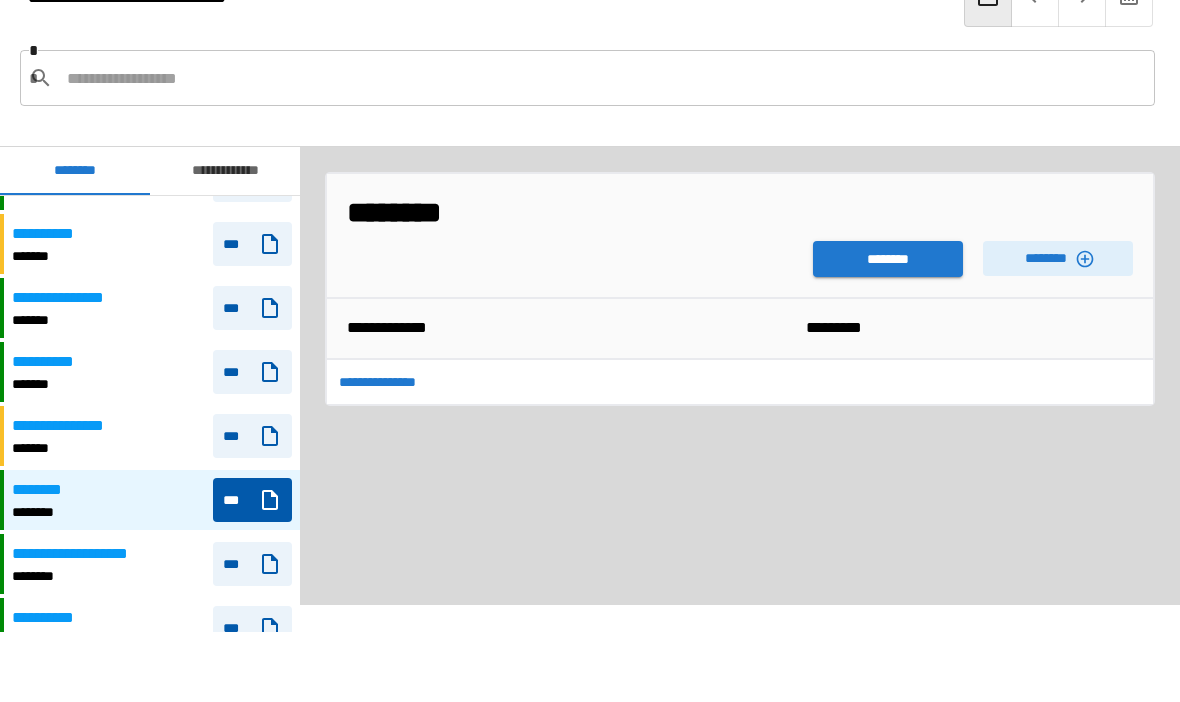 click on "********" at bounding box center [888, 260] 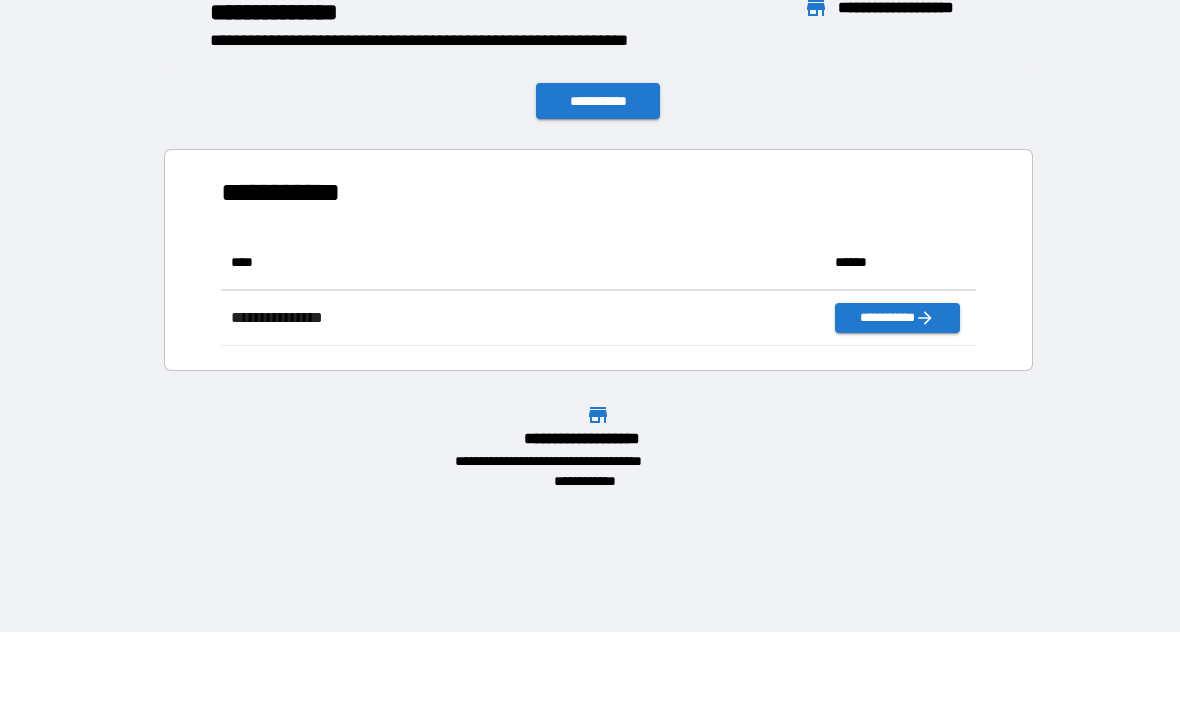 scroll, scrollTop: 1, scrollLeft: 1, axis: both 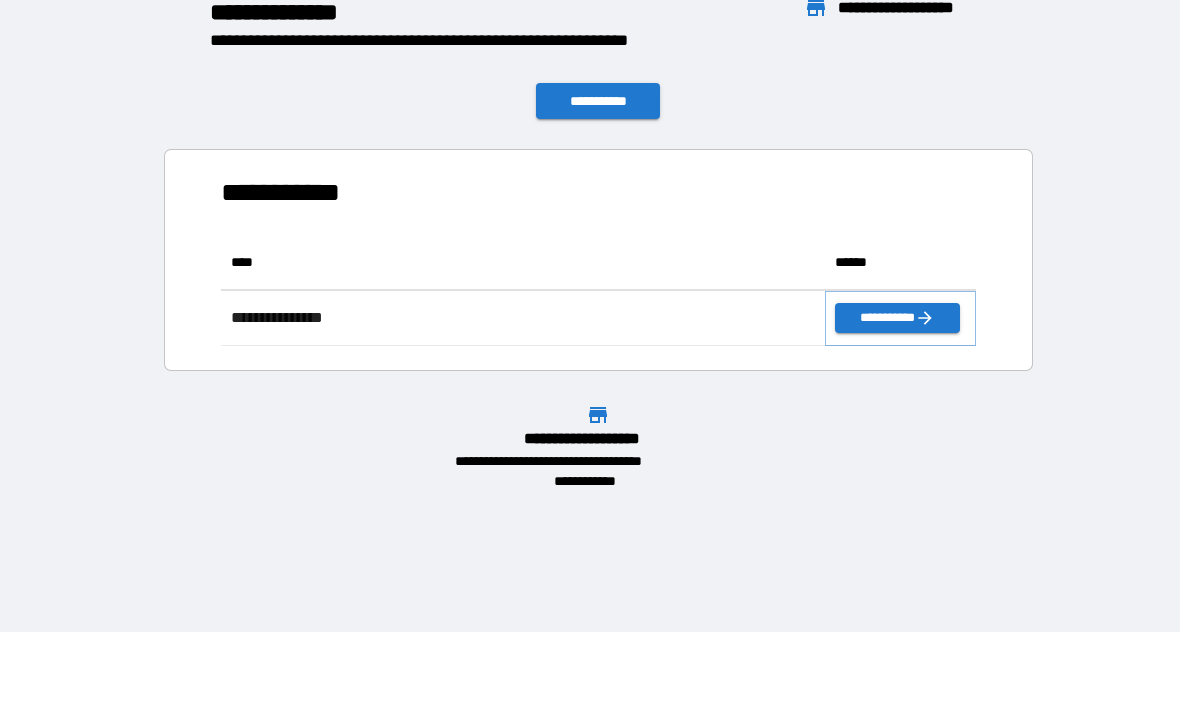 click on "**********" at bounding box center (897, 319) 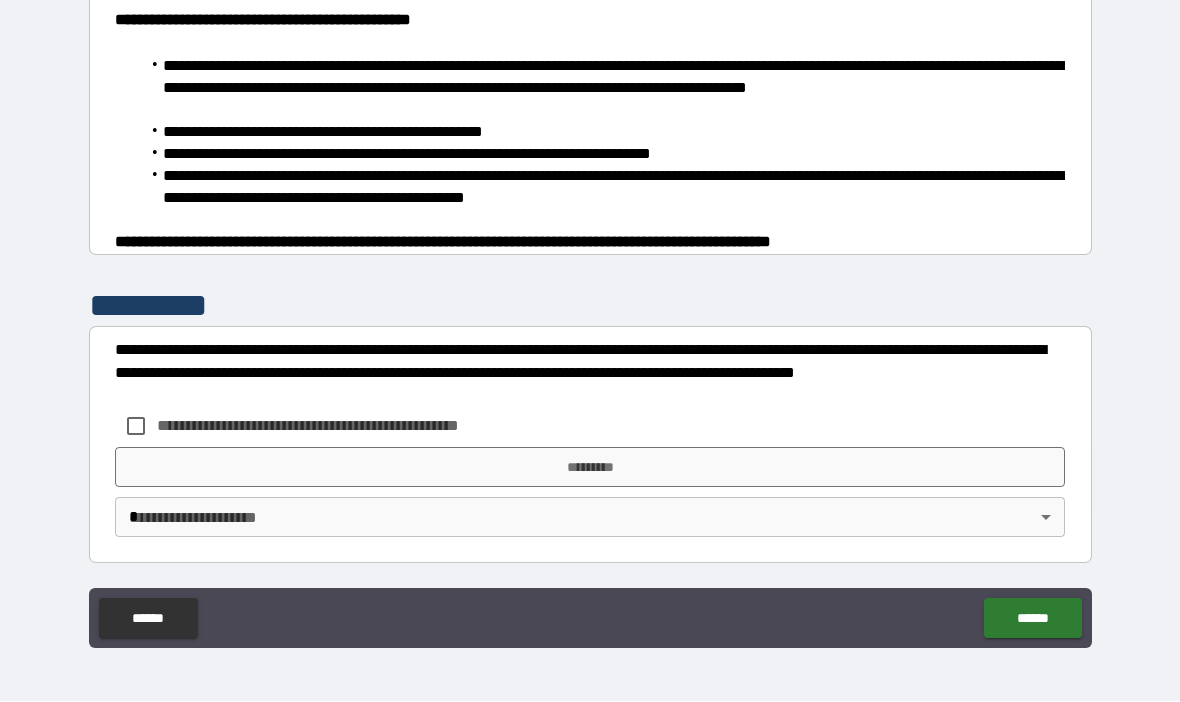 scroll, scrollTop: 1308, scrollLeft: 0, axis: vertical 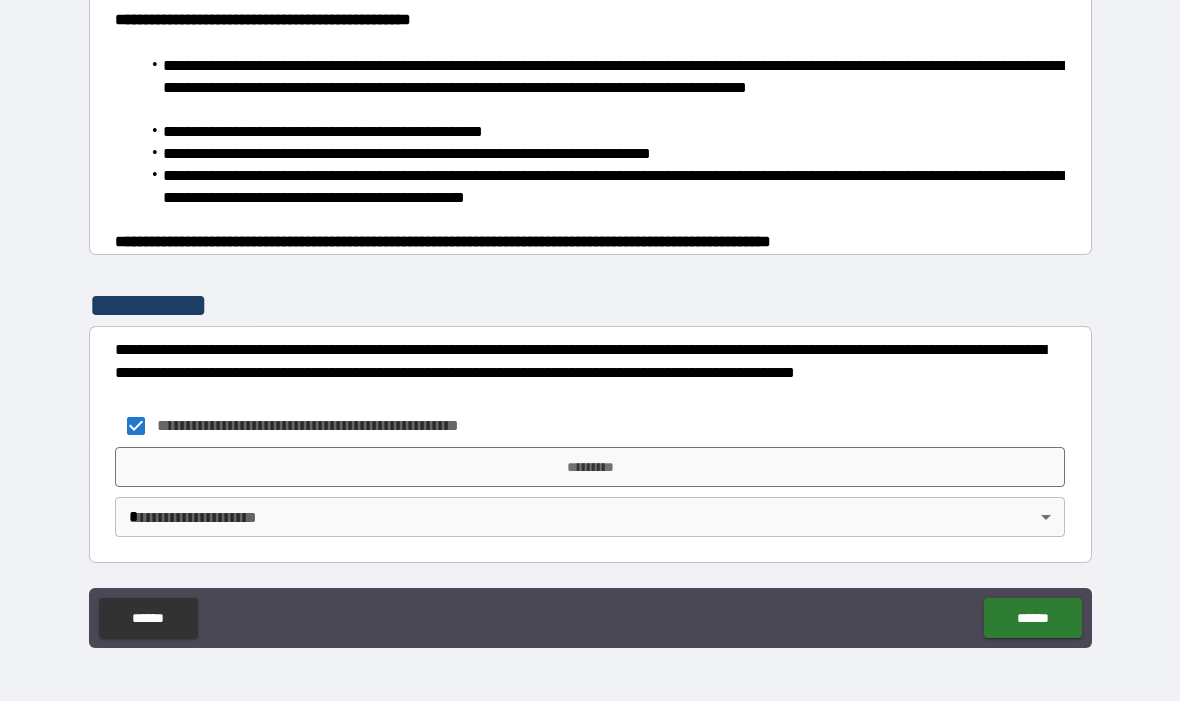 click on "**********" at bounding box center [590, 316] 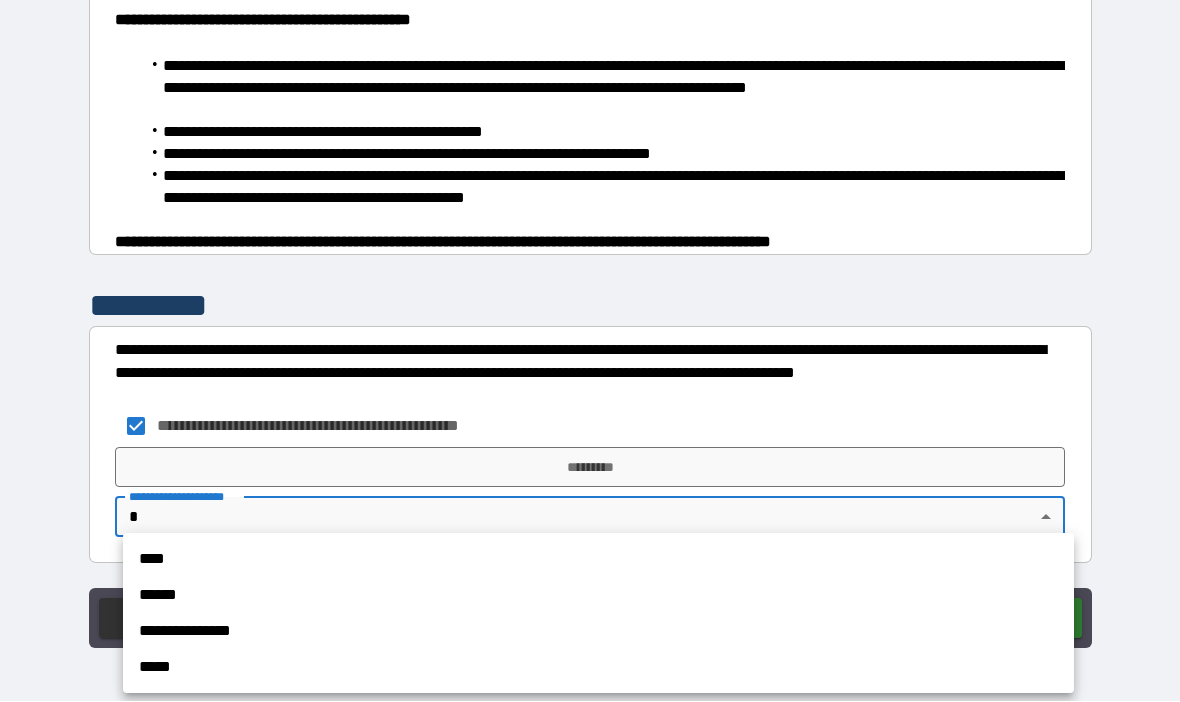click on "**********" at bounding box center [598, 632] 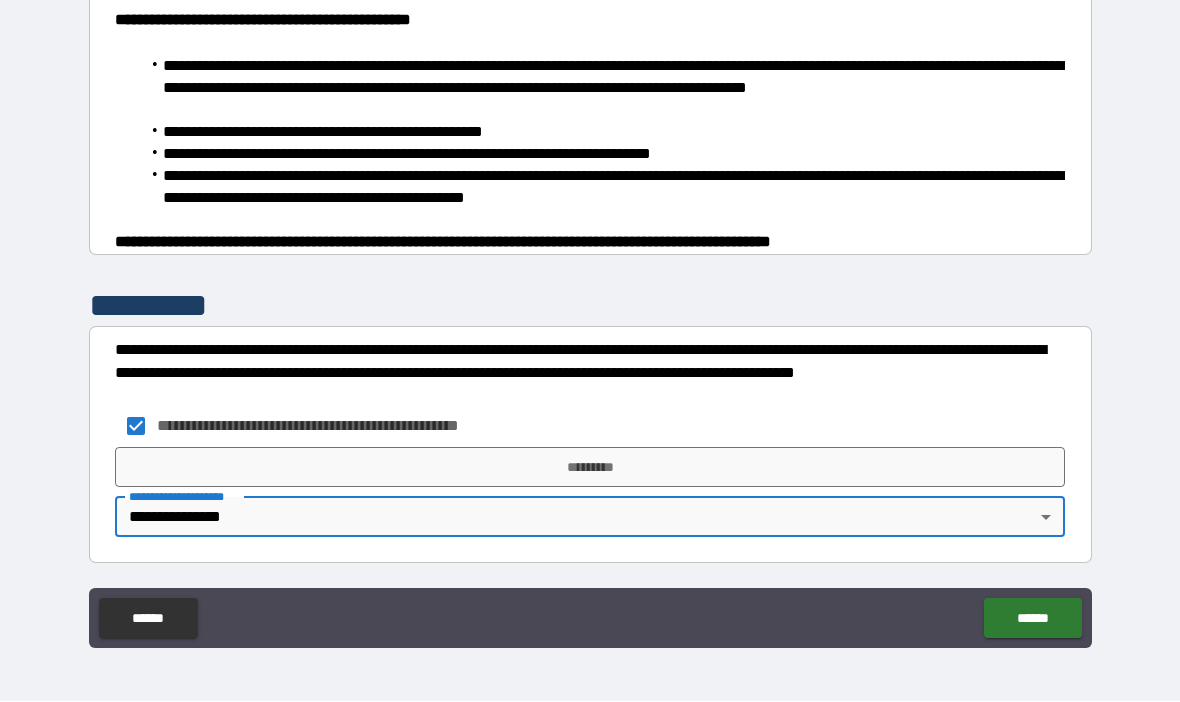 click on "*********" at bounding box center [590, 468] 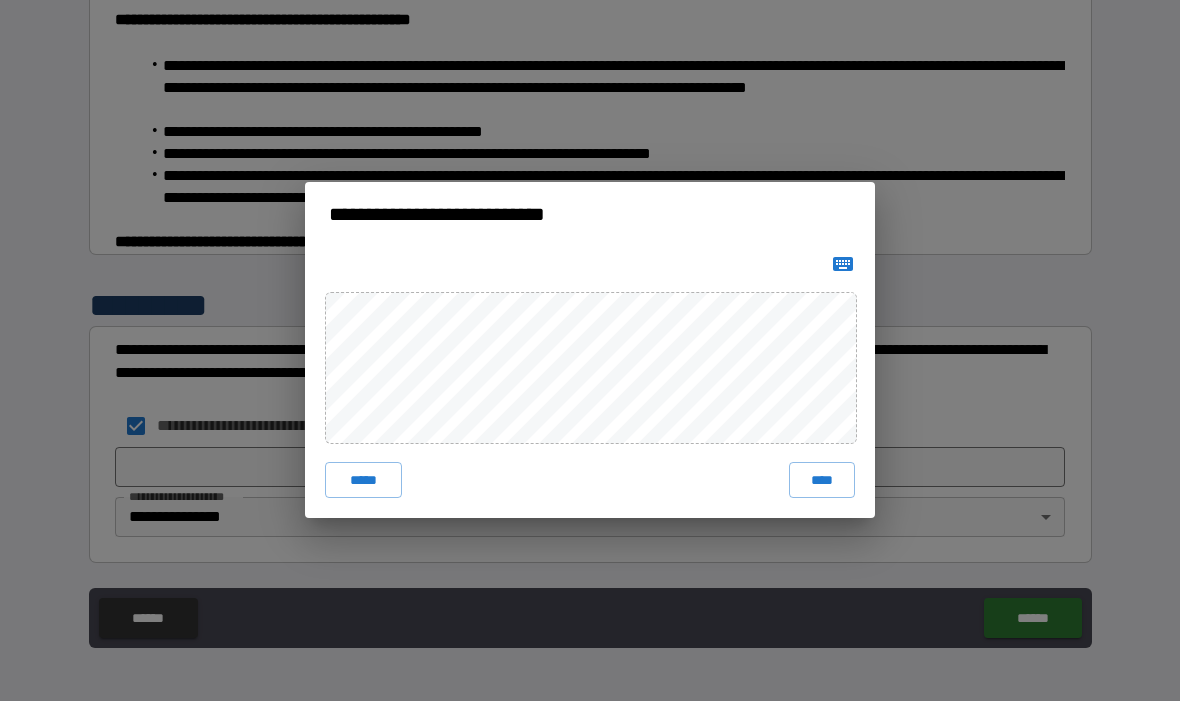 click on "****" at bounding box center (822, 481) 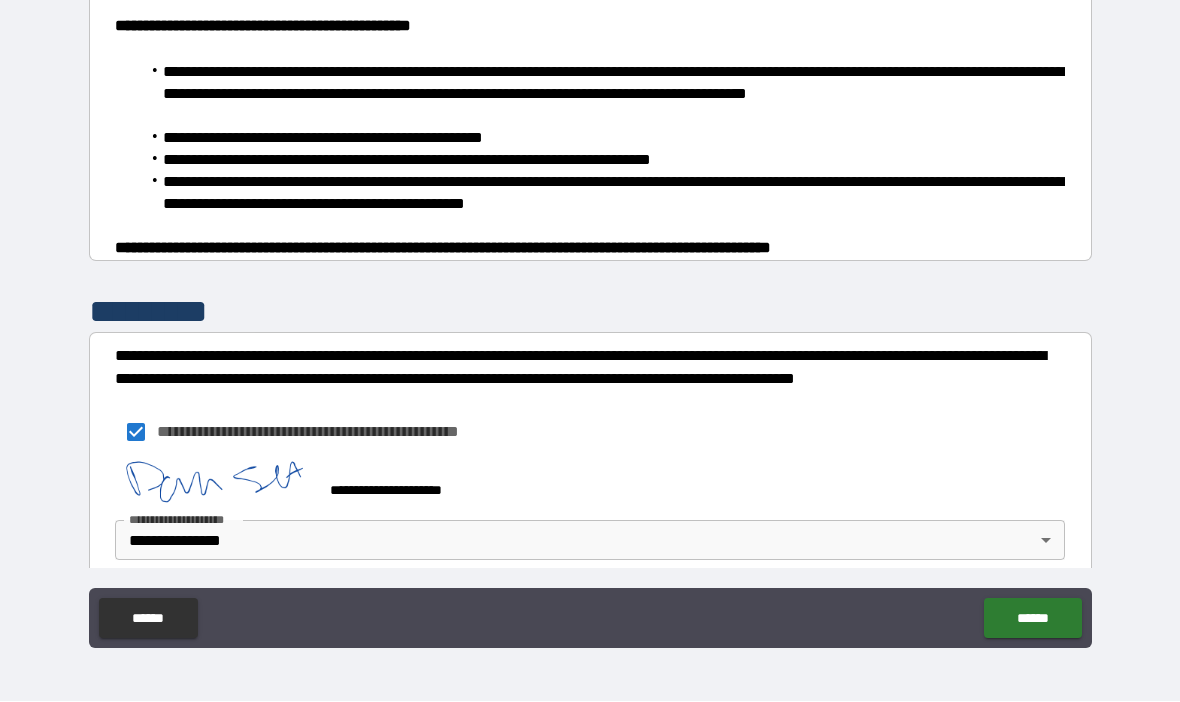 click on "******" at bounding box center [1032, 619] 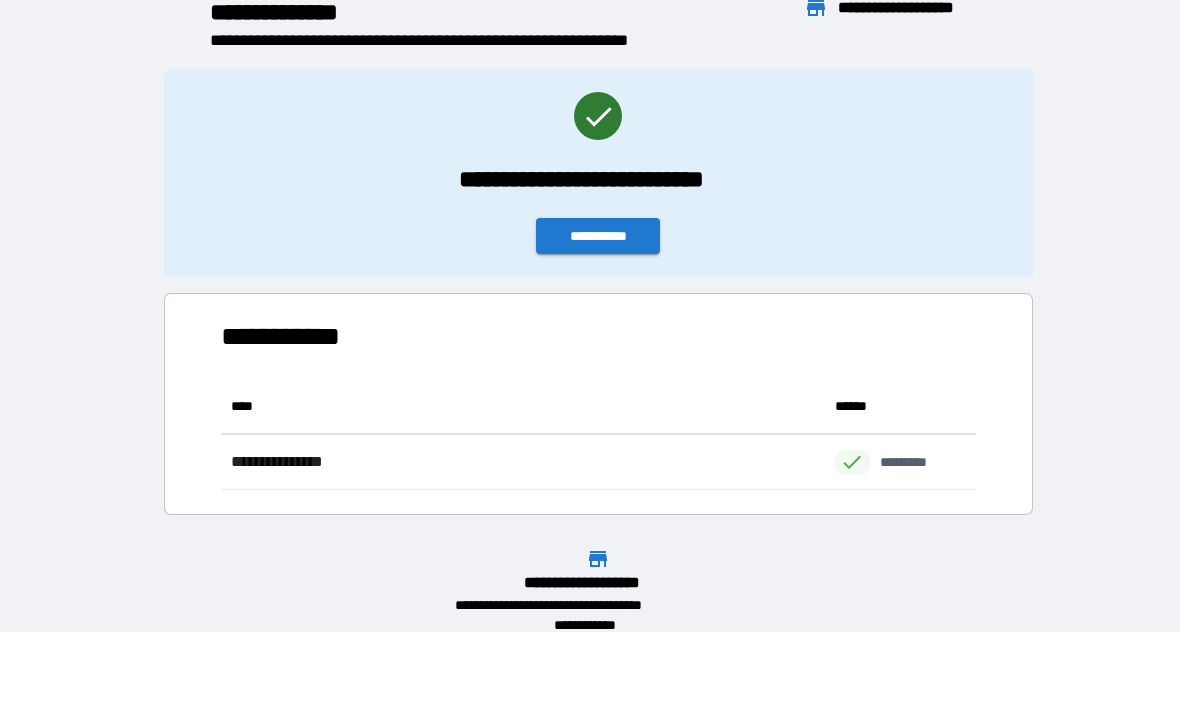 scroll, scrollTop: 1, scrollLeft: 1, axis: both 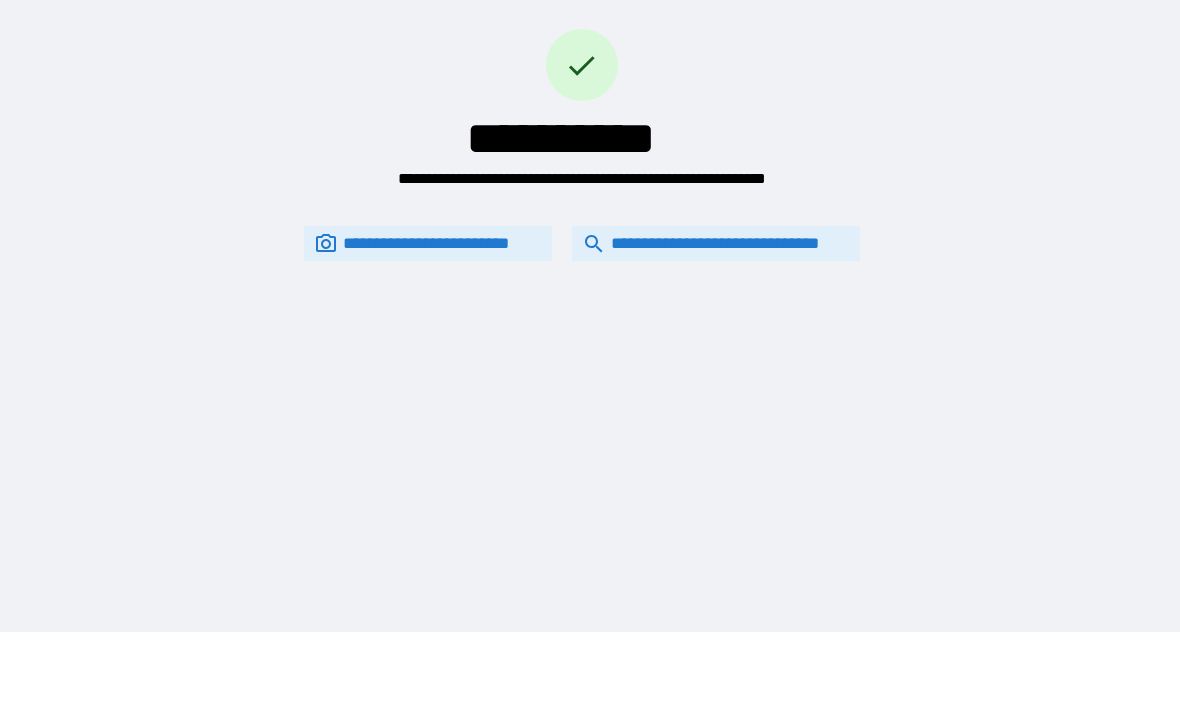 click on "**********" at bounding box center (582, 111) 